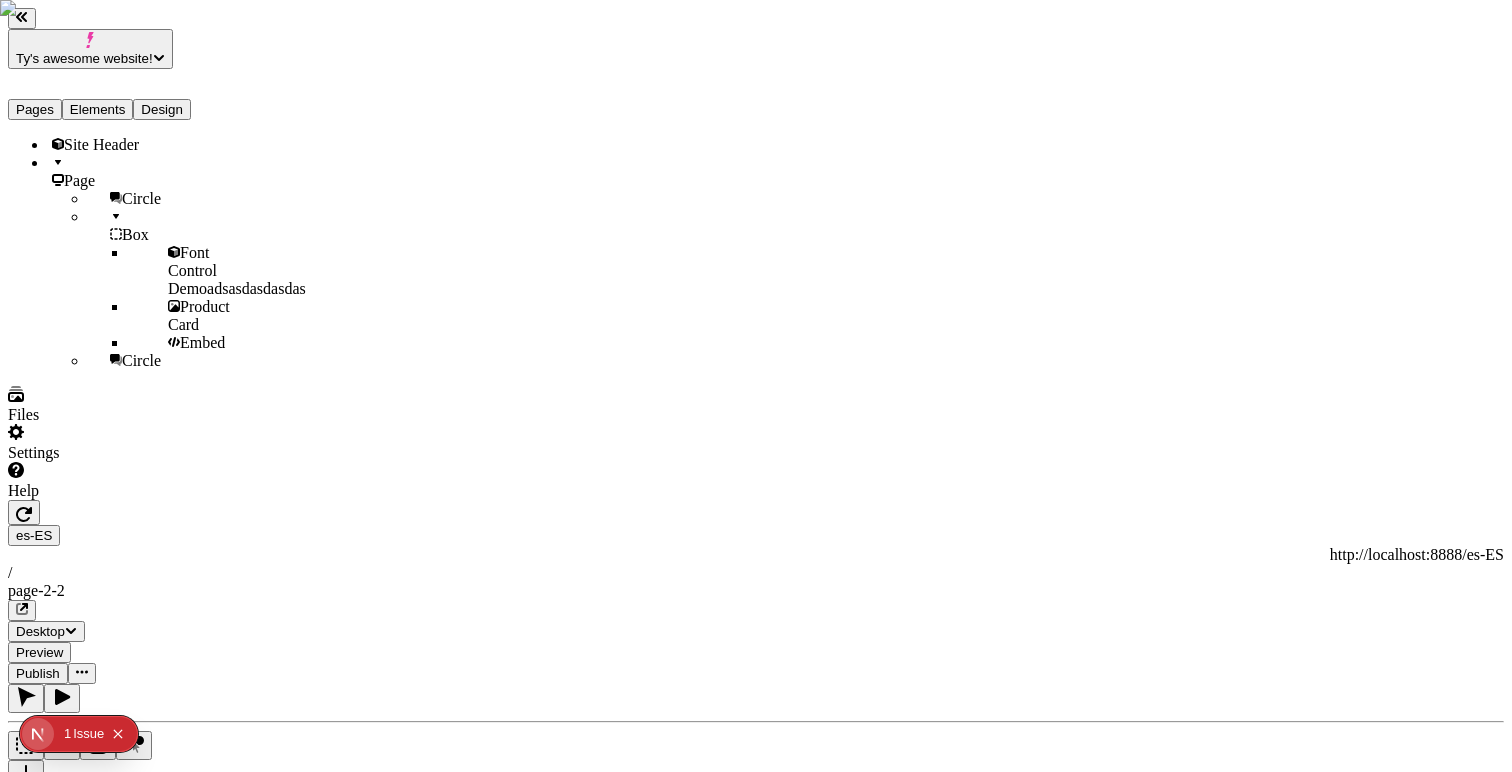 scroll, scrollTop: 0, scrollLeft: 0, axis: both 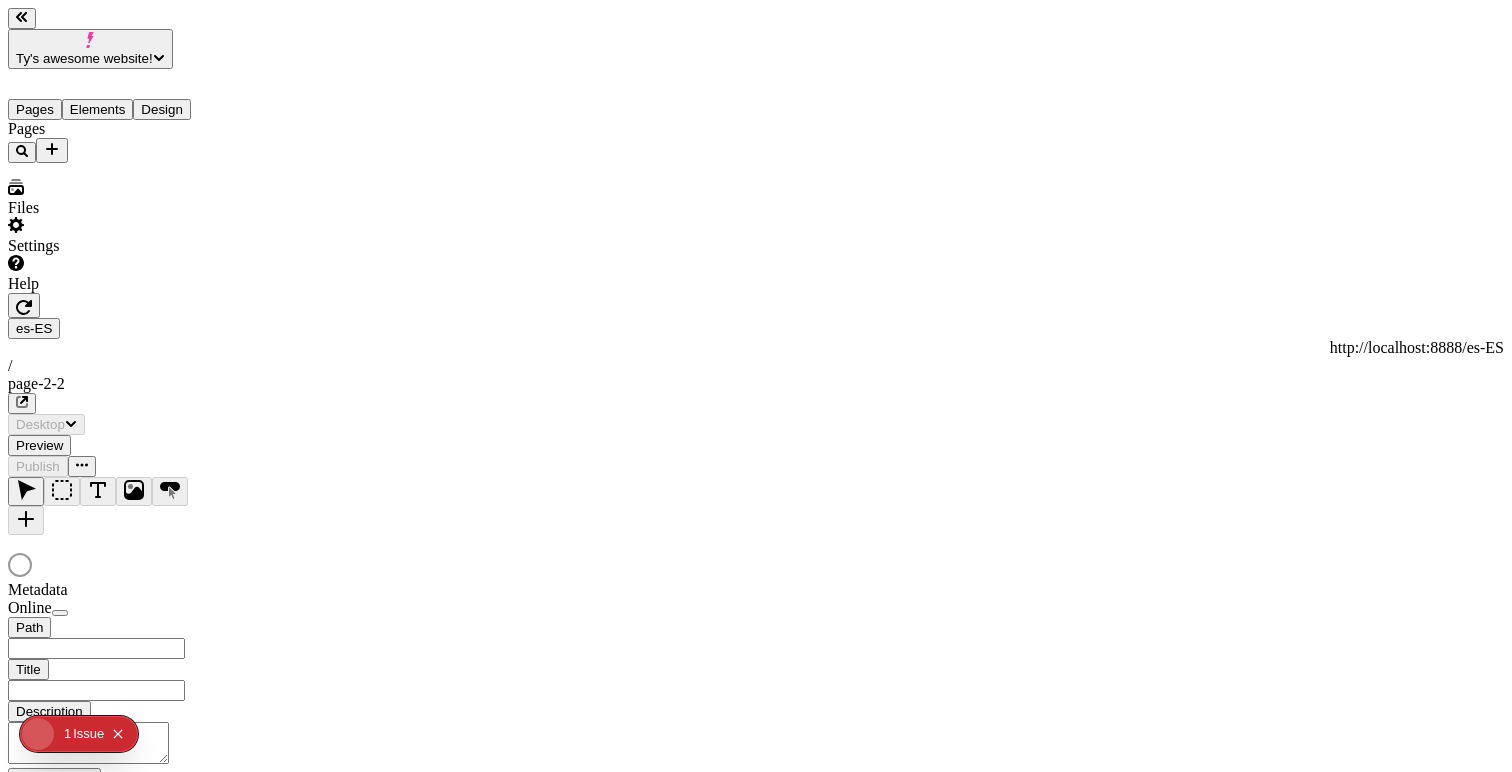 type on "/page-2-2" 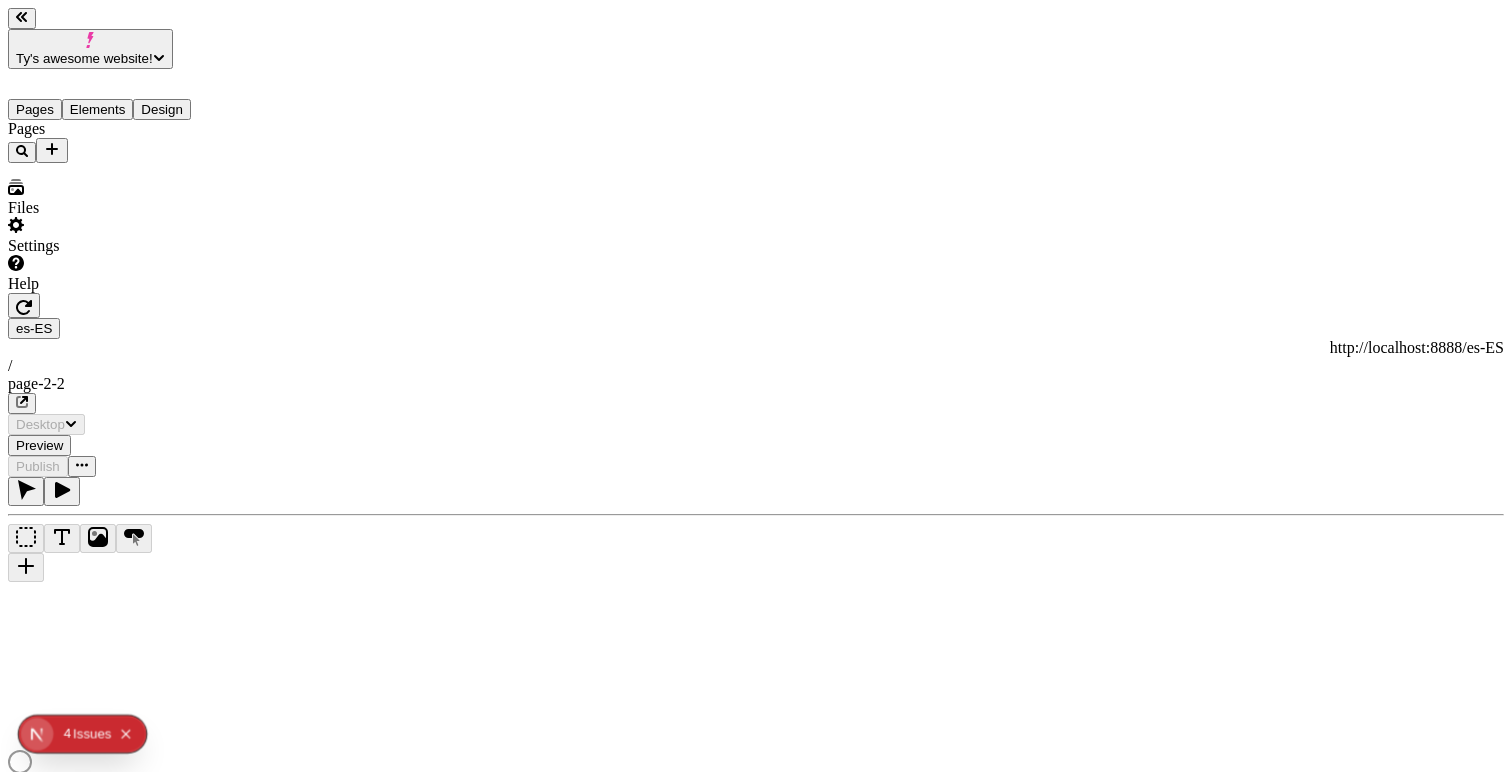 scroll, scrollTop: 0, scrollLeft: 0, axis: both 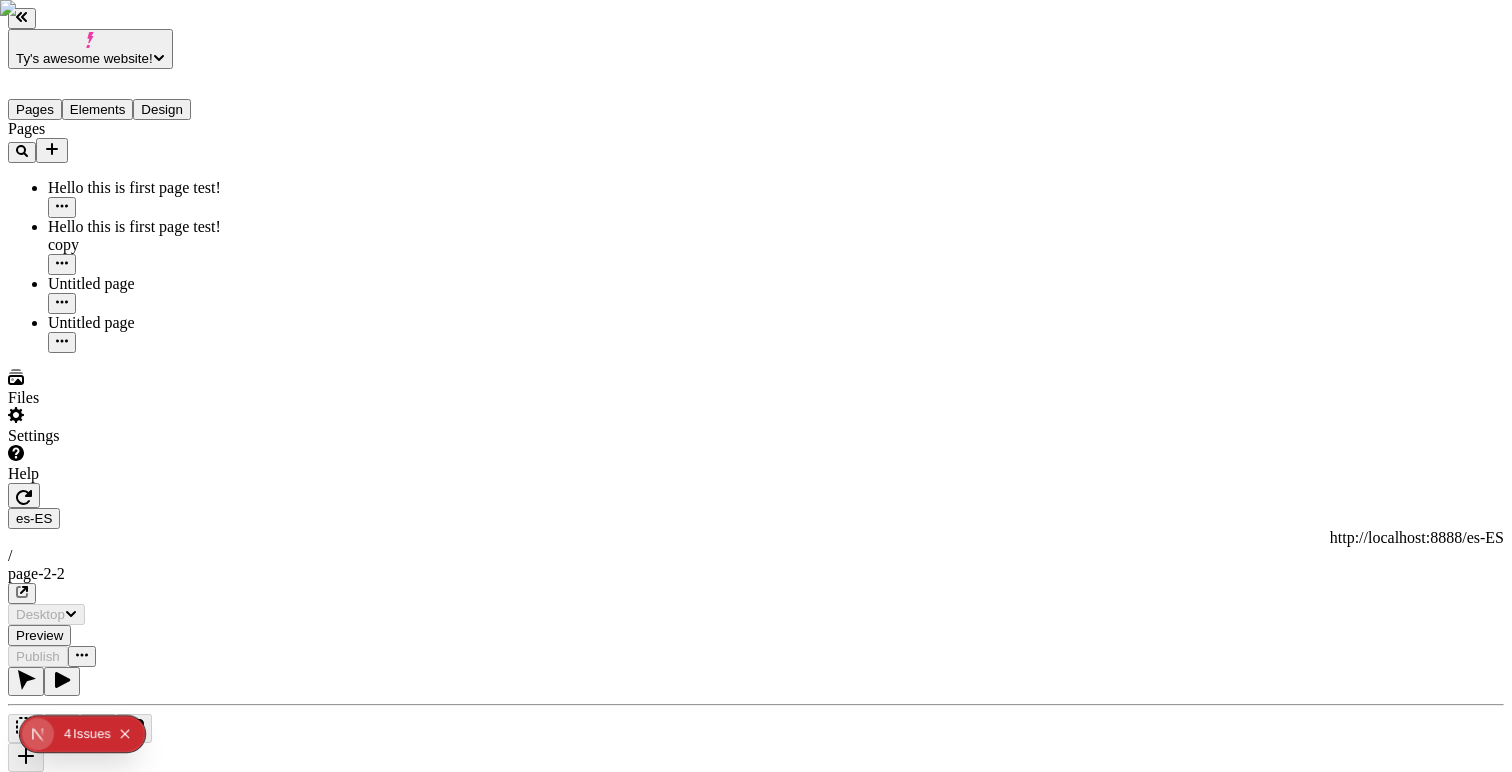 click on "Ty's awesome website! Pages Elements Design Pages Hello this is first page test! Hello this is first page test! copy Untitled page Untitled page Files Settings Help es-ES http://localhost:8888/es-ES / page-2-2 Desktop Preview Publish T Metadata Online Path /page-2-2 Title Description Social Image Choose an image Choose Exclude from search engines Canonical URL Sitemap priority 0.75 Sitemap frequency Hourly Snippets" at bounding box center (756, 734) 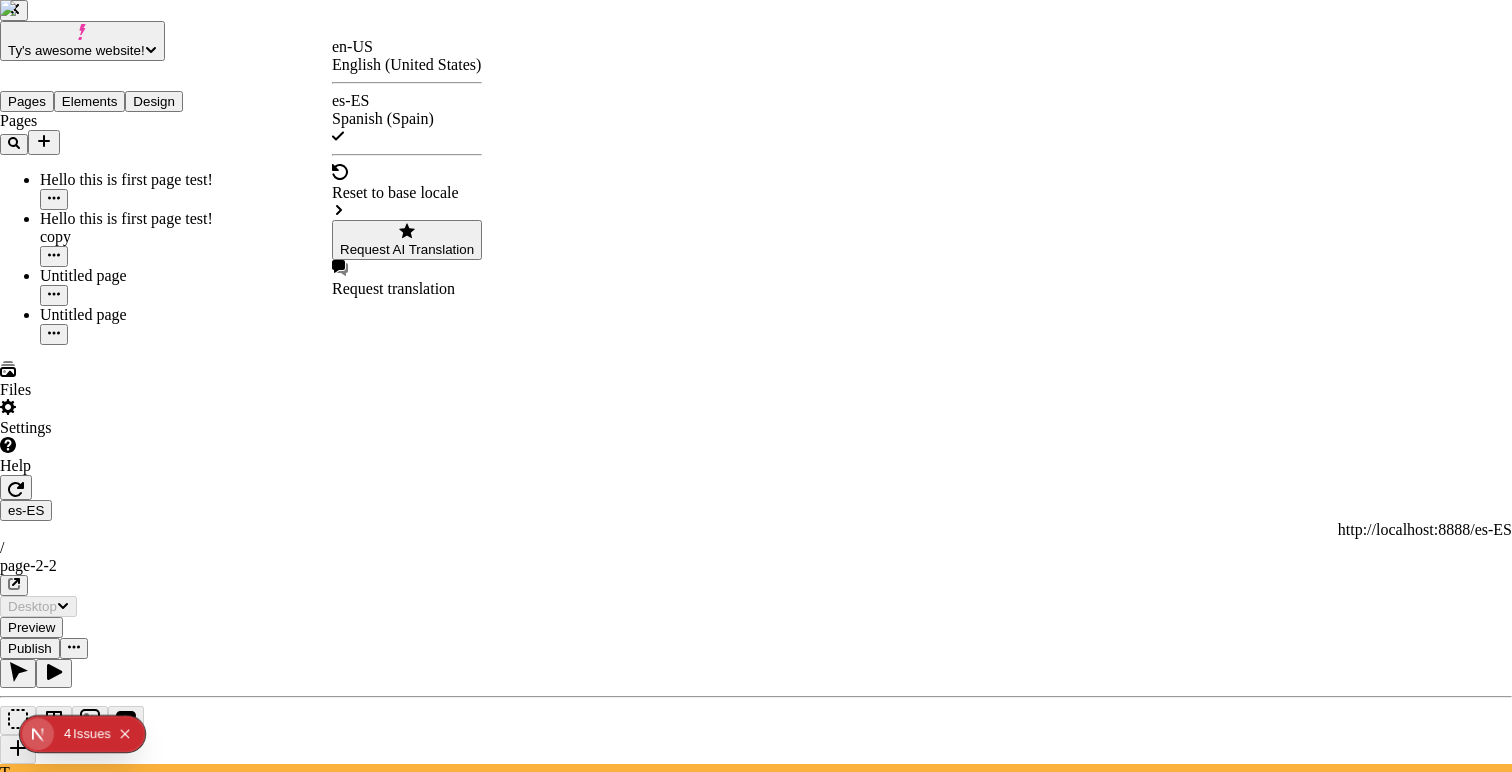click on "Ty's awesome website! Pages Elements Design Pages Hello this is first page test! Hello this is first page test! copy Untitled page Untitled page Files Settings Help es-ES http://localhost:8888/es-ES / page-2-2 Desktop Preview Publish T Metadata Online Path /page-2-2 Title Description Social Image Choose an image Choose Exclude from search engines Canonical URL Sitemap priority 0.75 Sitemap frequency Hourly Snippets en-US English (United States) es-ES Spanish (Spain) Reset to base locale Request AI Translation Request translation" at bounding box center (756, 805) 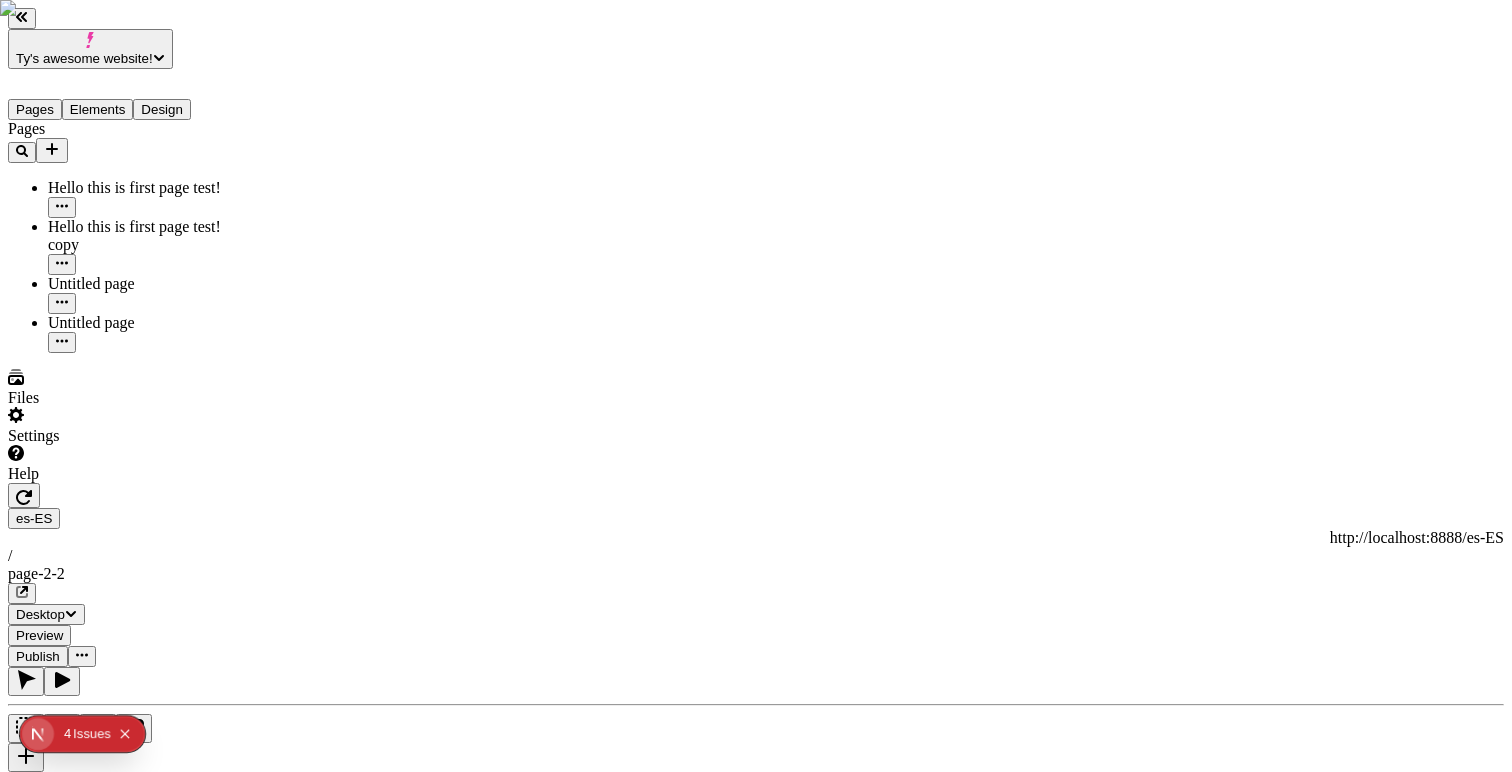 click on "Ty's awesome website! Pages Elements Design Pages Hello this is first page test! Hello this is first page test! copy Untitled page Untitled page Files Settings Help es-ES http://localhost:8888/es-ES / page-2-2 Desktop Preview Publish T Metadata Online Path /page-2-2 Title Description Social Image Choose an image Choose Exclude from search engines Canonical URL Sitemap priority 0.75 Sitemap frequency Hourly Snippets" at bounding box center (756, 1322) 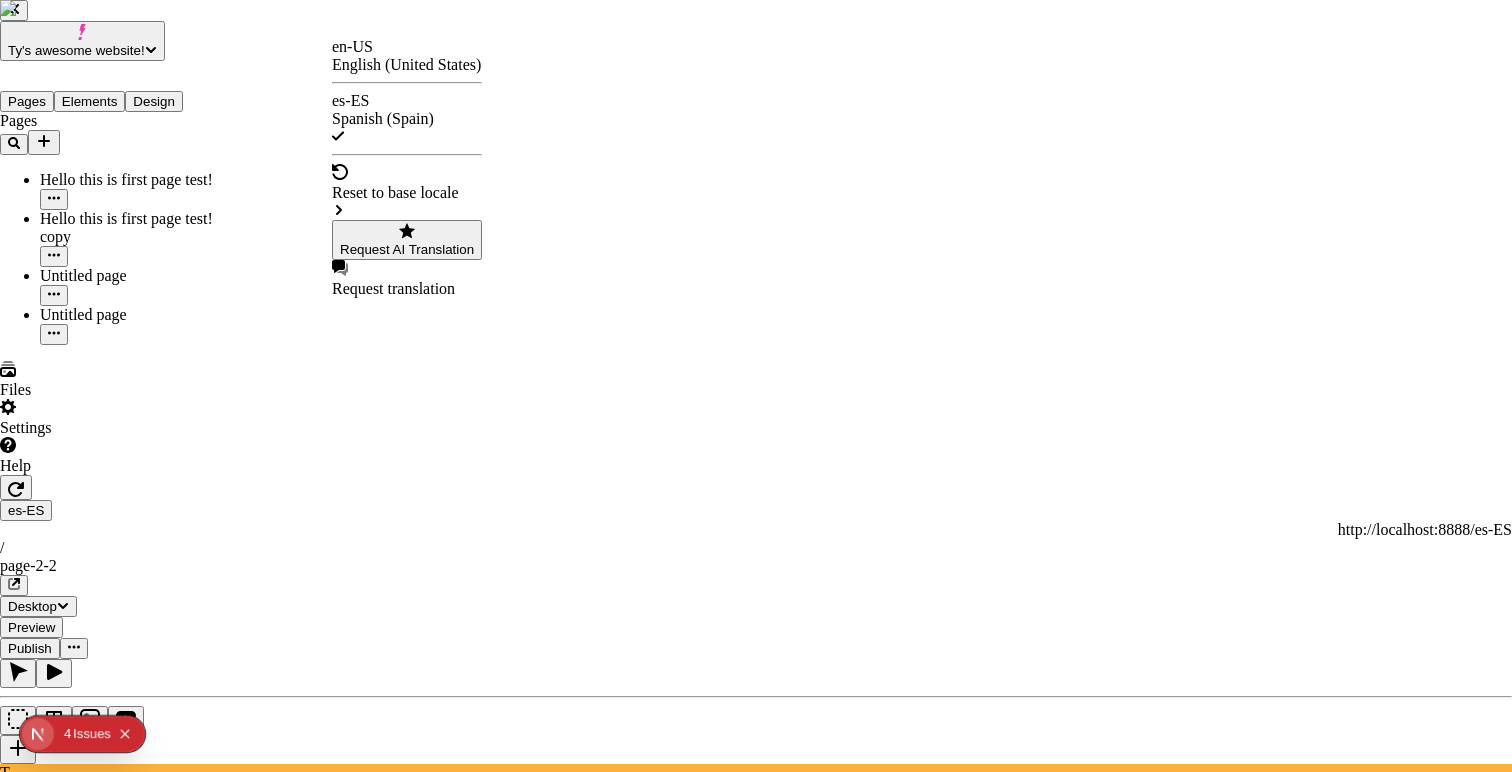 click on "Request AI Translation" at bounding box center [407, 249] 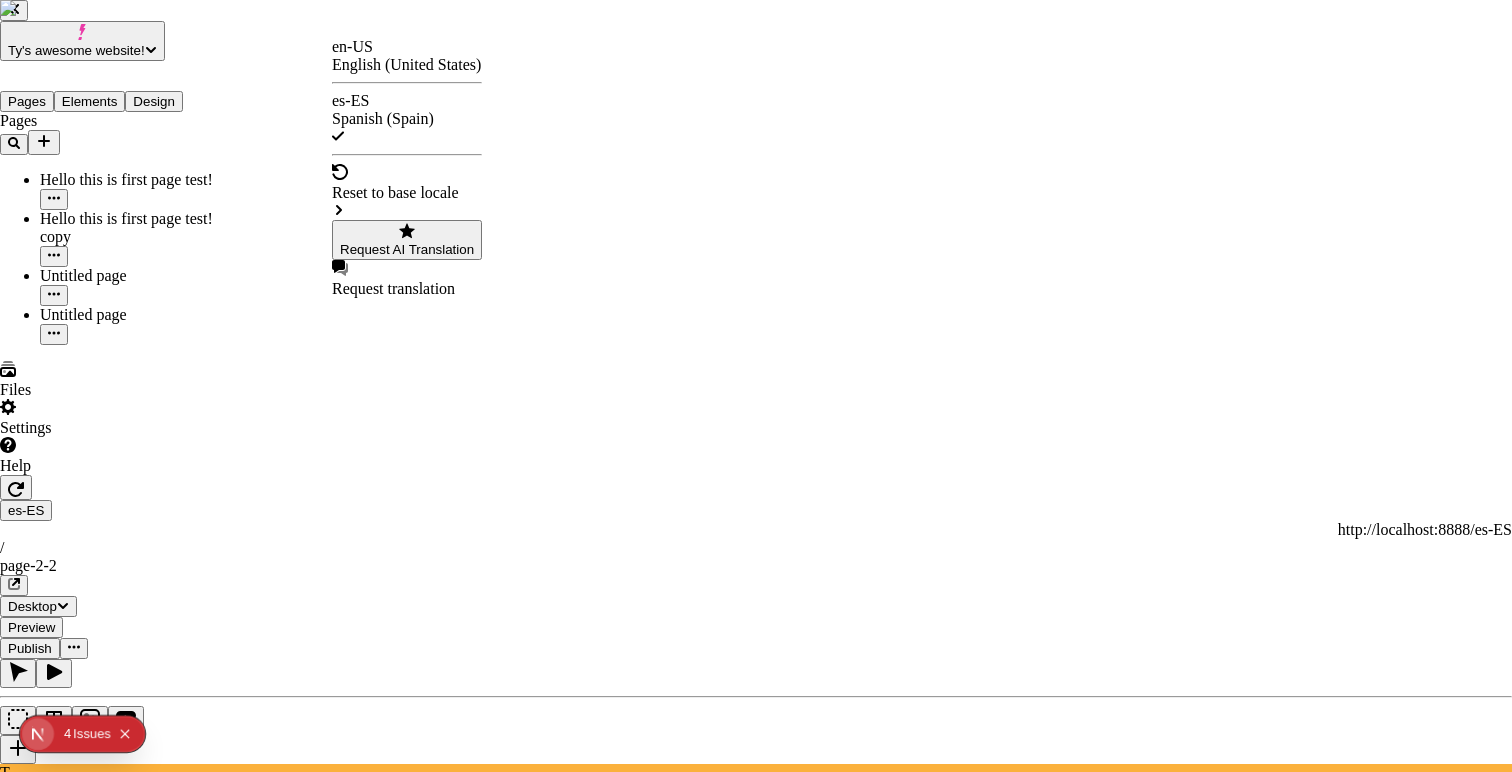 scroll, scrollTop: 0, scrollLeft: 0, axis: both 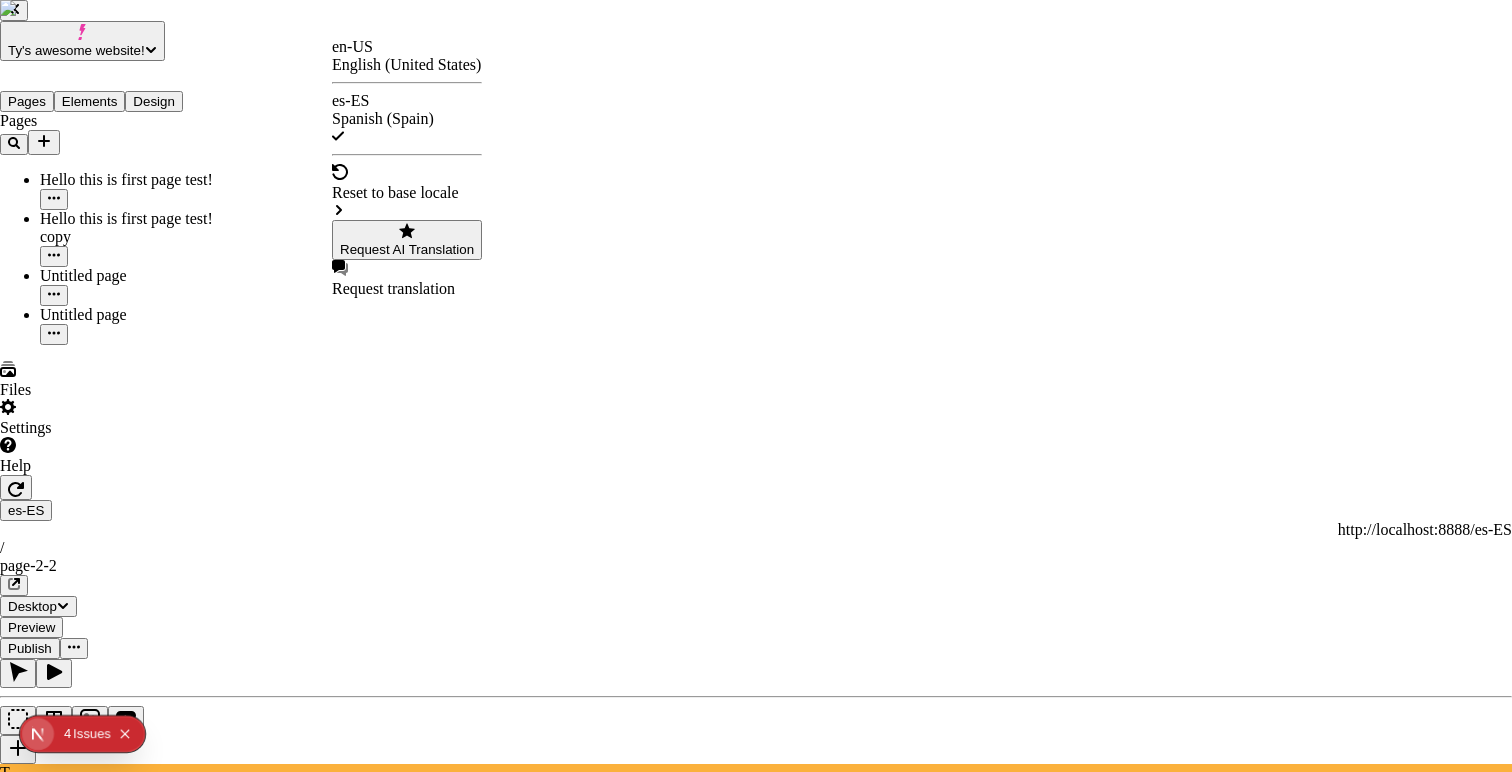 click at bounding box center (38, 2719) 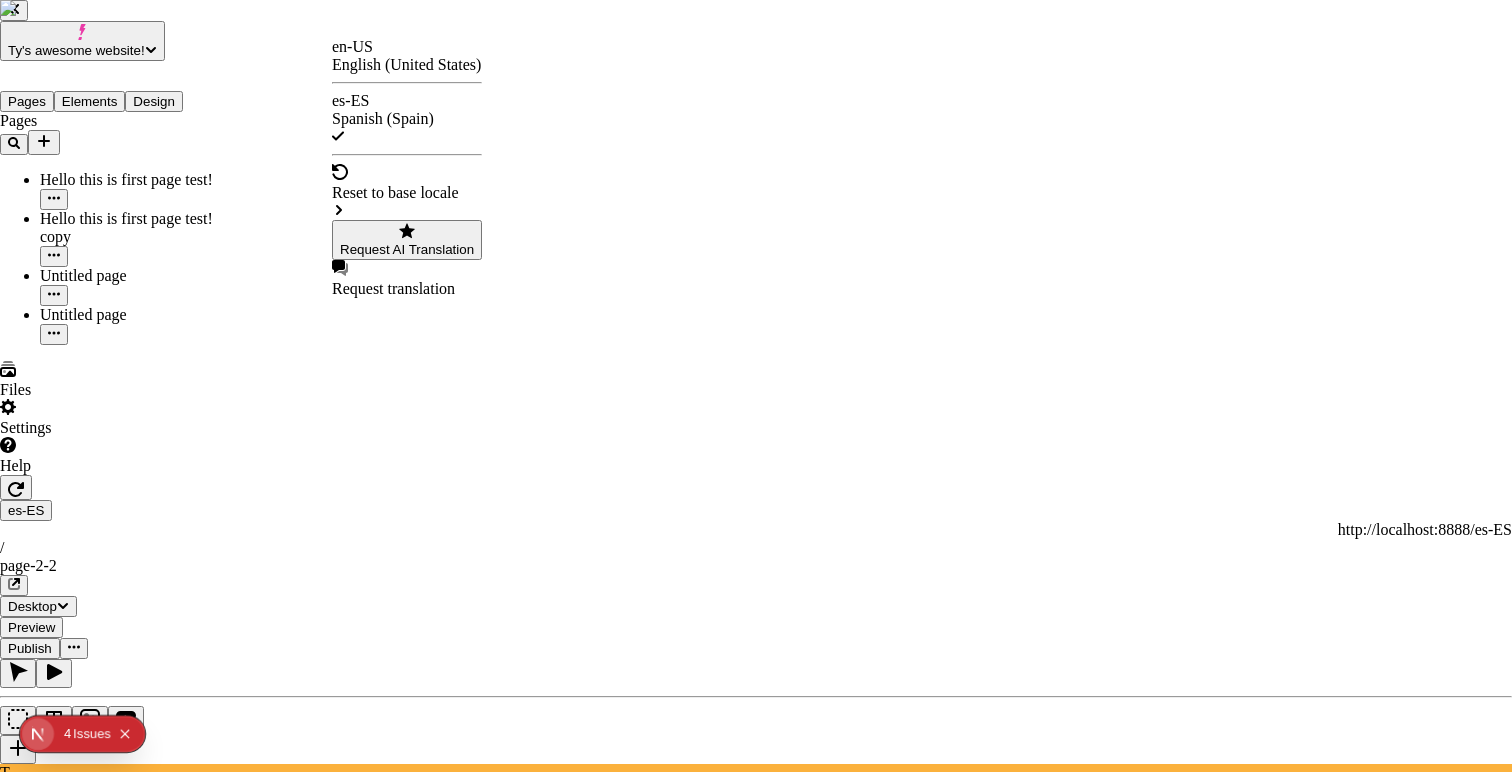 checkbox on "false" 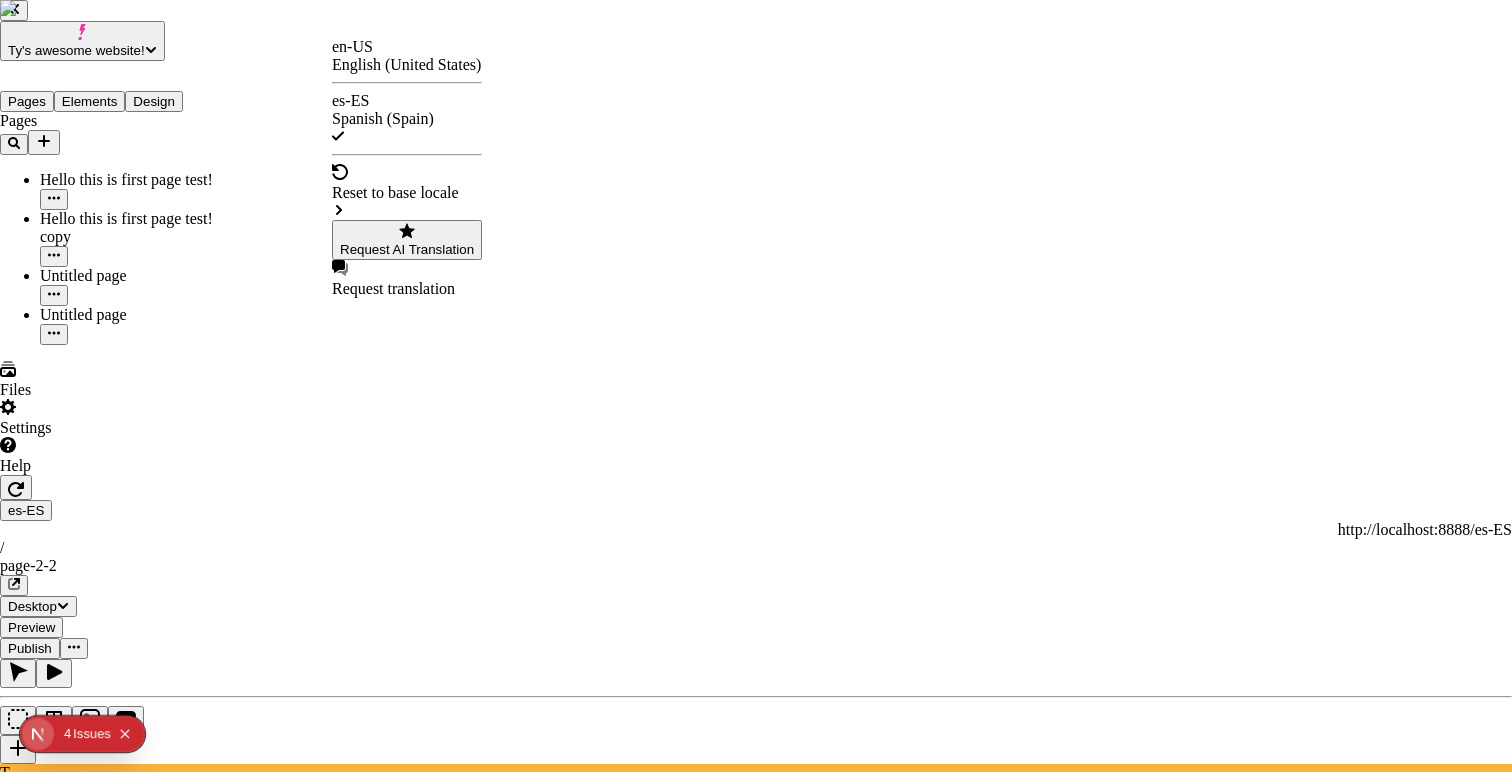 checkbox on "true" 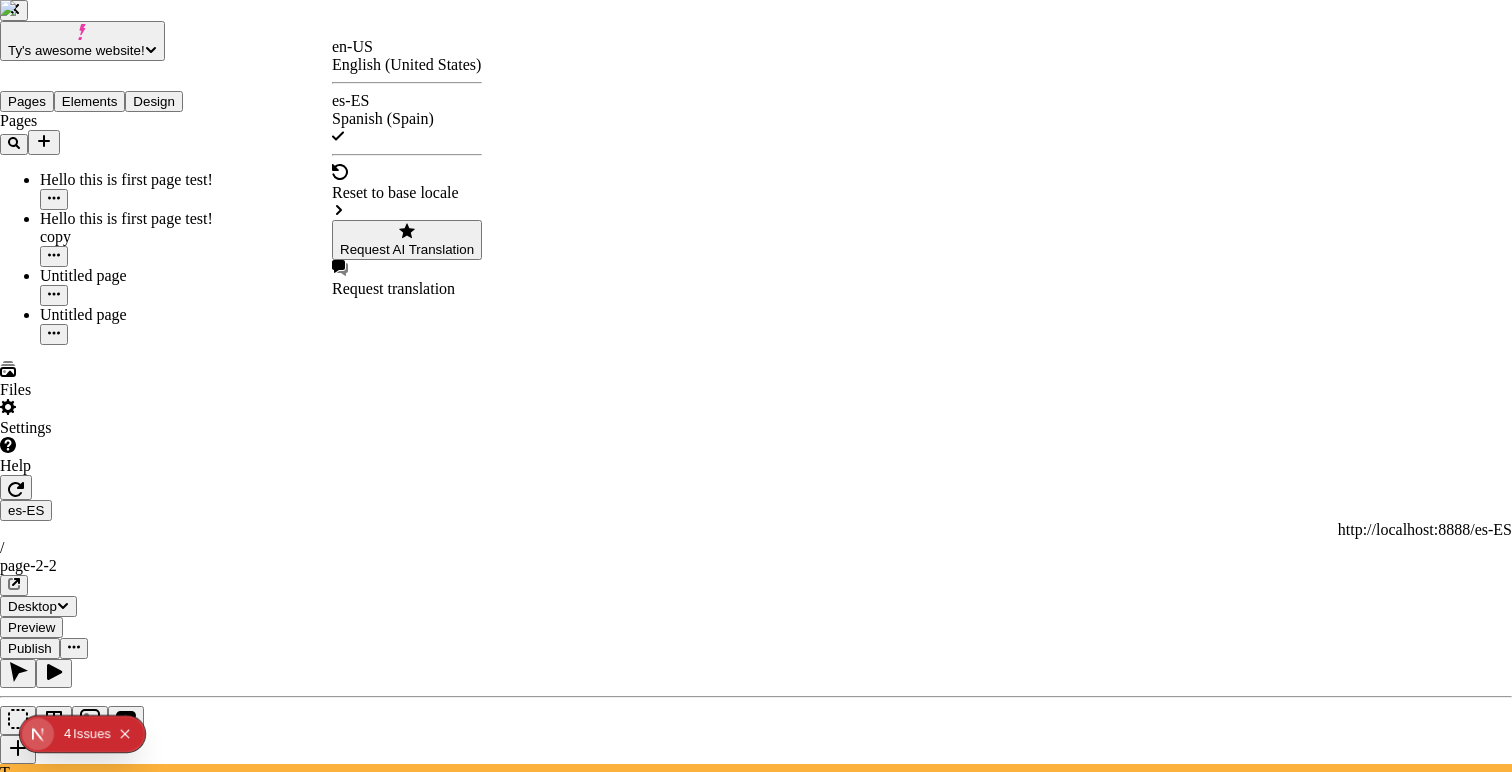 checkbox on "false" 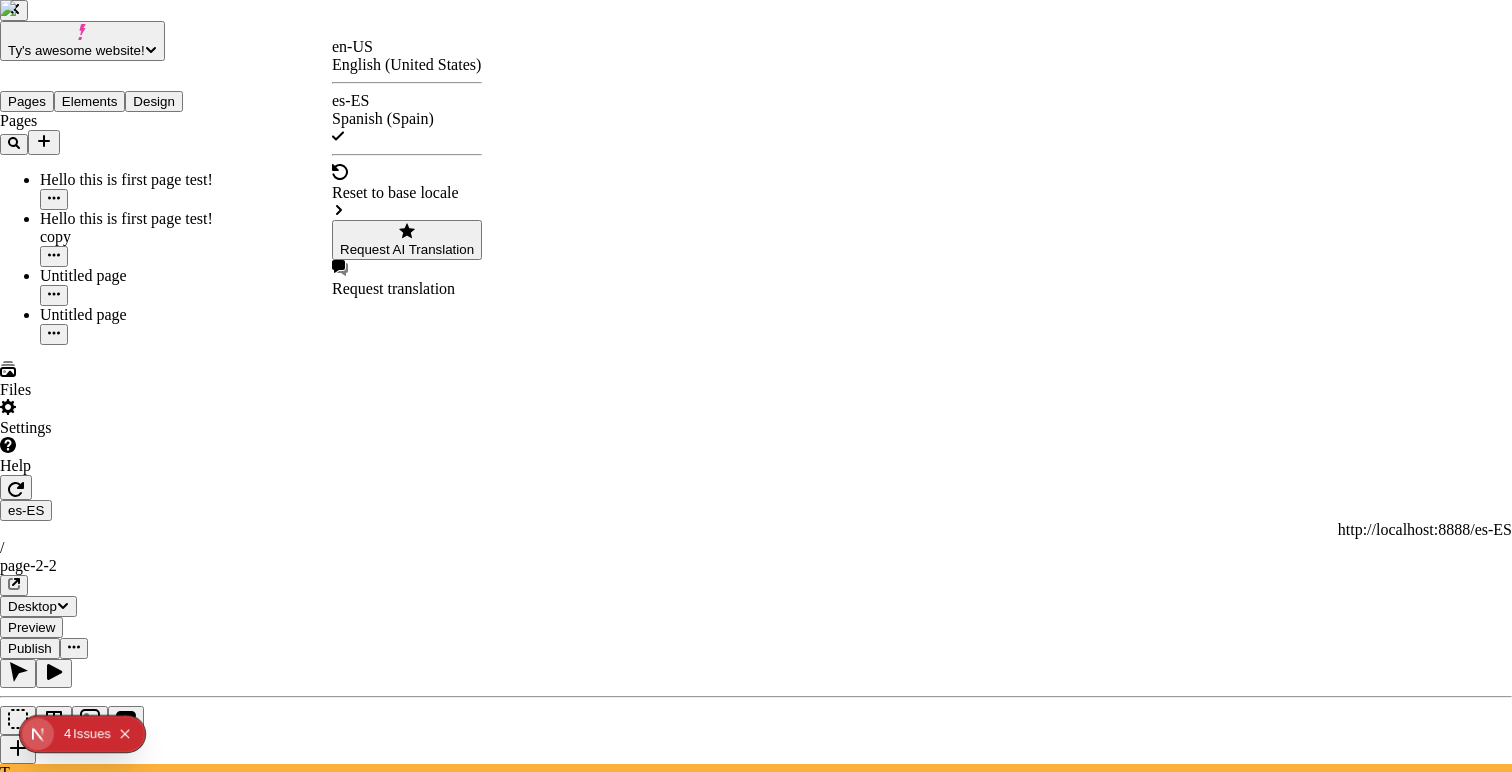 click at bounding box center (10, 2801) 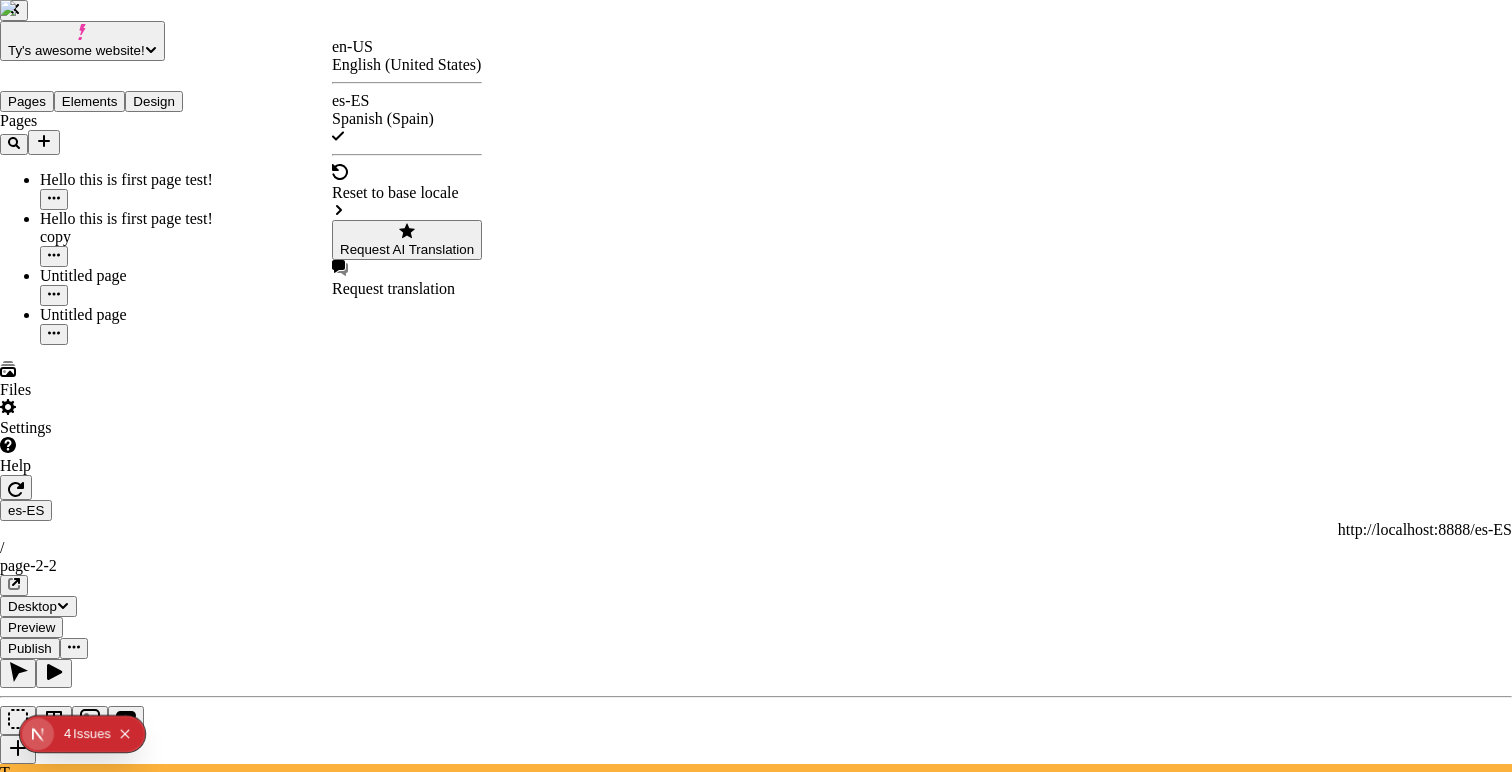 click at bounding box center [10, 2781] 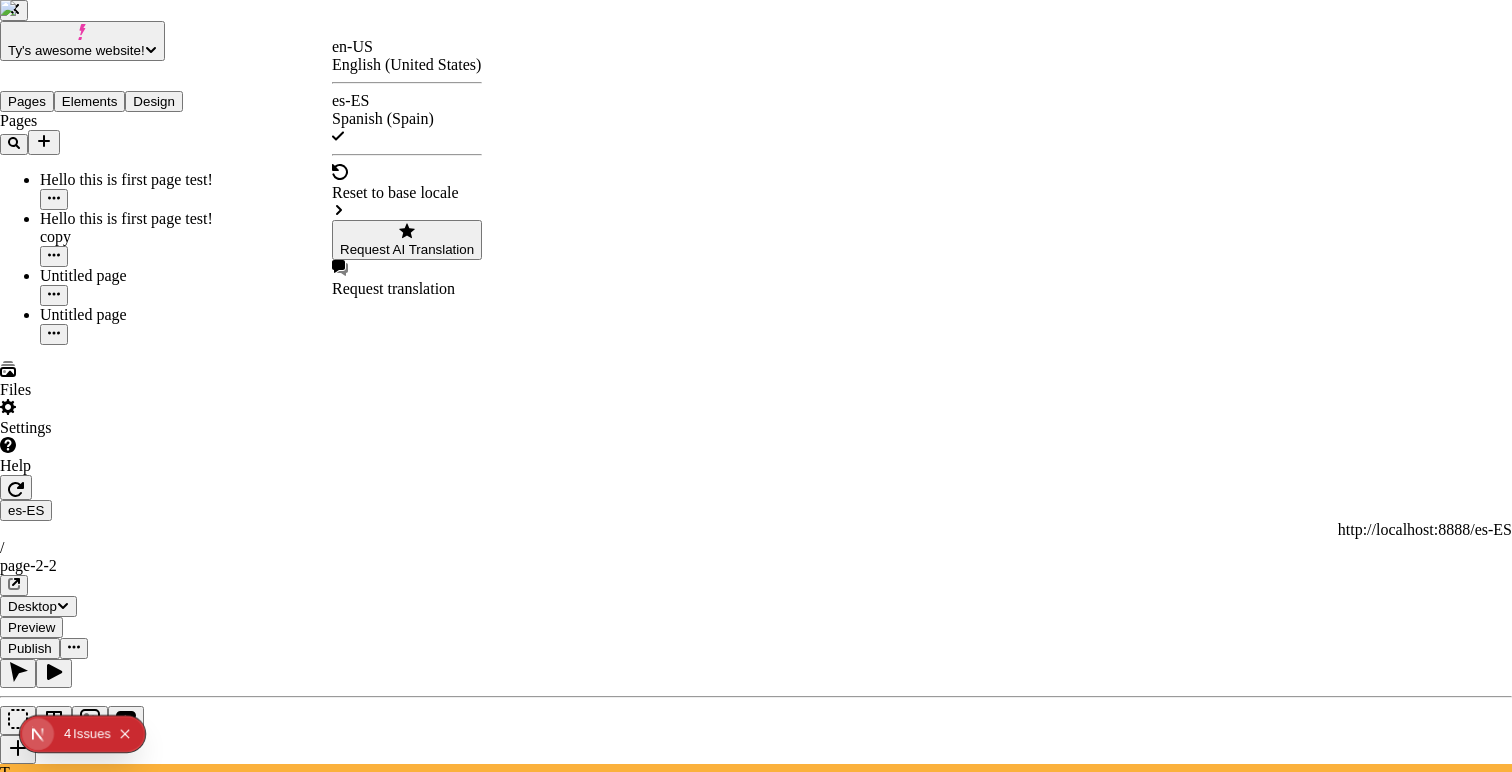 click at bounding box center [38, 2719] 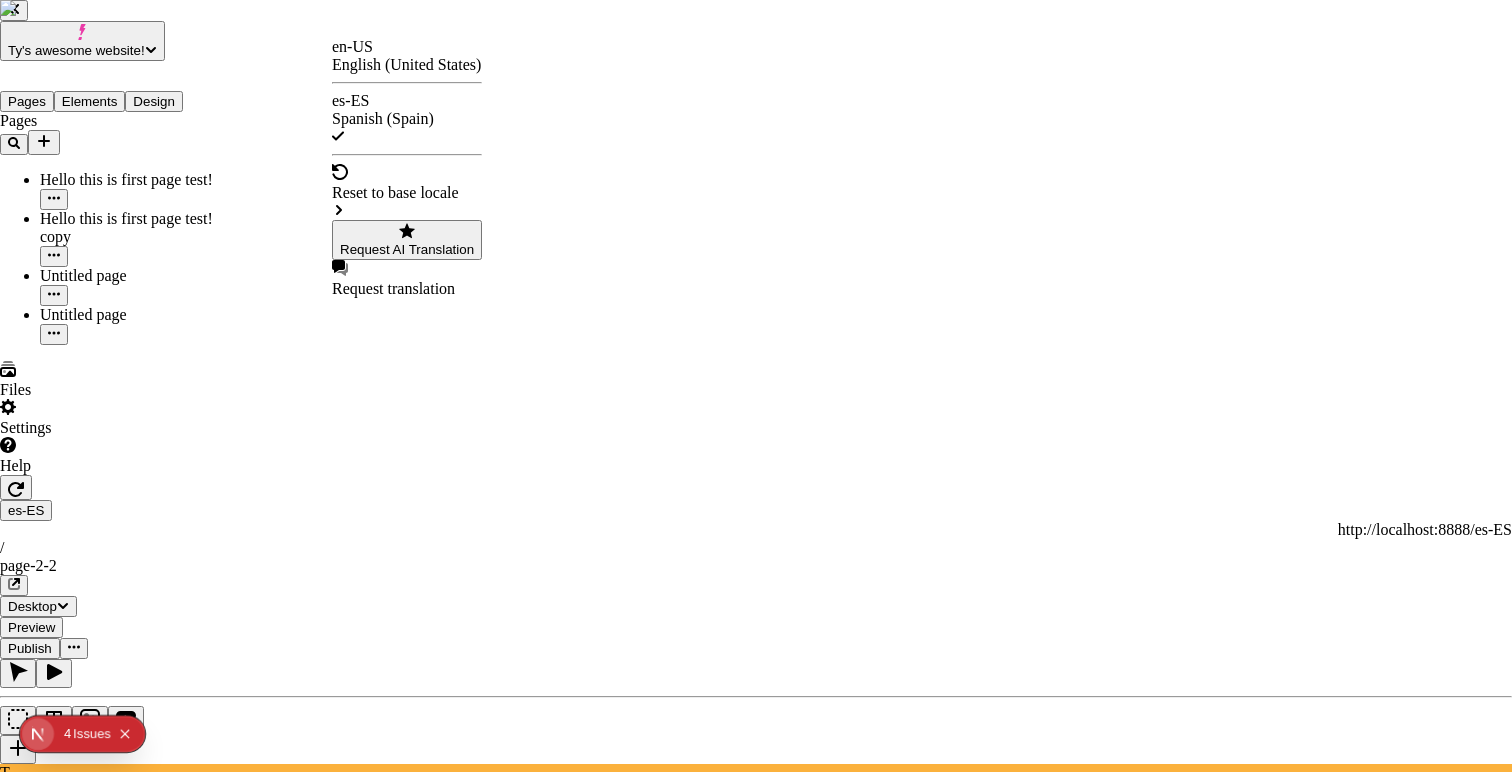 checkbox on "true" 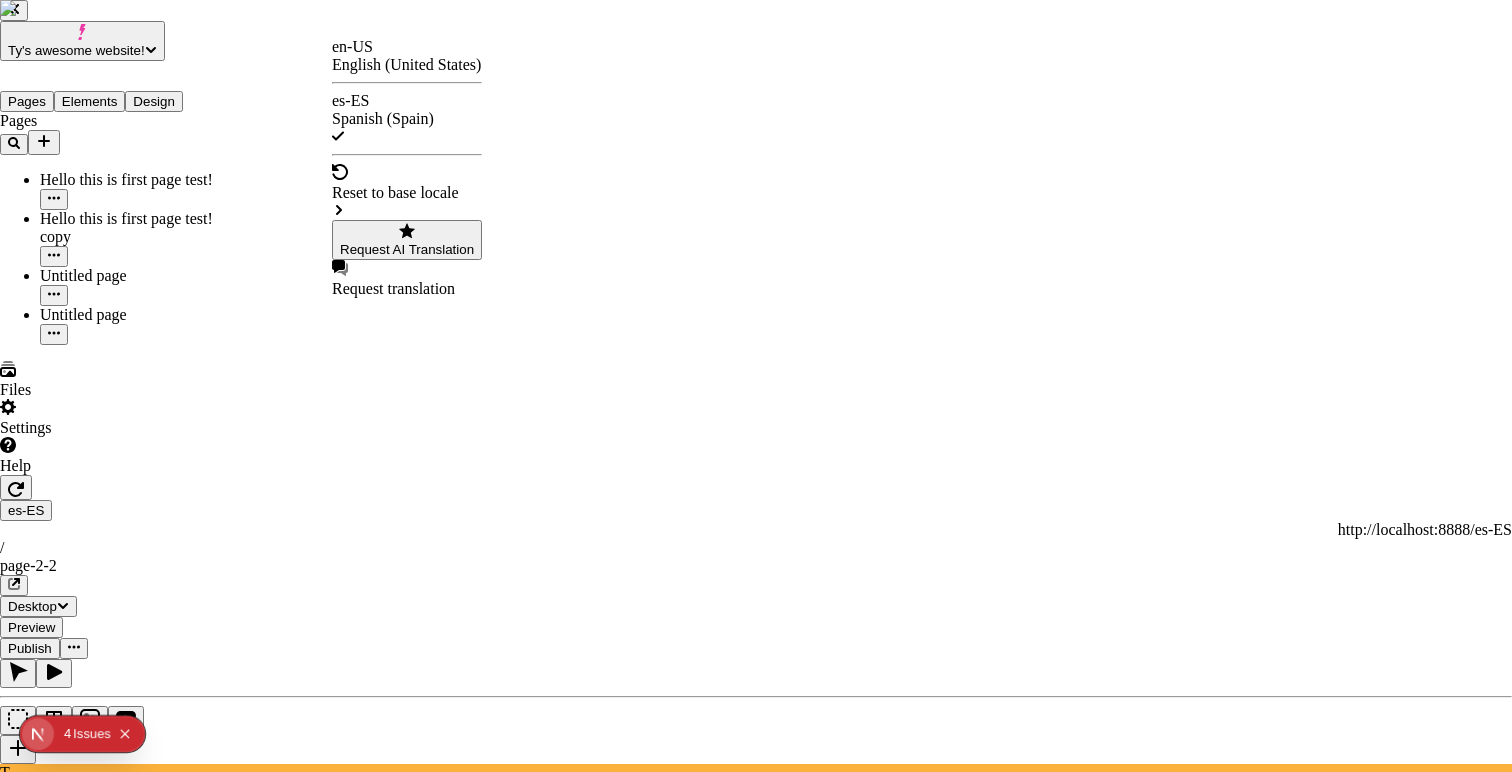 checkbox on "true" 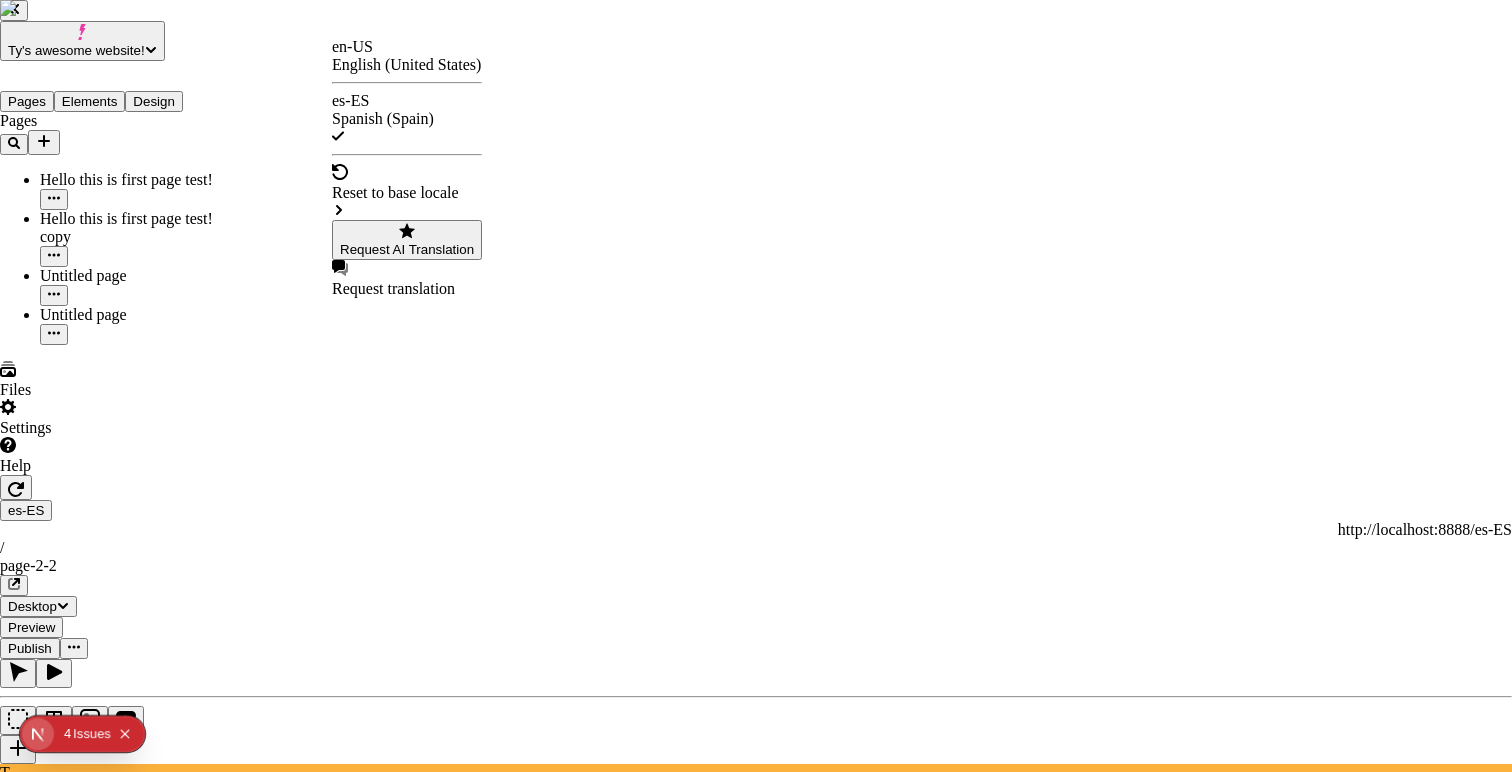 checkbox on "true" 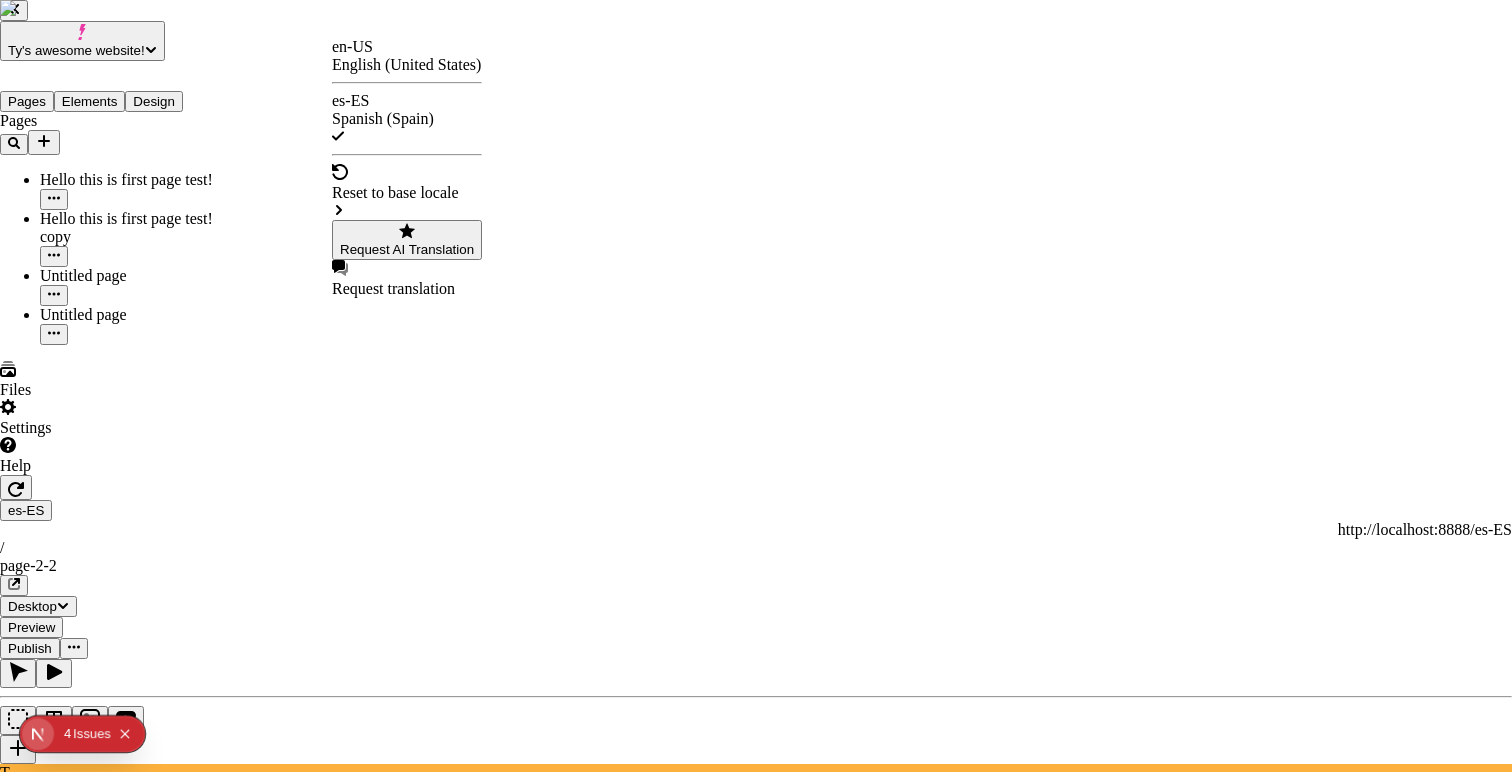 checkbox on "true" 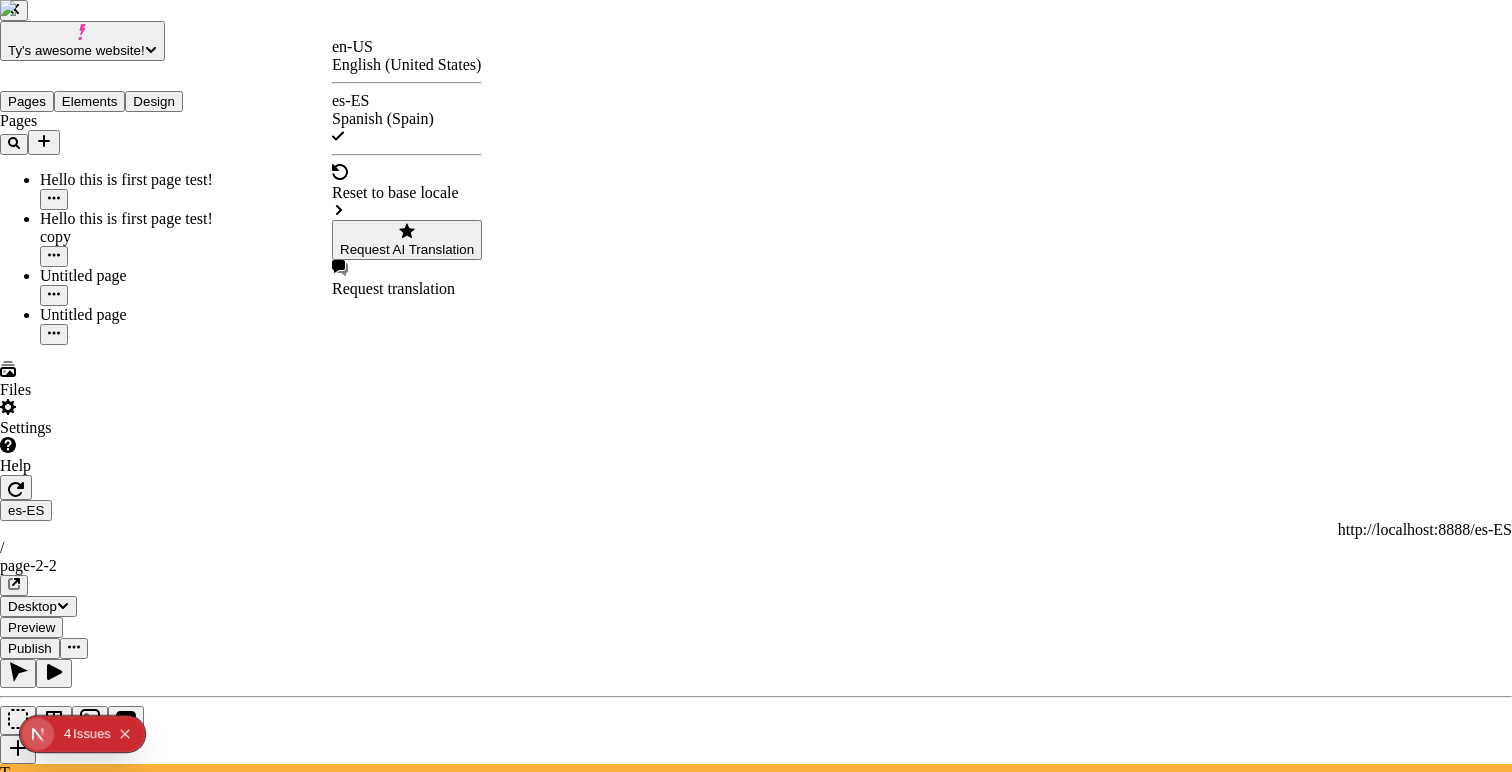 checkbox on "true" 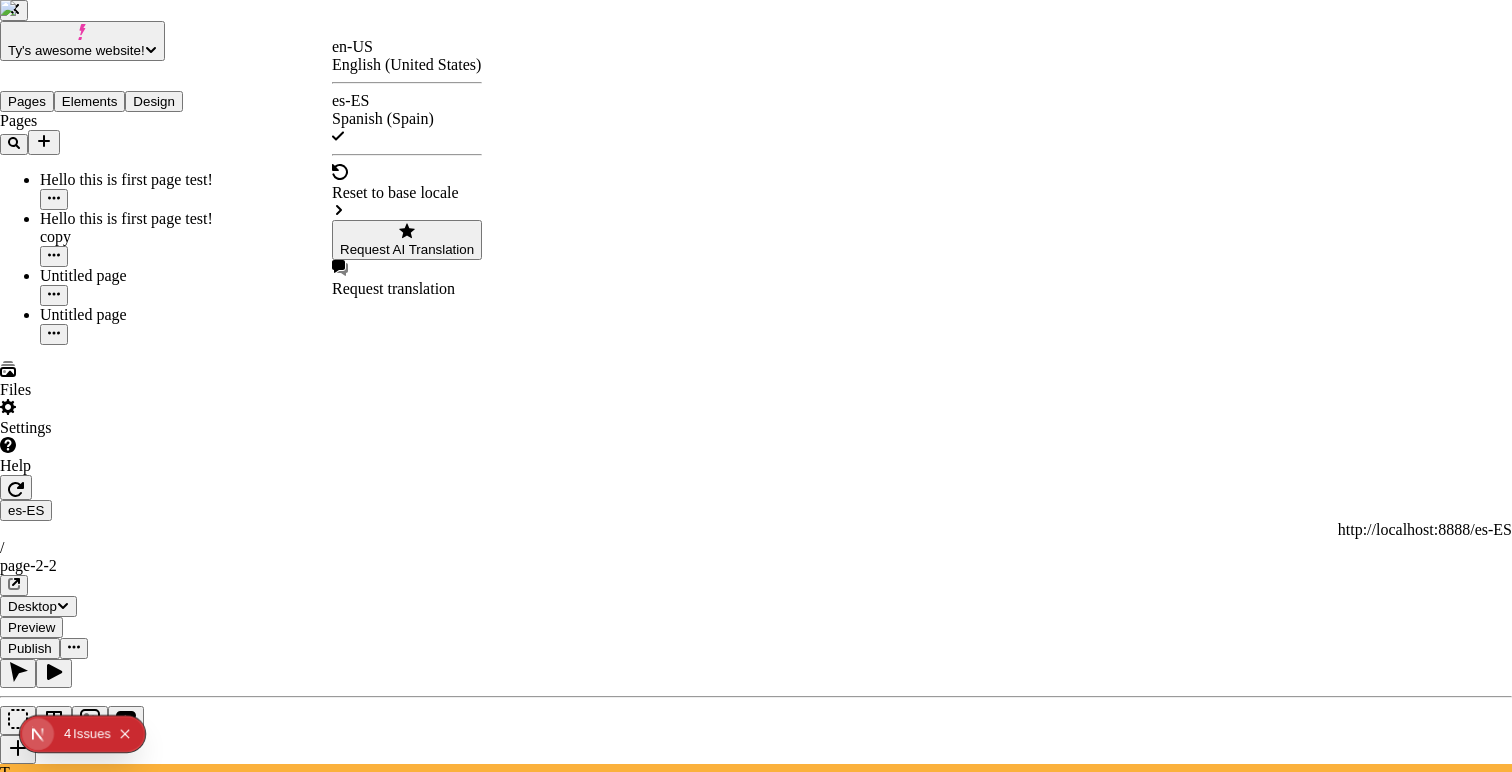 checkbox on "true" 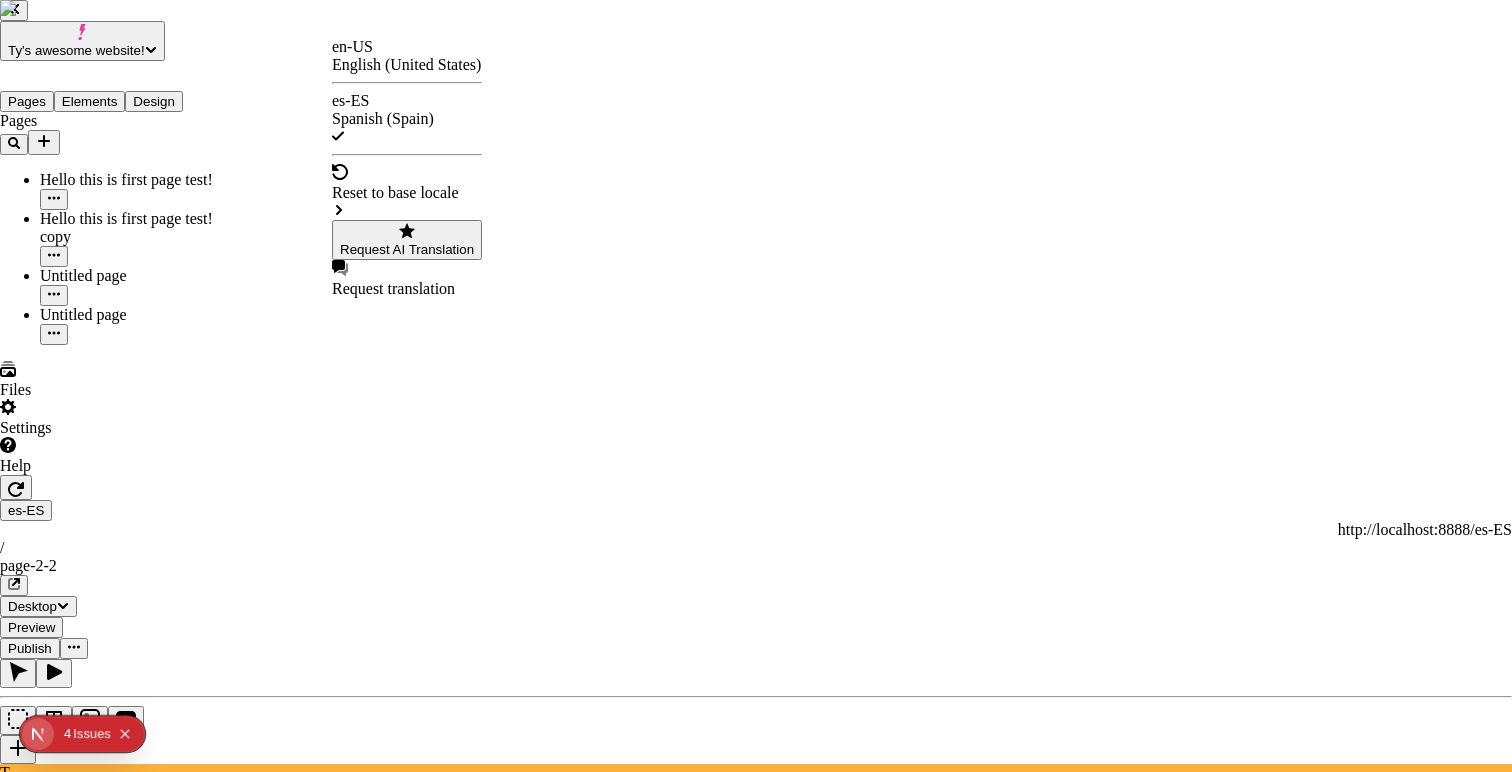 checkbox on "true" 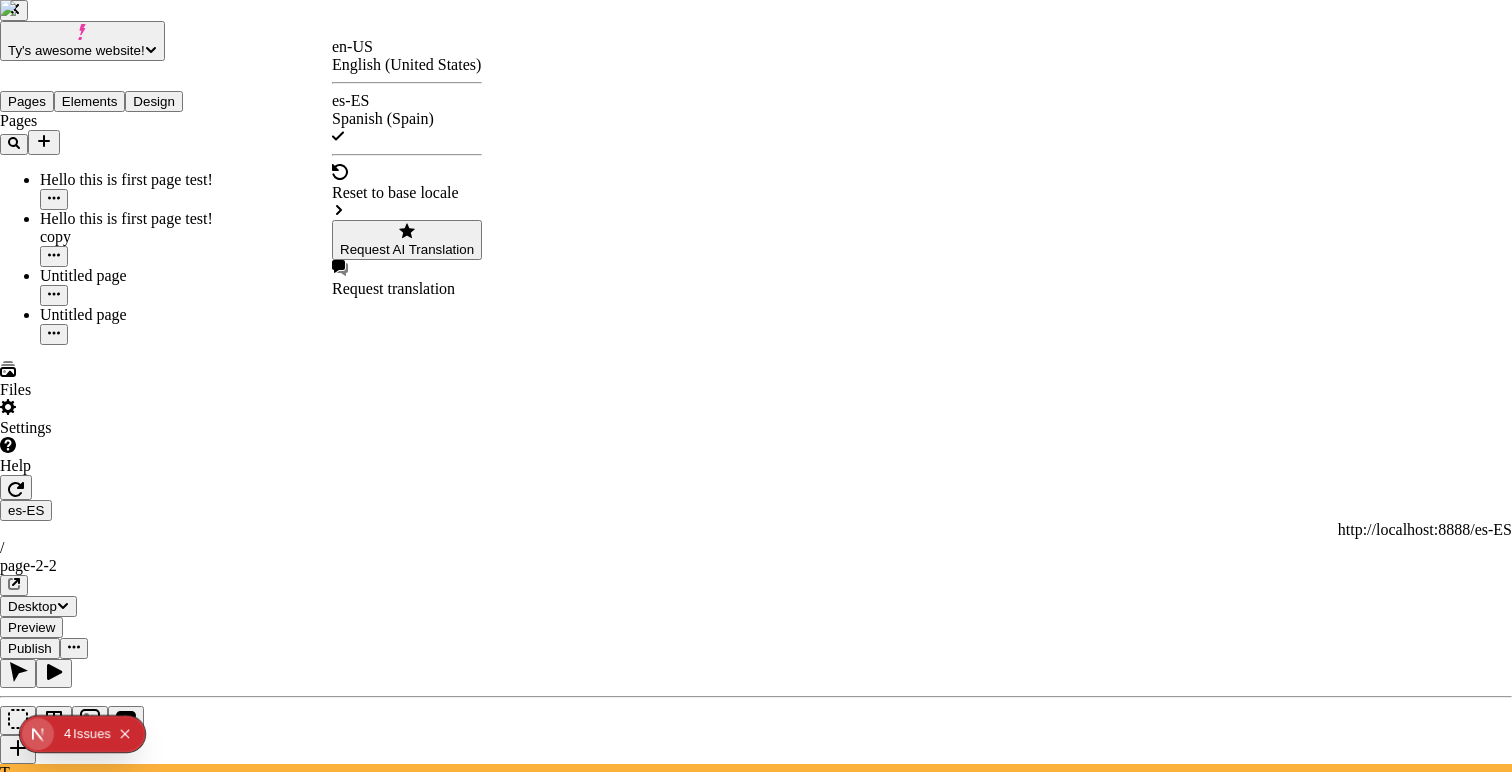 checkbox on "true" 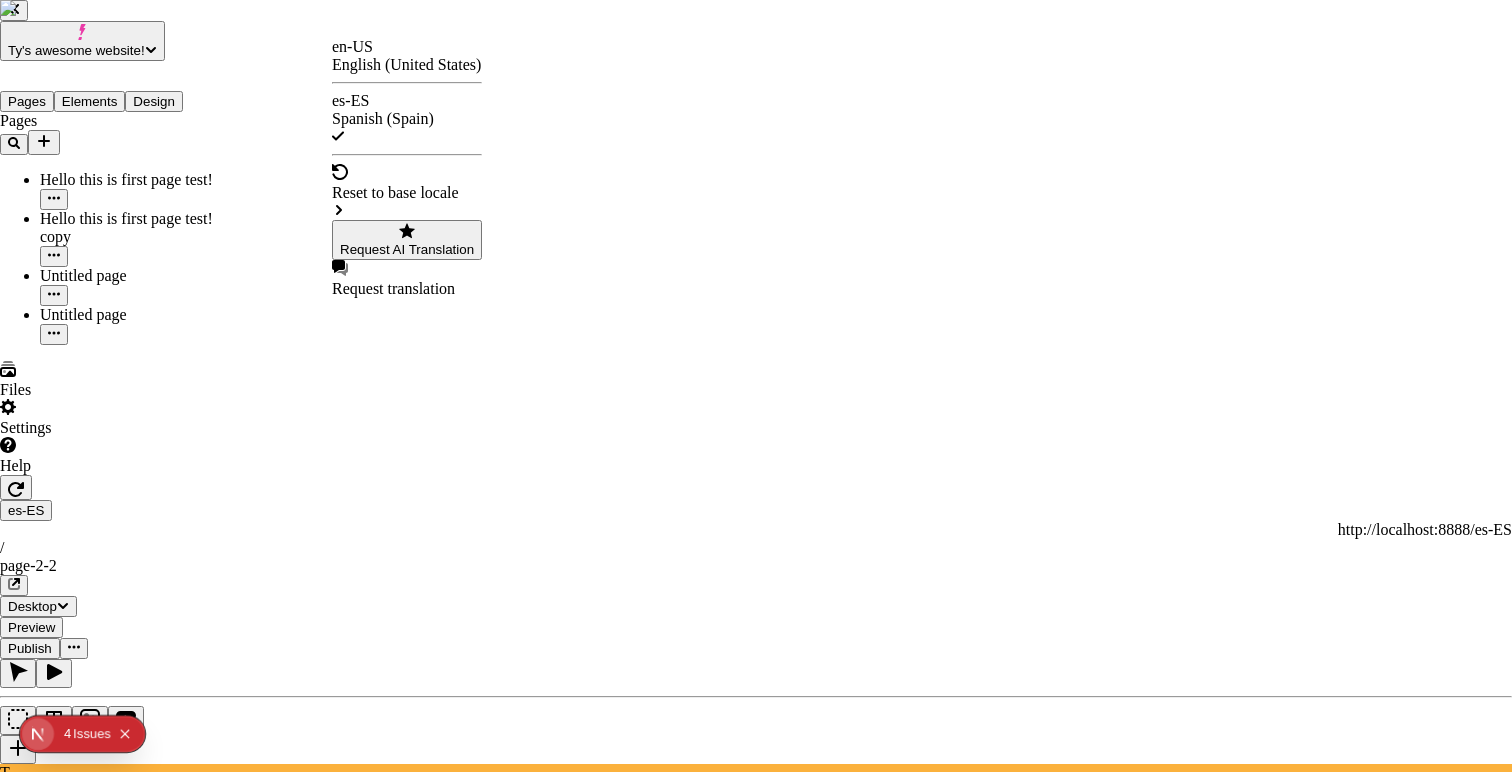 click on "Translate" at bounding box center [93, 2982] 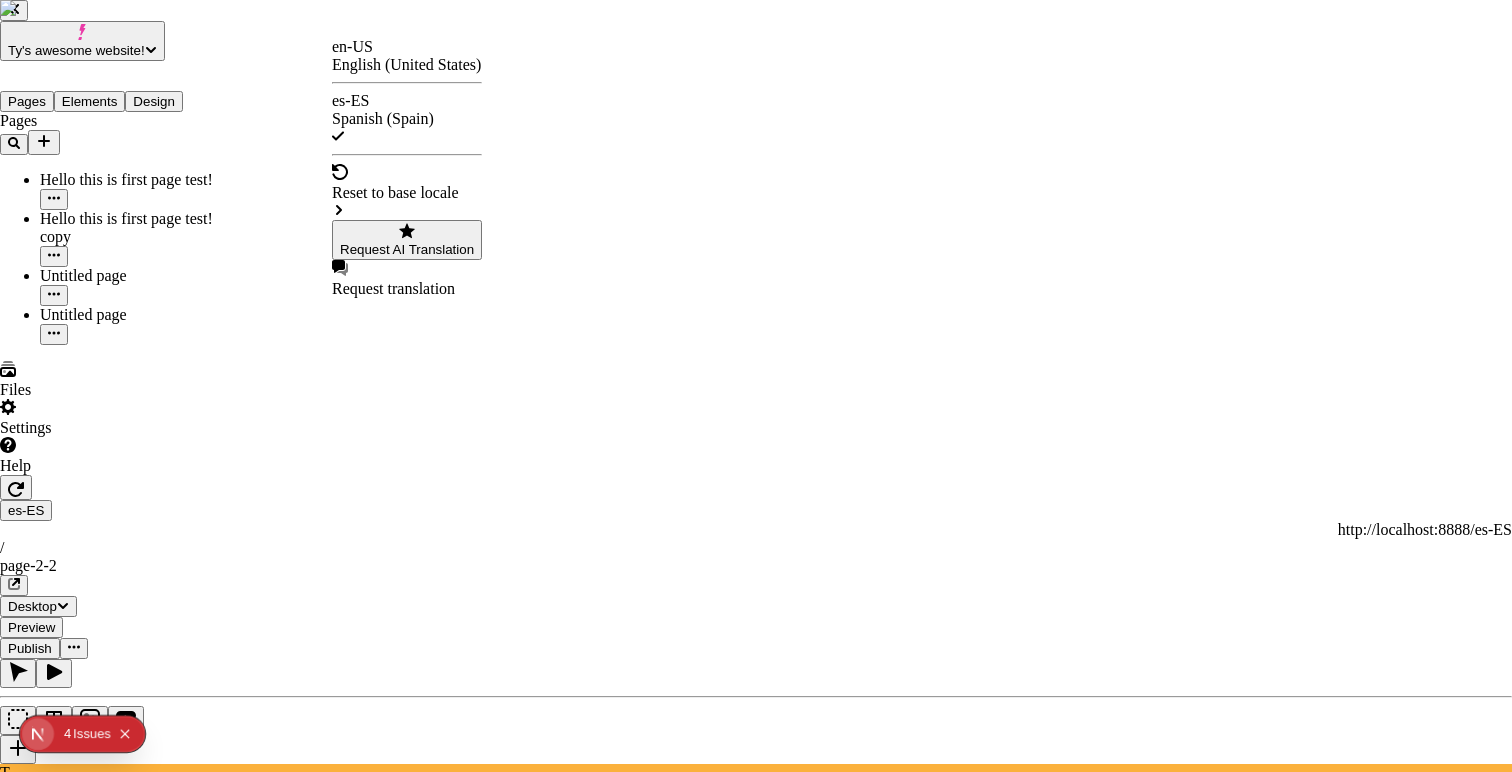 checkbox on "false" 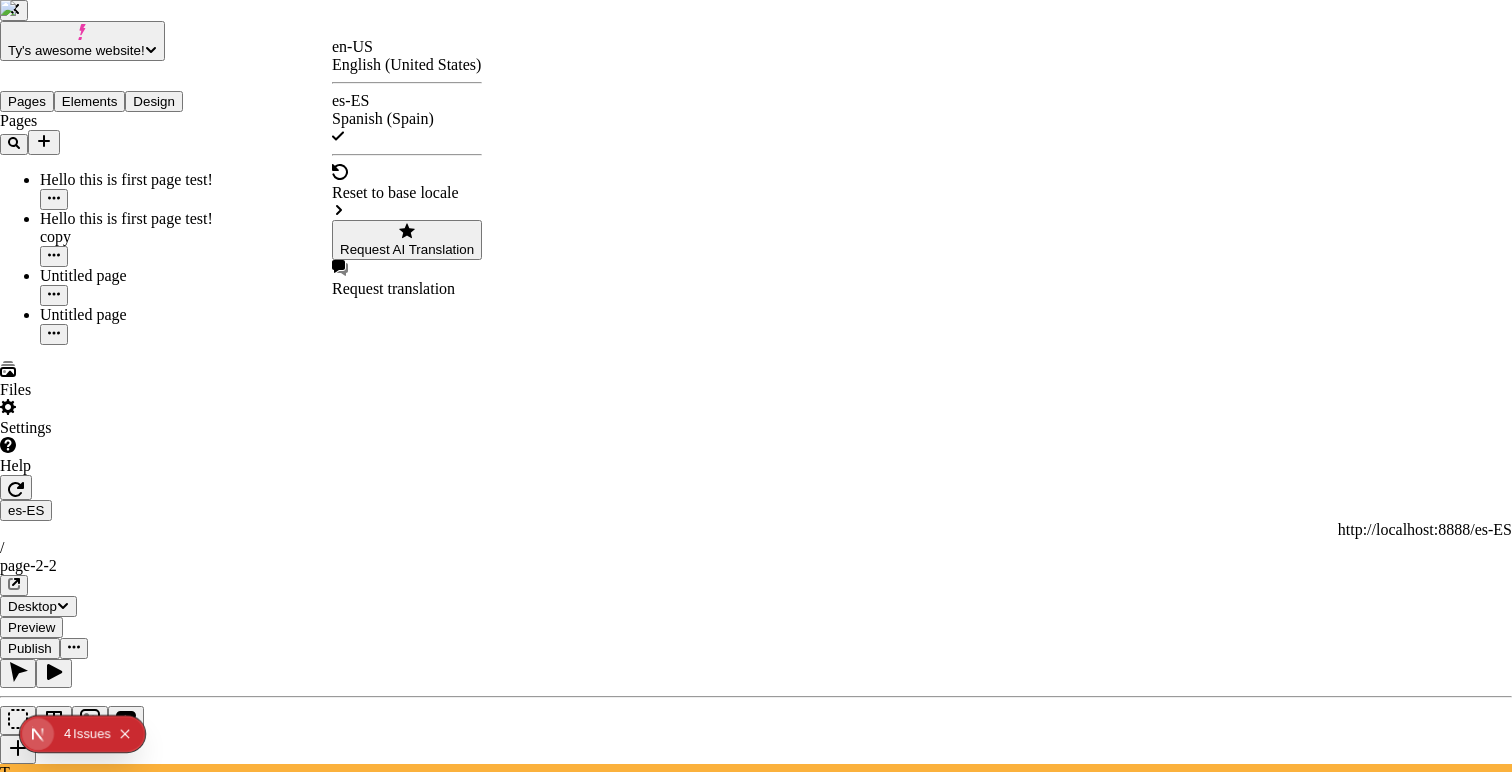 checkbox on "false" 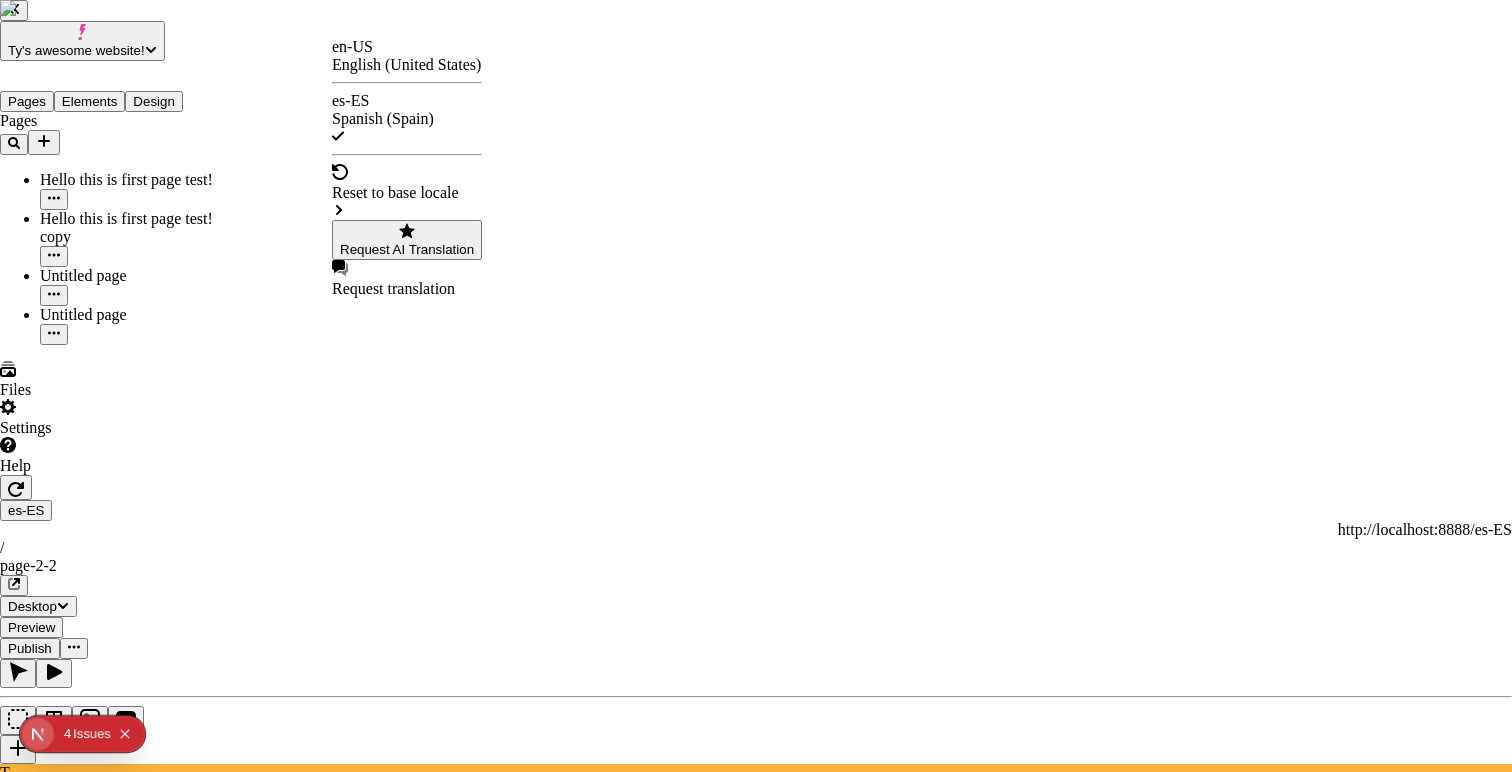 checkbox on "false" 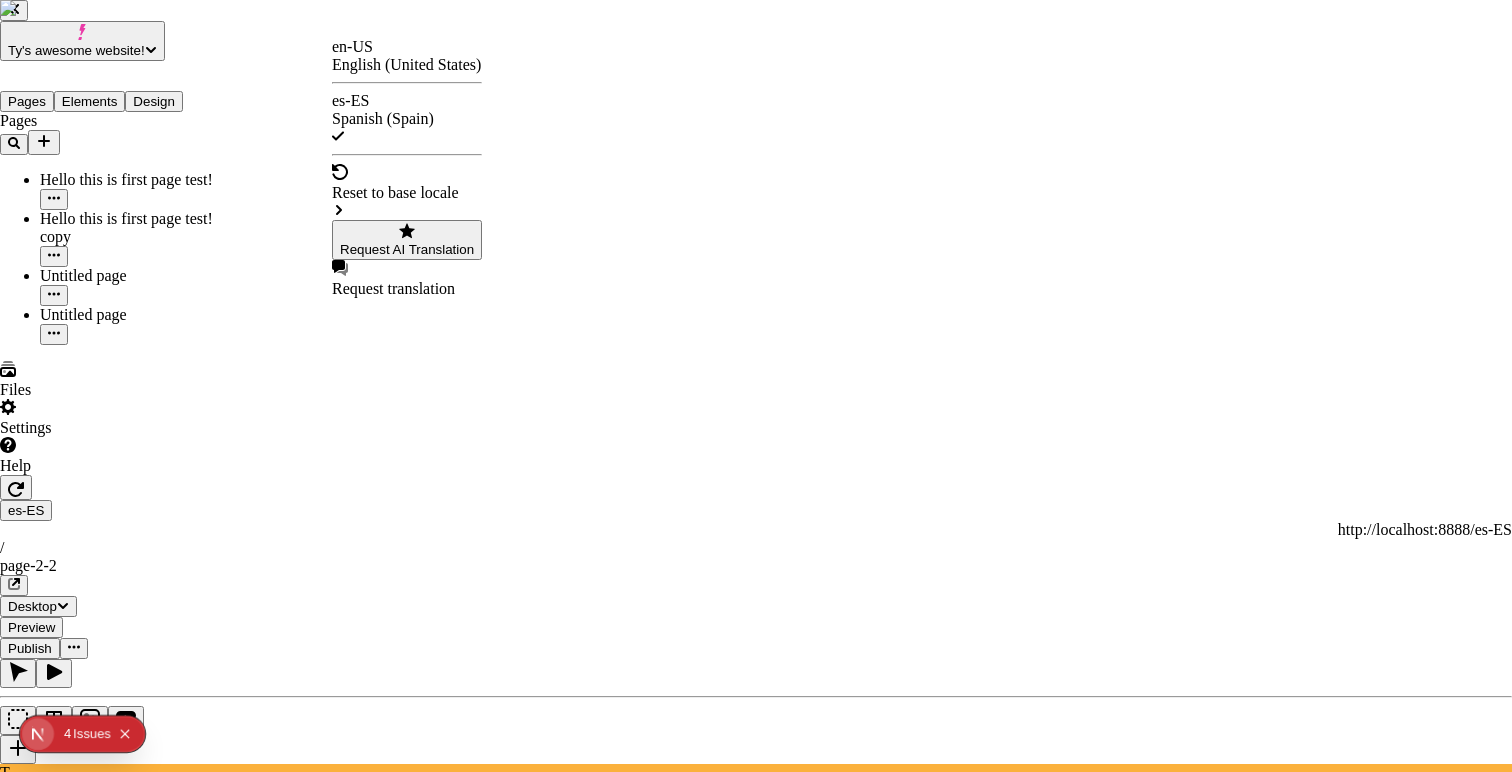 checkbox on "false" 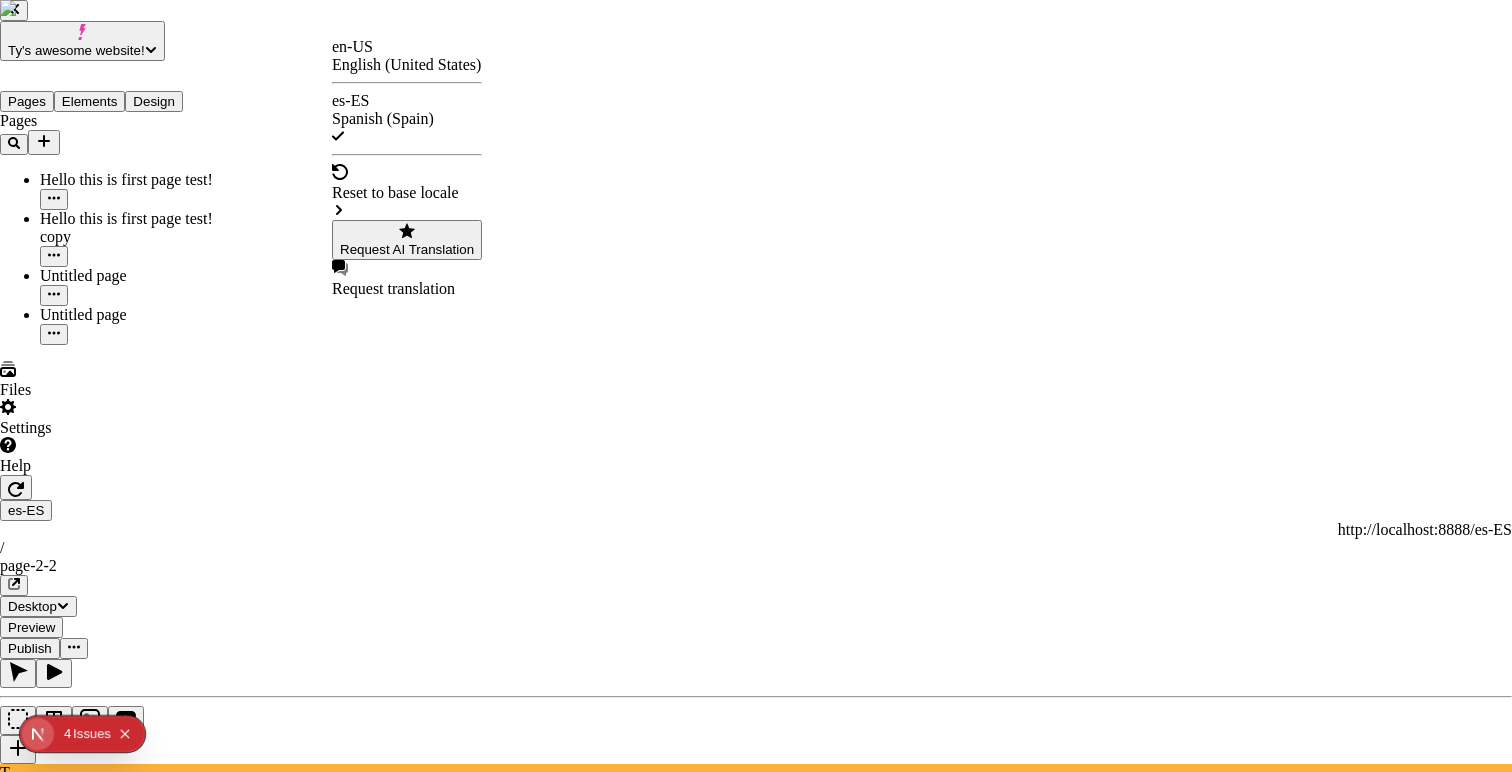 checkbox on "false" 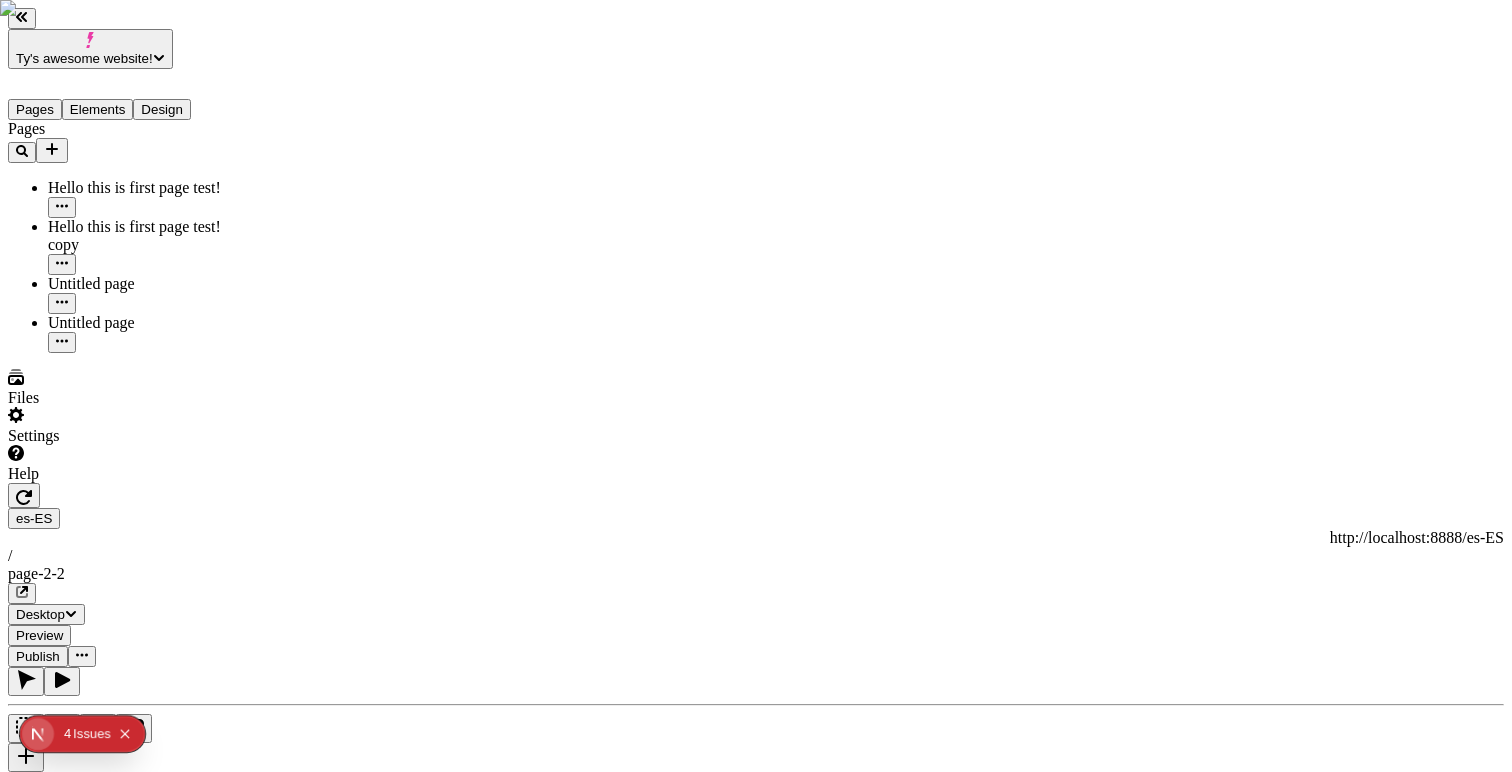 click 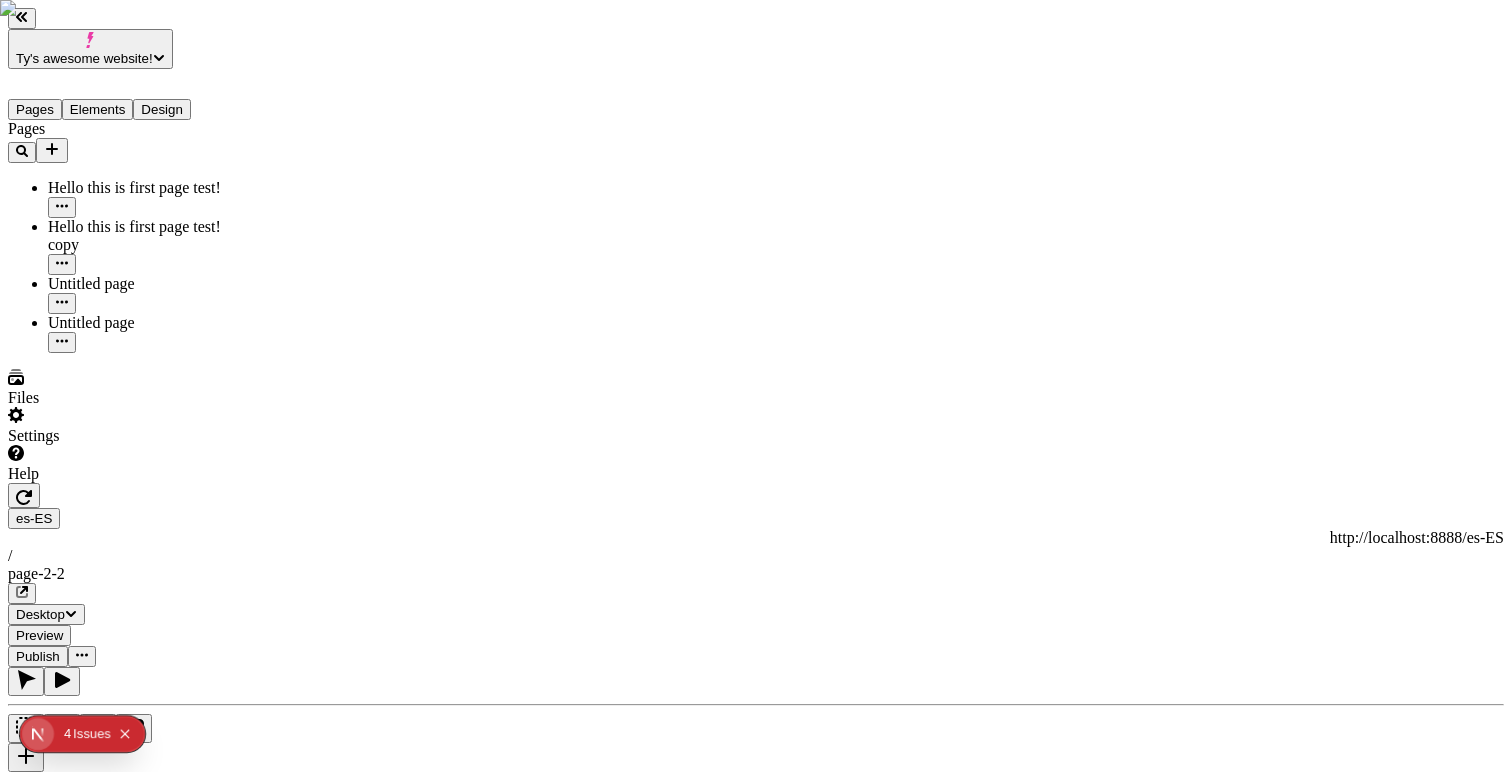 type 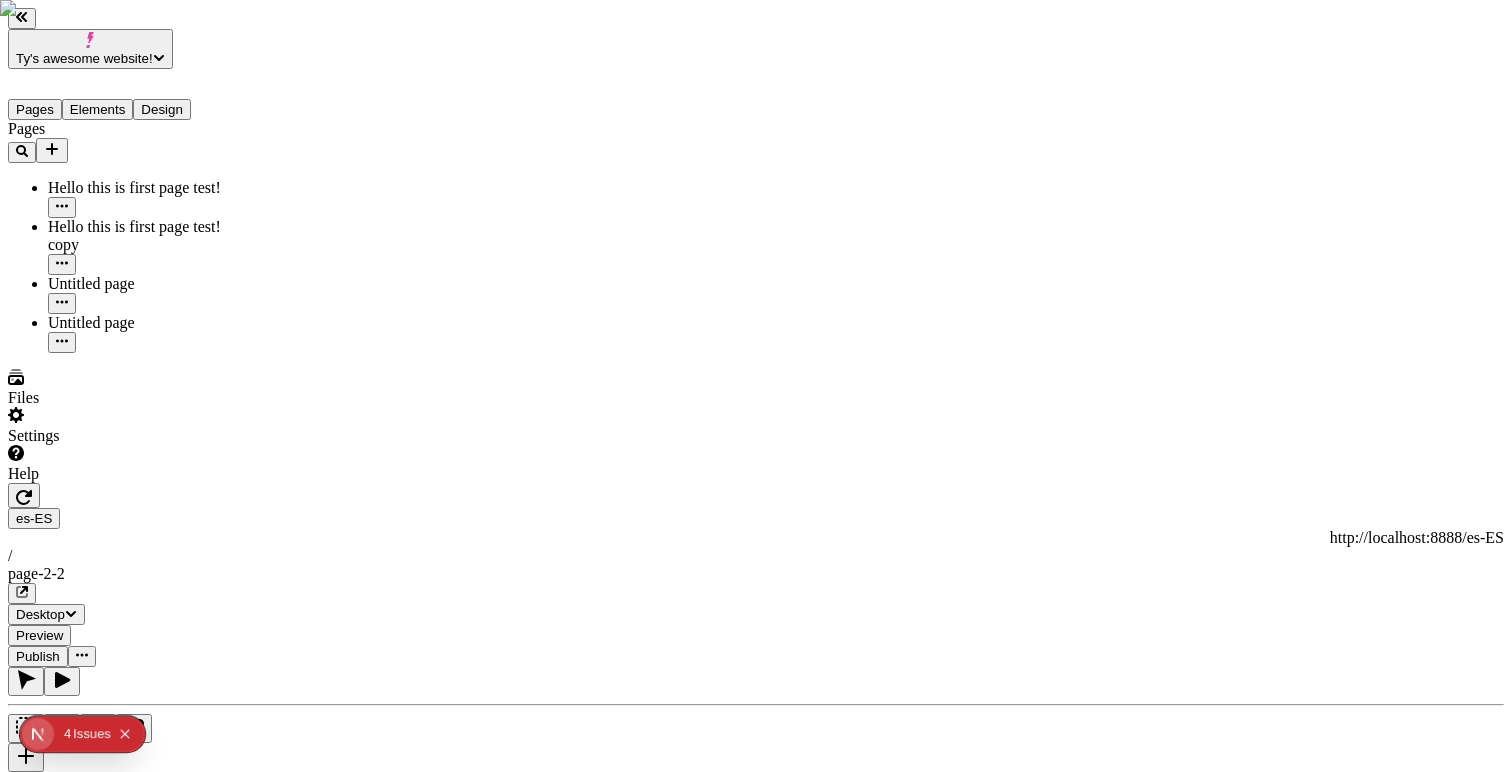 click on "Ty's awesome website! Pages Elements Design Pages Hello this is first page test! Hello this is first page test! copy Untitled page Untitled page Files Settings Help es-ES http://localhost:8888/es-ES / page-2-2 Desktop Preview Publish T Box Backgrounds Width 100 Height Align items Margin 0 0 Padding 10 10 10 10 Border 0 Corners 0 Shadows Row gap 0 Column gap 0 Animate box in None Animate items in None Visibility
To pick up a draggable item, press the space bar.
While dragging, use the arrow keys to move the item.
Press space again to drop the item in its new position, or press escape to cancel.
To pick up a draggable item, press the space bar.
While dragging, use the arrow keys to move the item.
Press space again to drop the item in its new position, or press escape to cancel." at bounding box center [756, 1529] 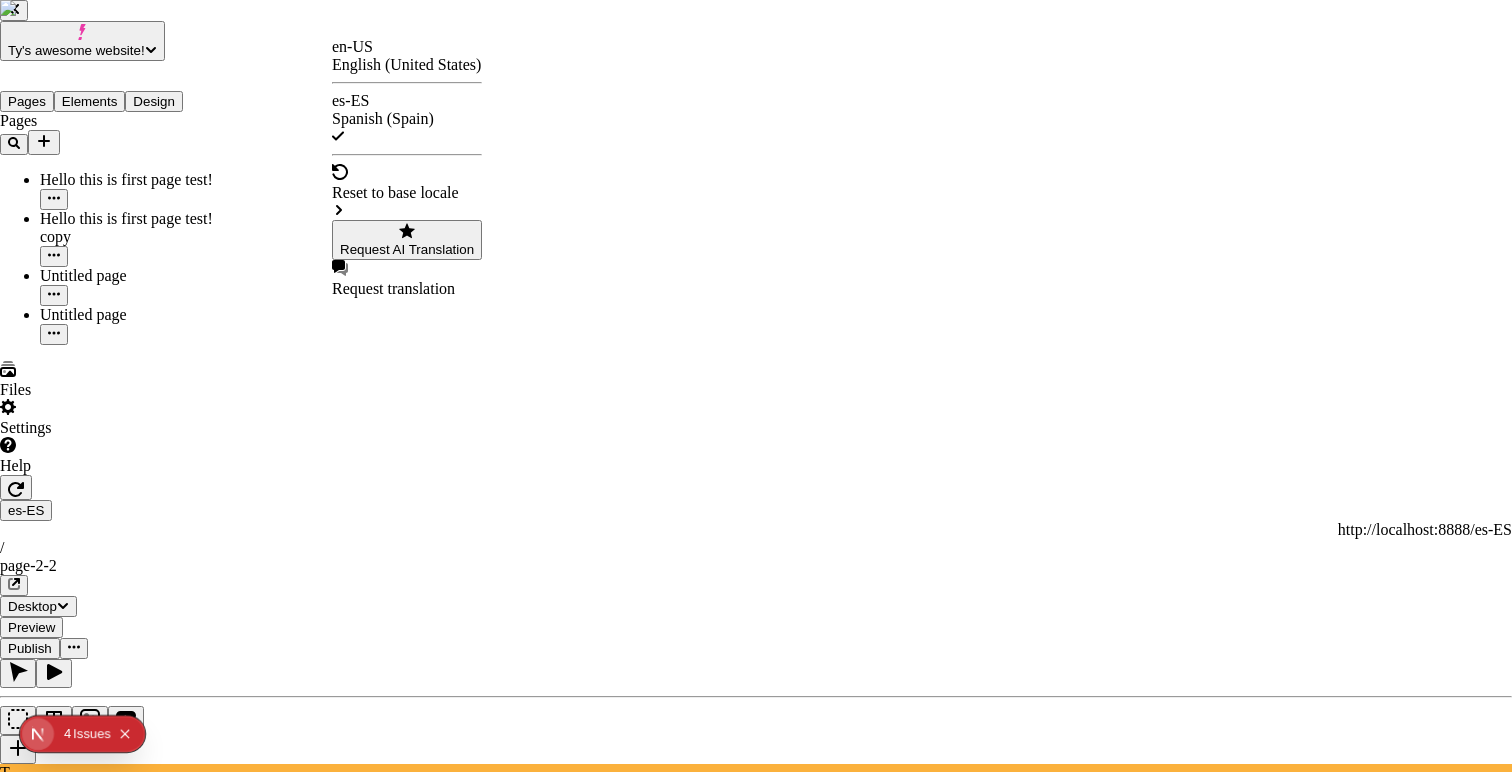 click on "Reset to base locale" at bounding box center (407, 192) 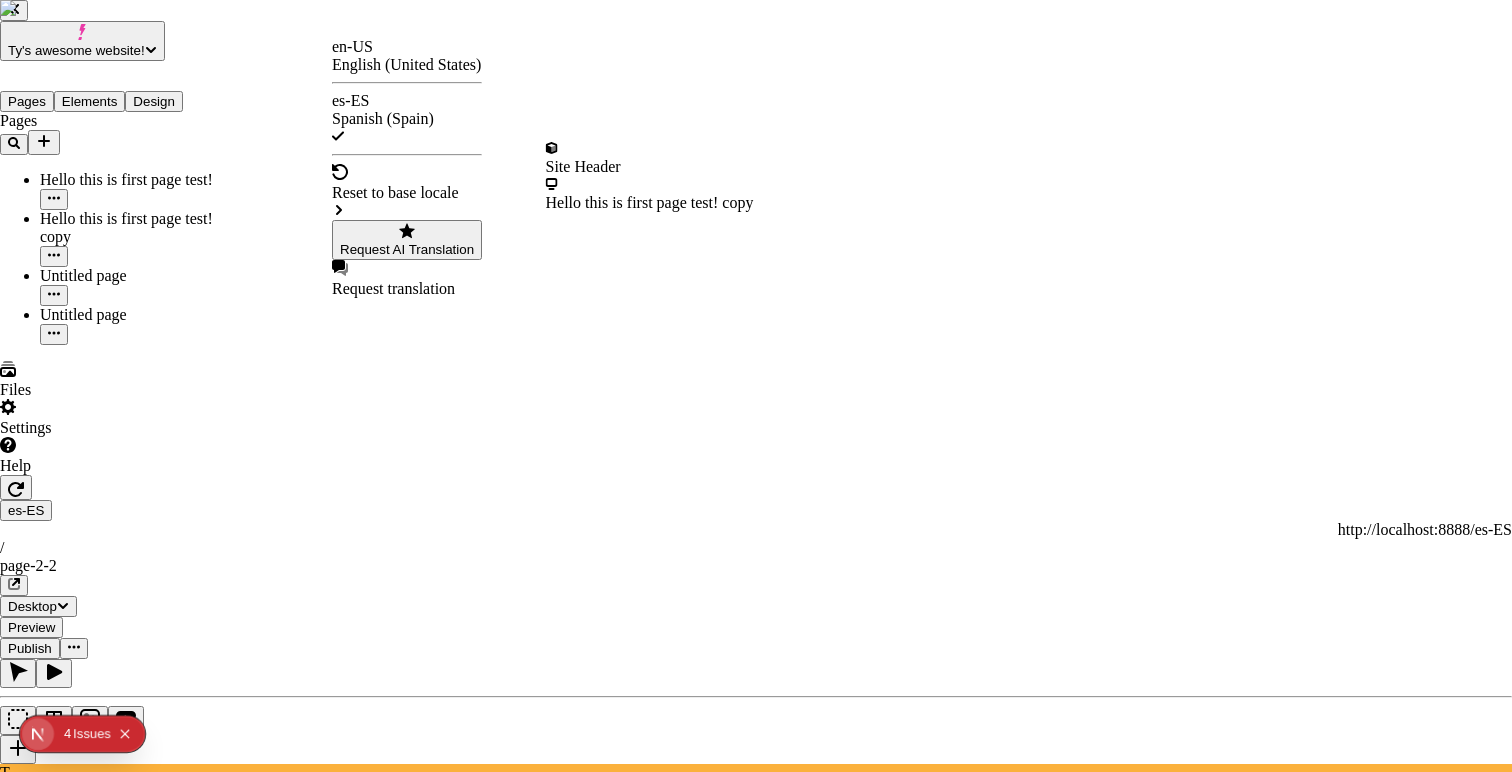 click on "Hello this is first page test! copy" at bounding box center (650, 203) 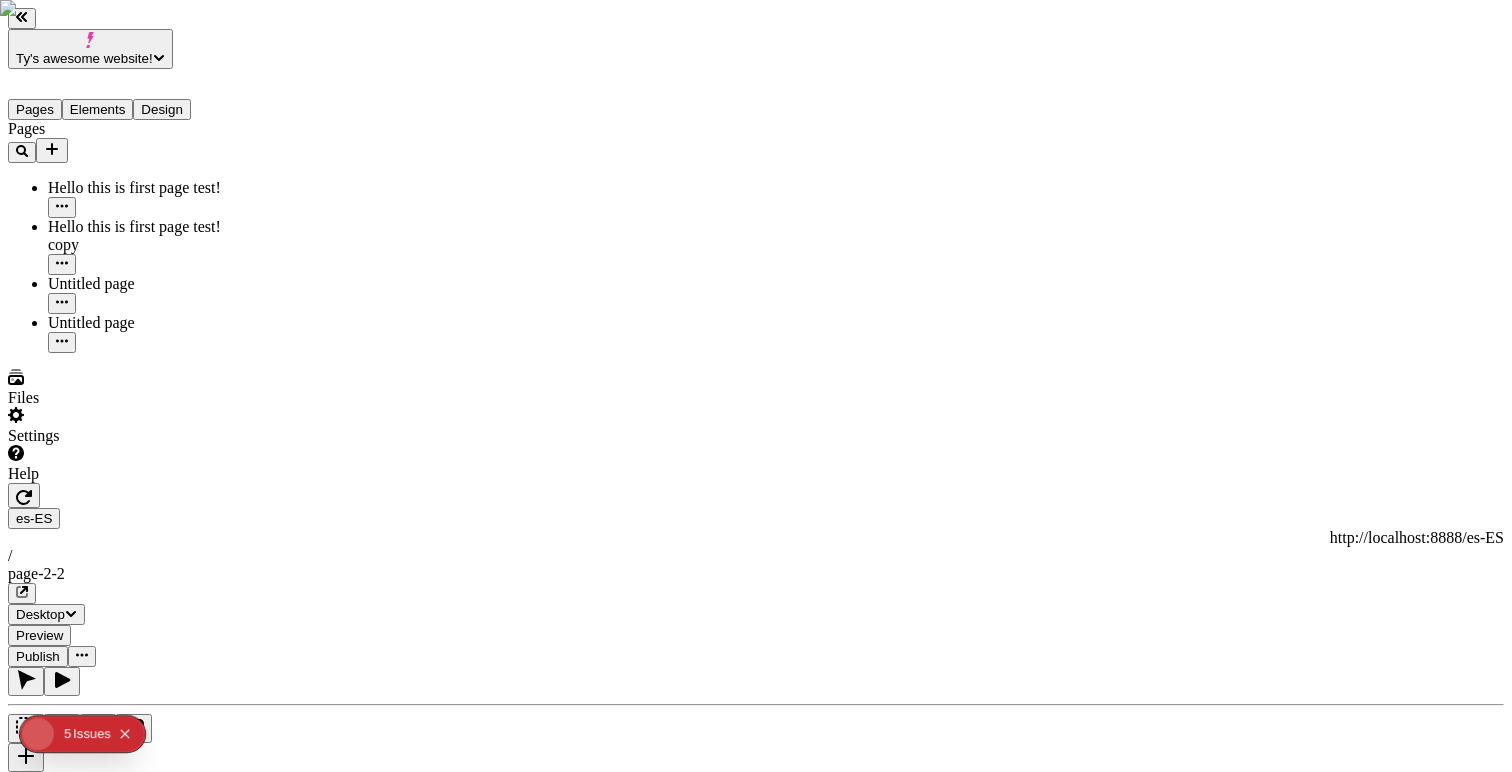 scroll, scrollTop: 0, scrollLeft: 0, axis: both 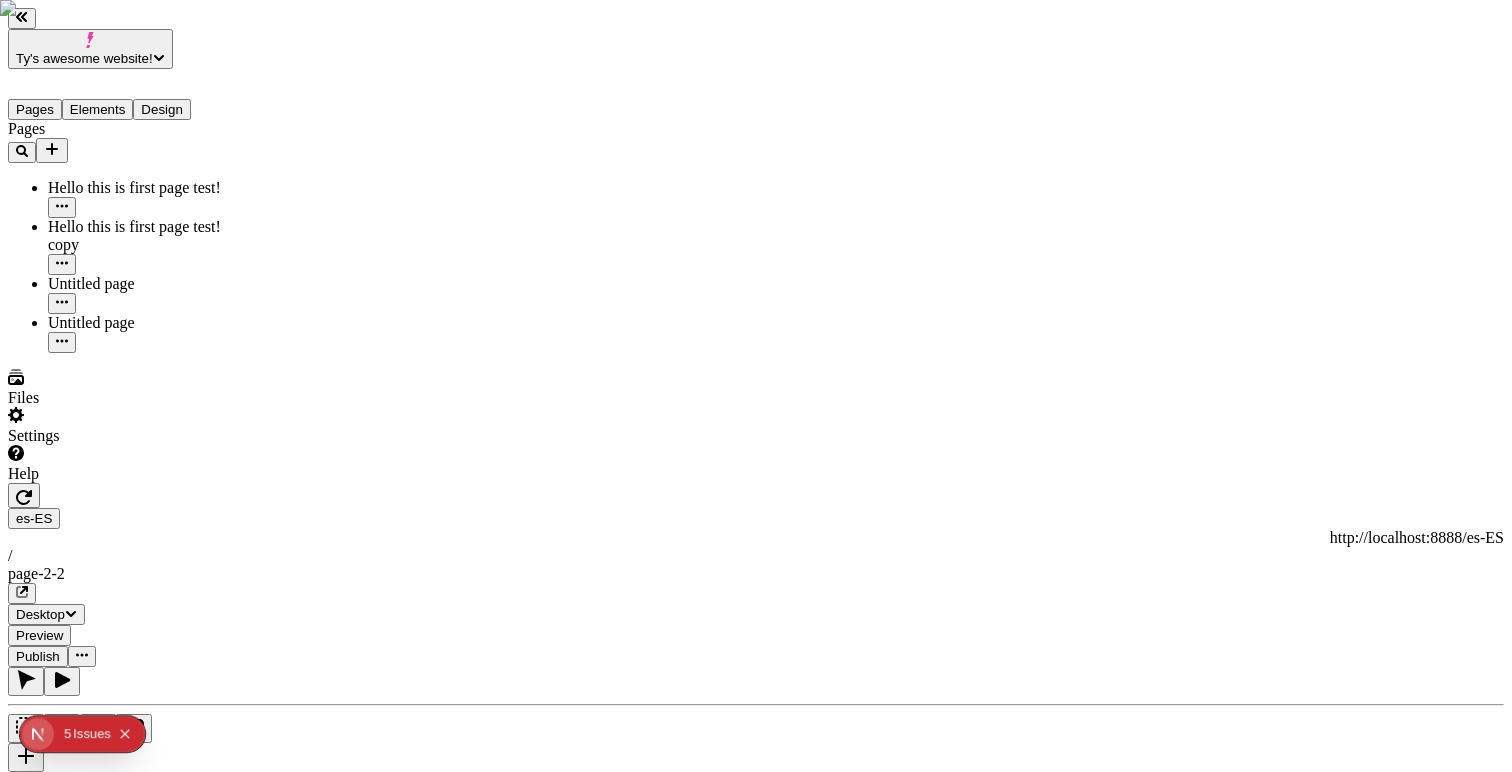 click on "Undo" at bounding box center [434, 2120] 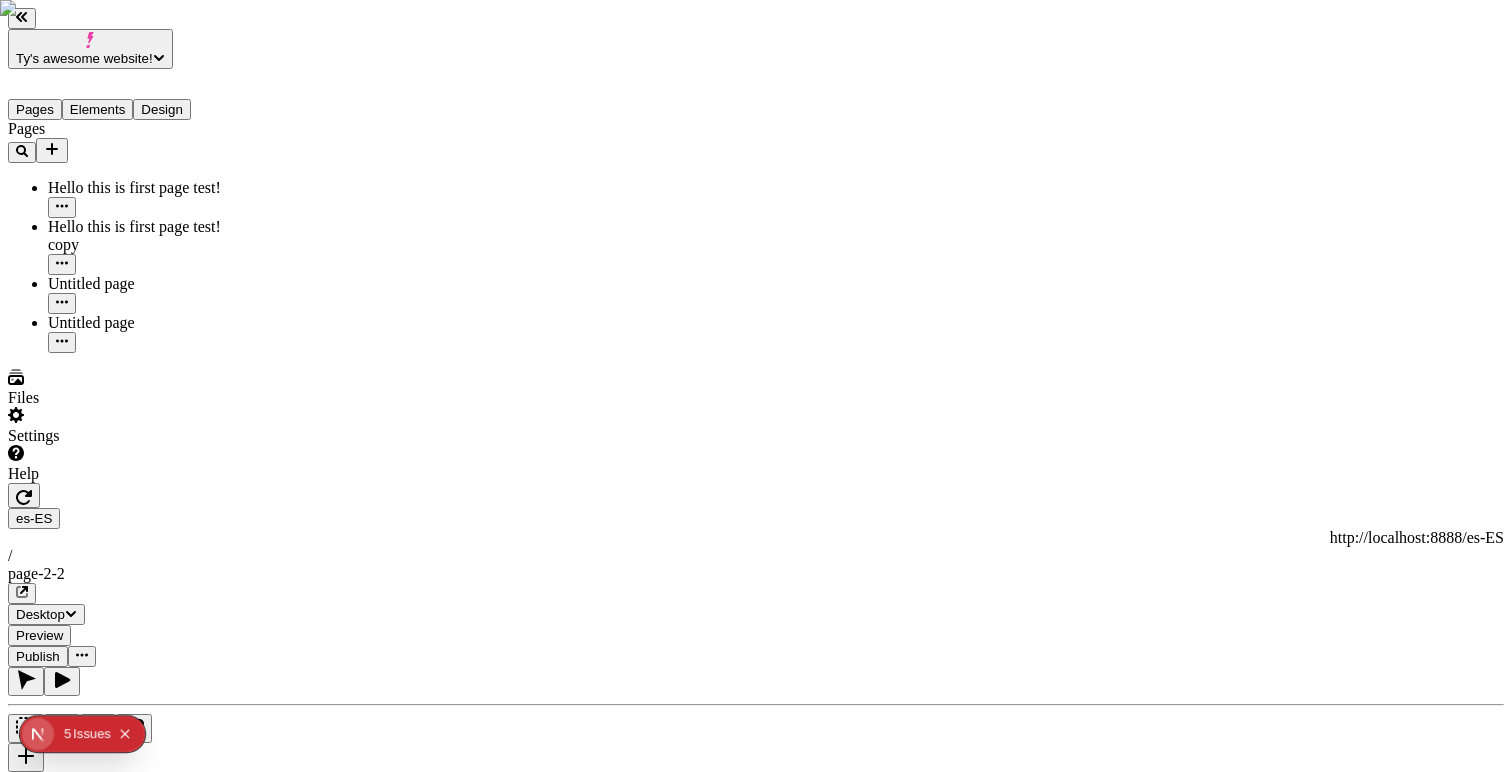 click 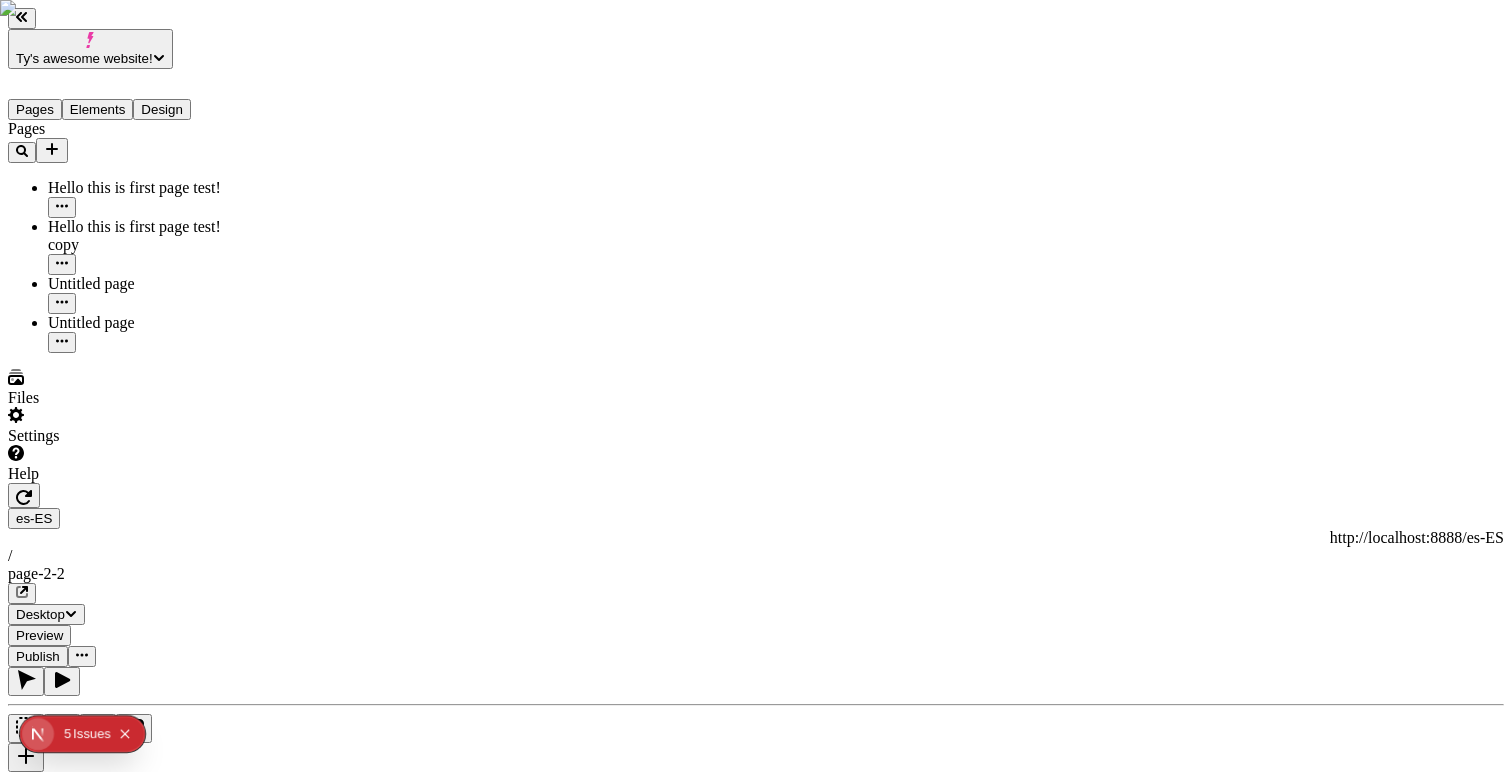 drag, startPoint x: 1367, startPoint y: 667, endPoint x: 1265, endPoint y: 620, distance: 112.30761 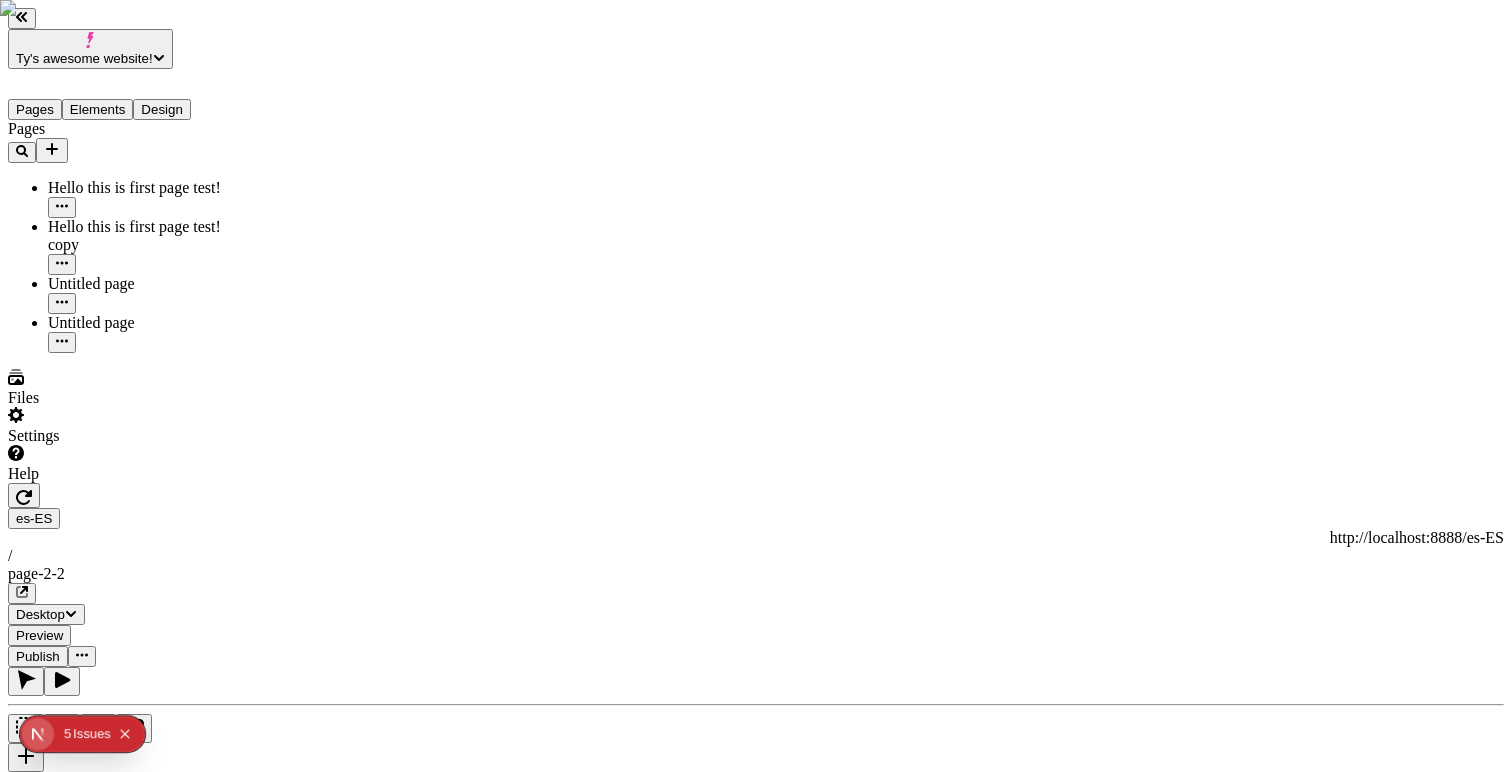 click on "es-ES http://localhost:8888/es-ES / page-2-2 Desktop Preview Publish T Product Card Width 250 Margin 0 Image IMG_7053.jpg Replace Image alt text Description of the image Heading editable still! Link text youtube! Description ¡Esta es una pequeña descripción dentro de una tarjeta de producto ficticia que se traduciría si yo fuera un usuario real! Link Open URL https://ai-sdk.dev/providers/ai-sdk-providers/openai#structured-outputs Open in a new tab" at bounding box center [756, 1595] 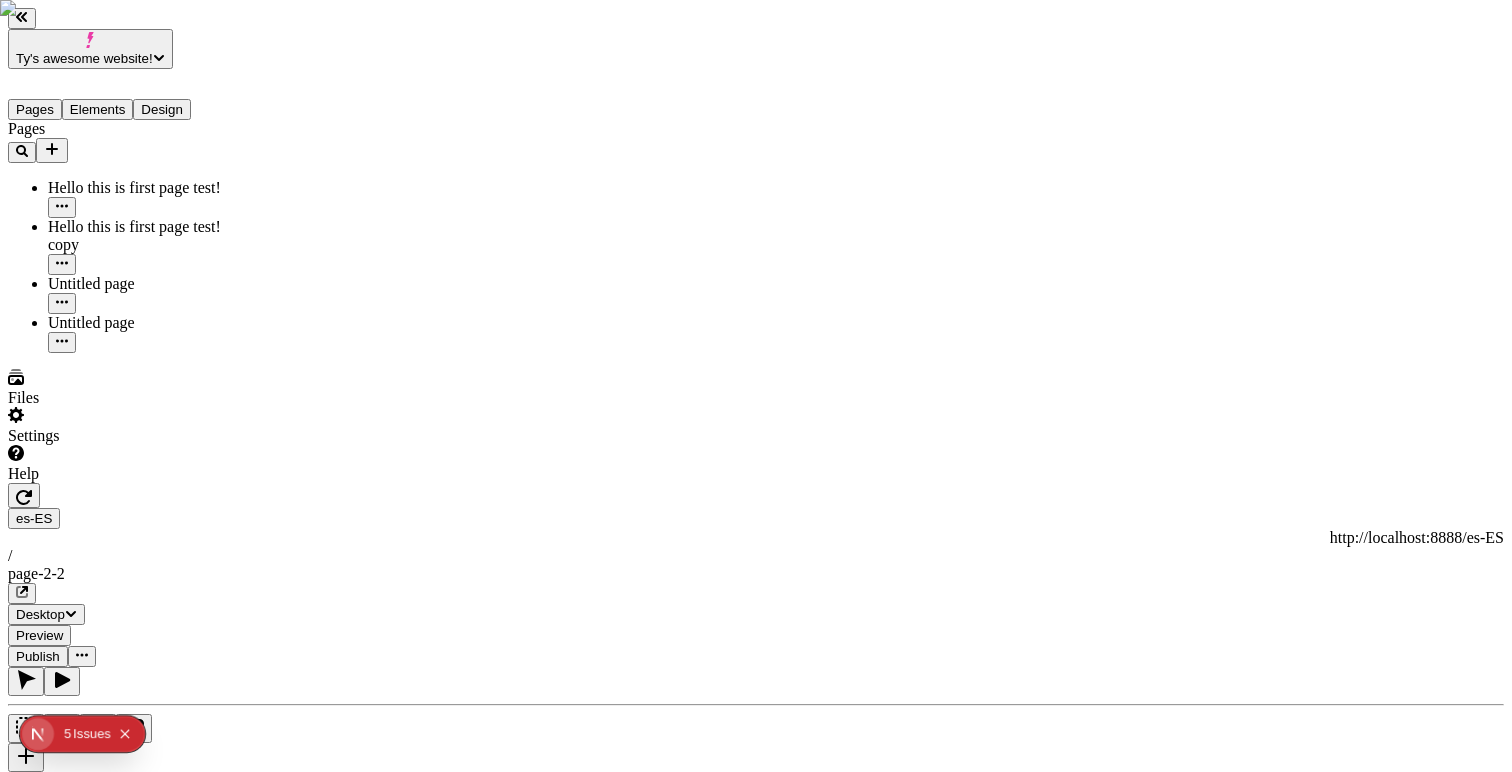click on "¡Esta es una pequeña descripción dentro de una tarjeta de producto ficticia que se traduciría si yo fuera un usuario real!" at bounding box center [88, 2566] 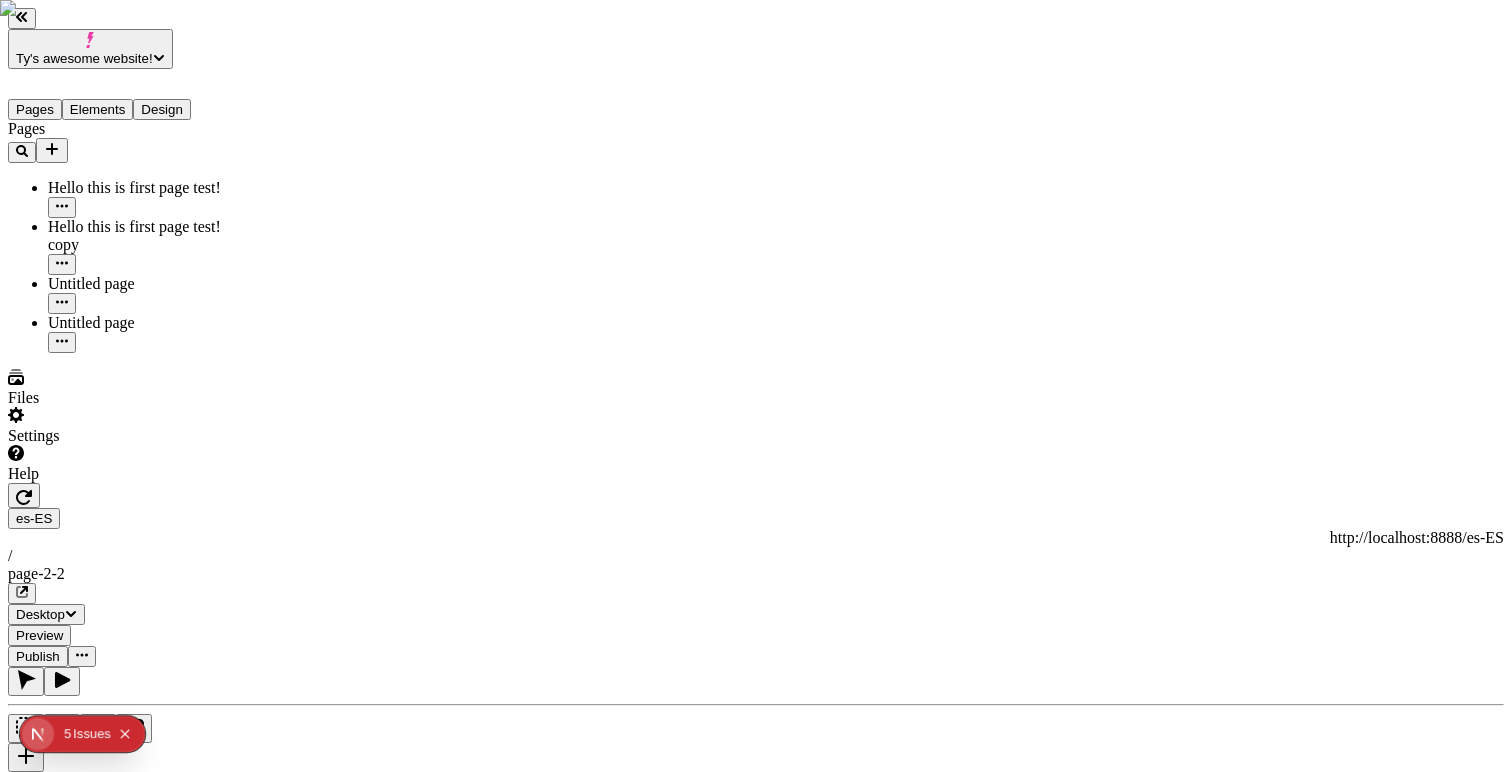 click on "¡Esta es una pequeña descripción dentro de una tarjeta de producto ficticia que se traduciría si yo fuera un usuario real!" at bounding box center (88, 2566) 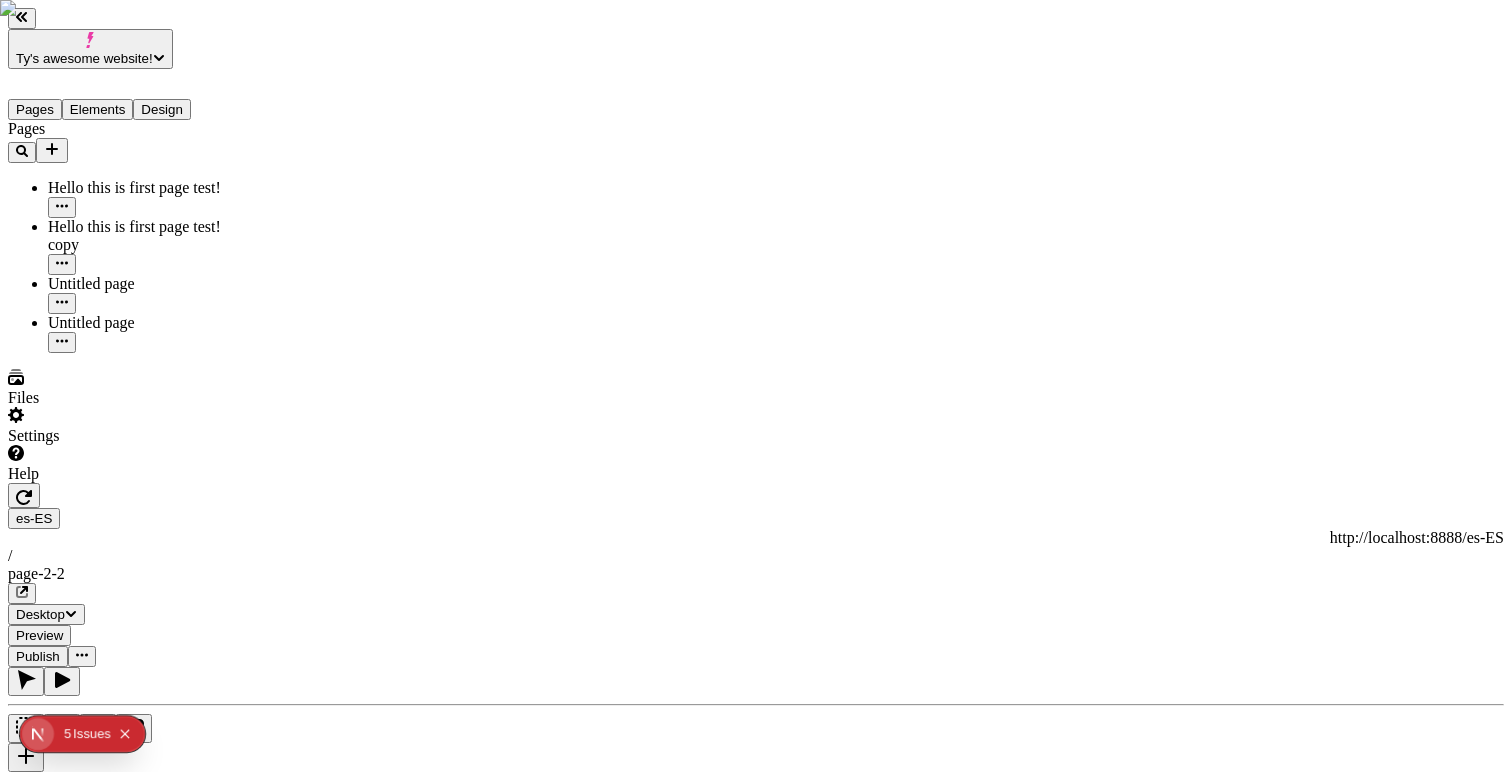 click 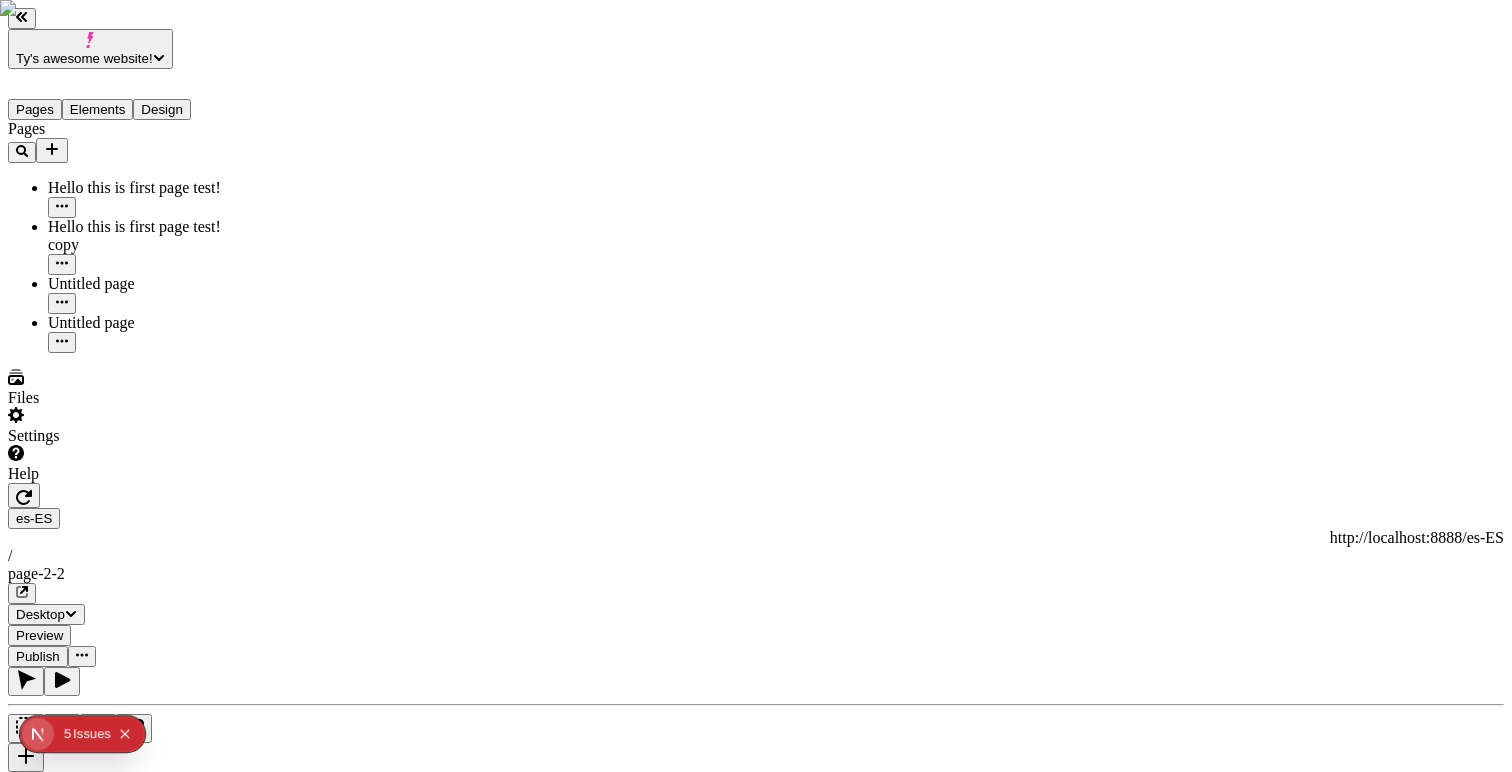 click on "¡Vaya! ¿Esto se convertirá en español? Ojalá." at bounding box center (96, 2490) 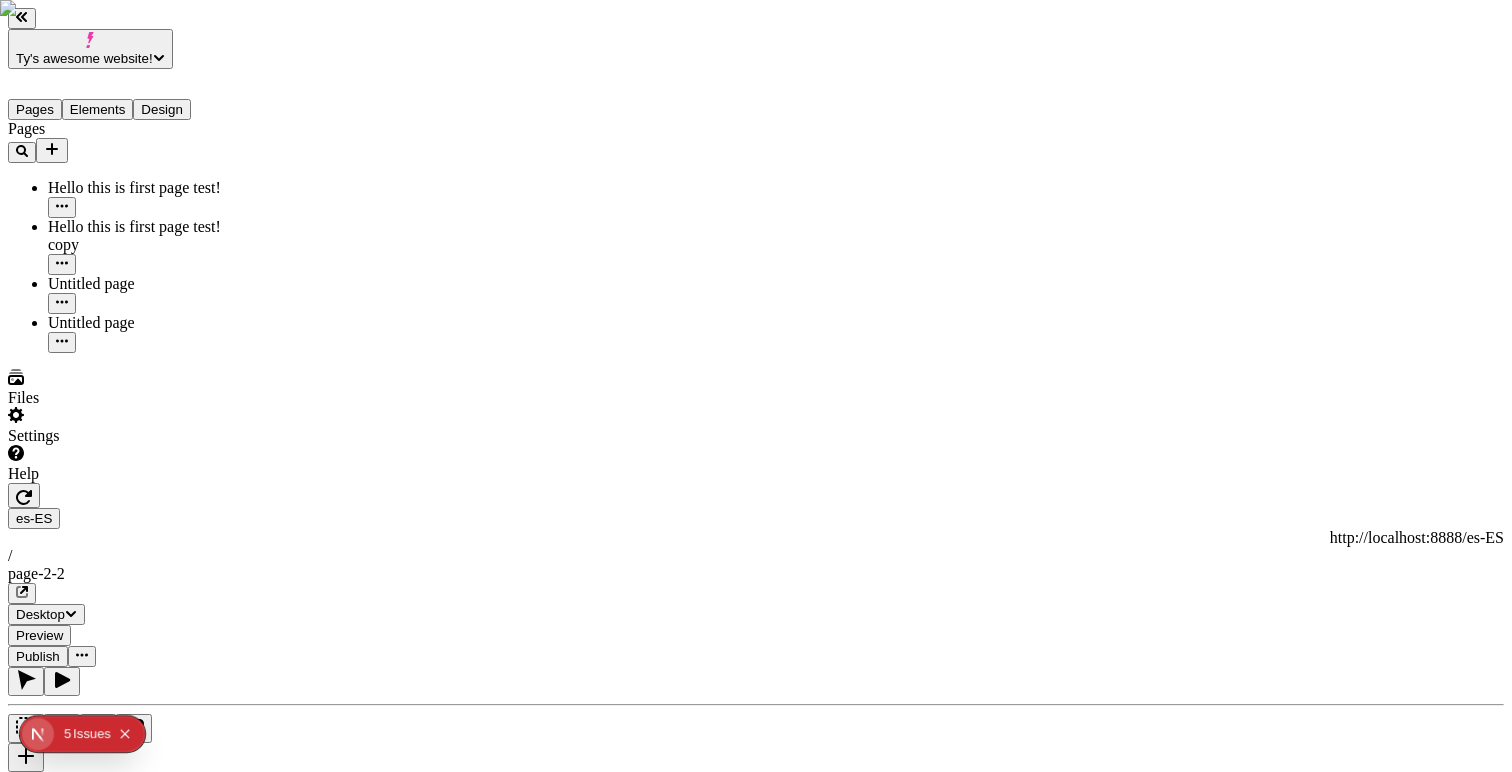 click on "¡Vaya! ¿Esto se convertirá en español? Ojalá." at bounding box center (96, 2490) 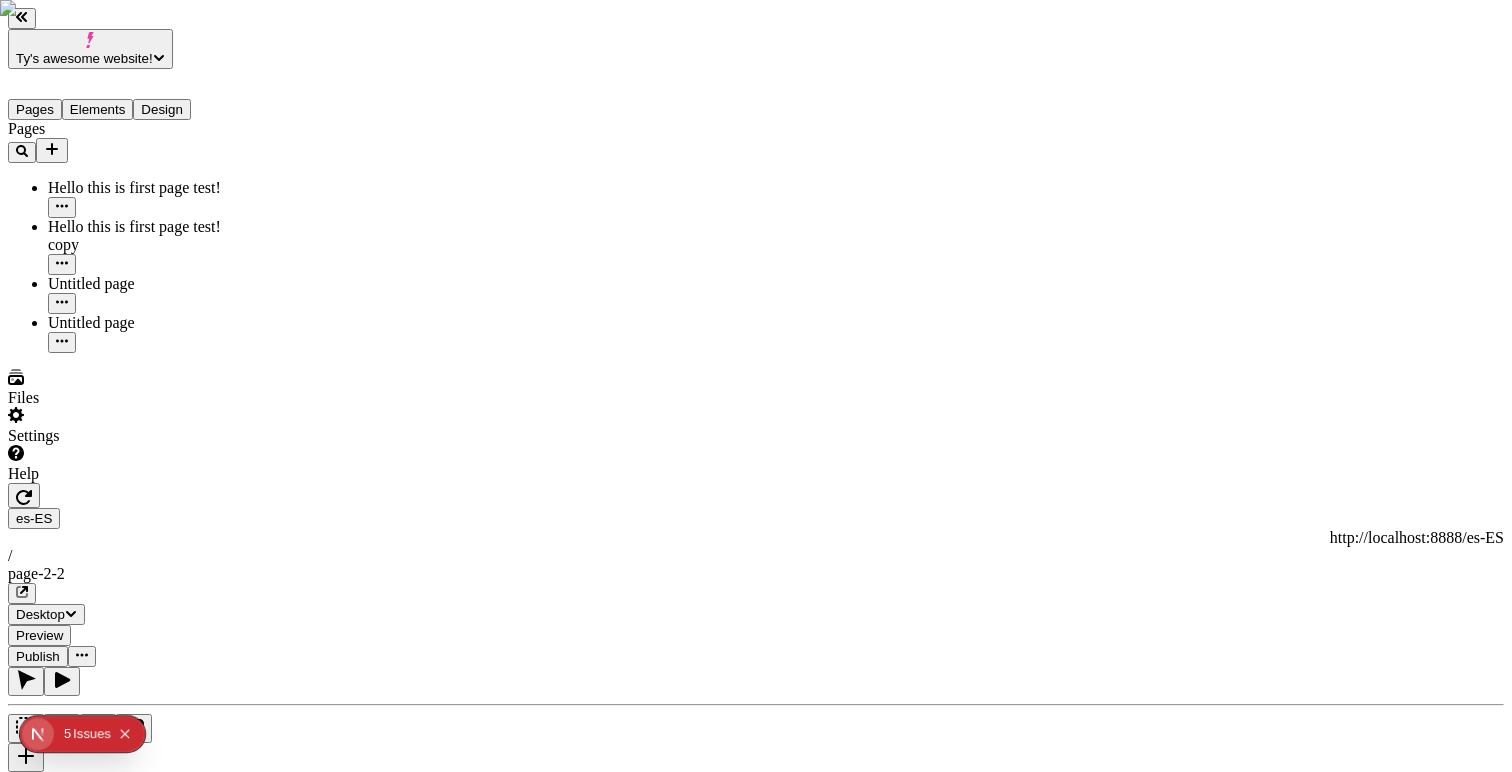 click on "¡Vaya! ¿Esto se convertirá en español? Ojalá." at bounding box center [96, 2490] 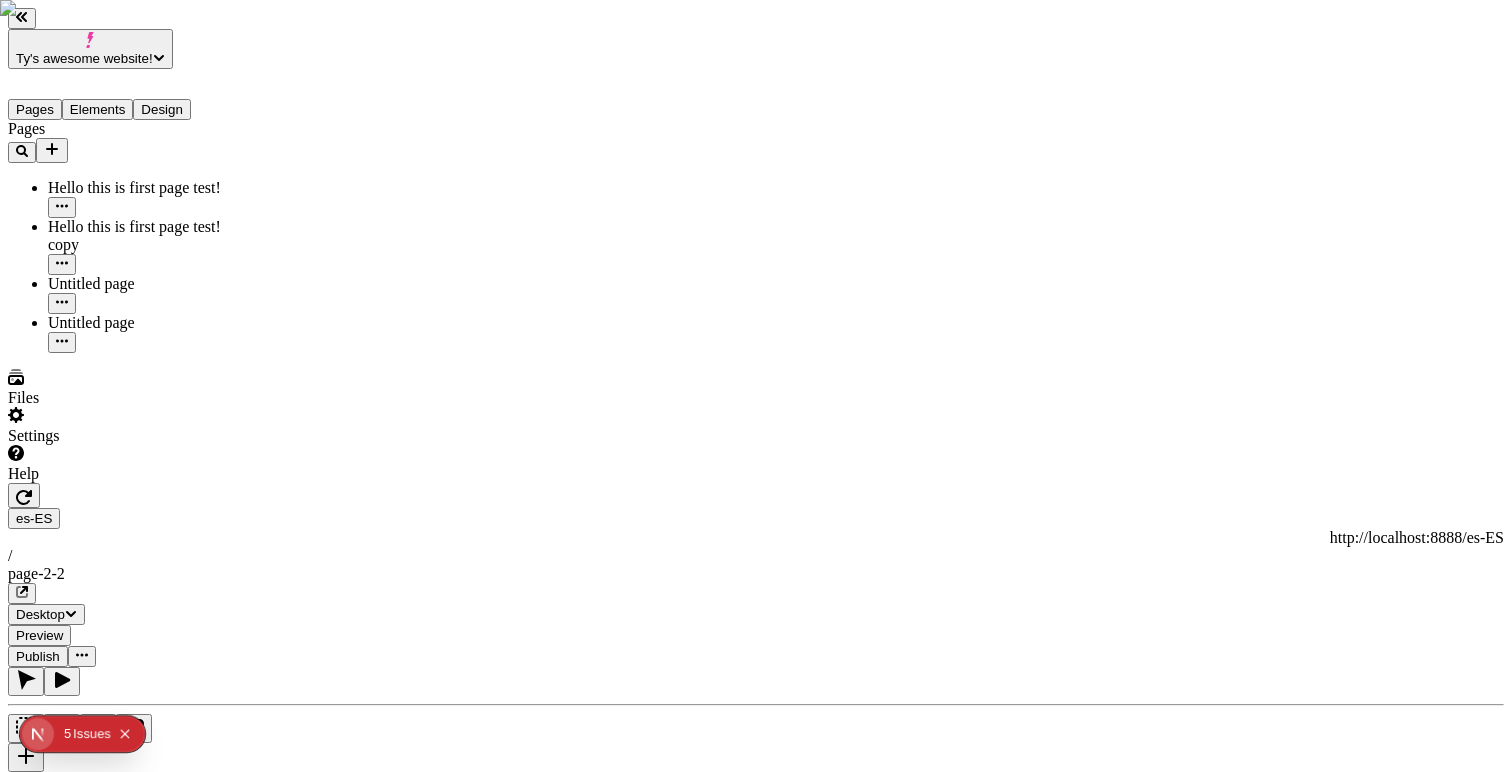 click on "¡Vaya! ¿Esto se convertirá en español? Ojalá." at bounding box center (96, 2490) 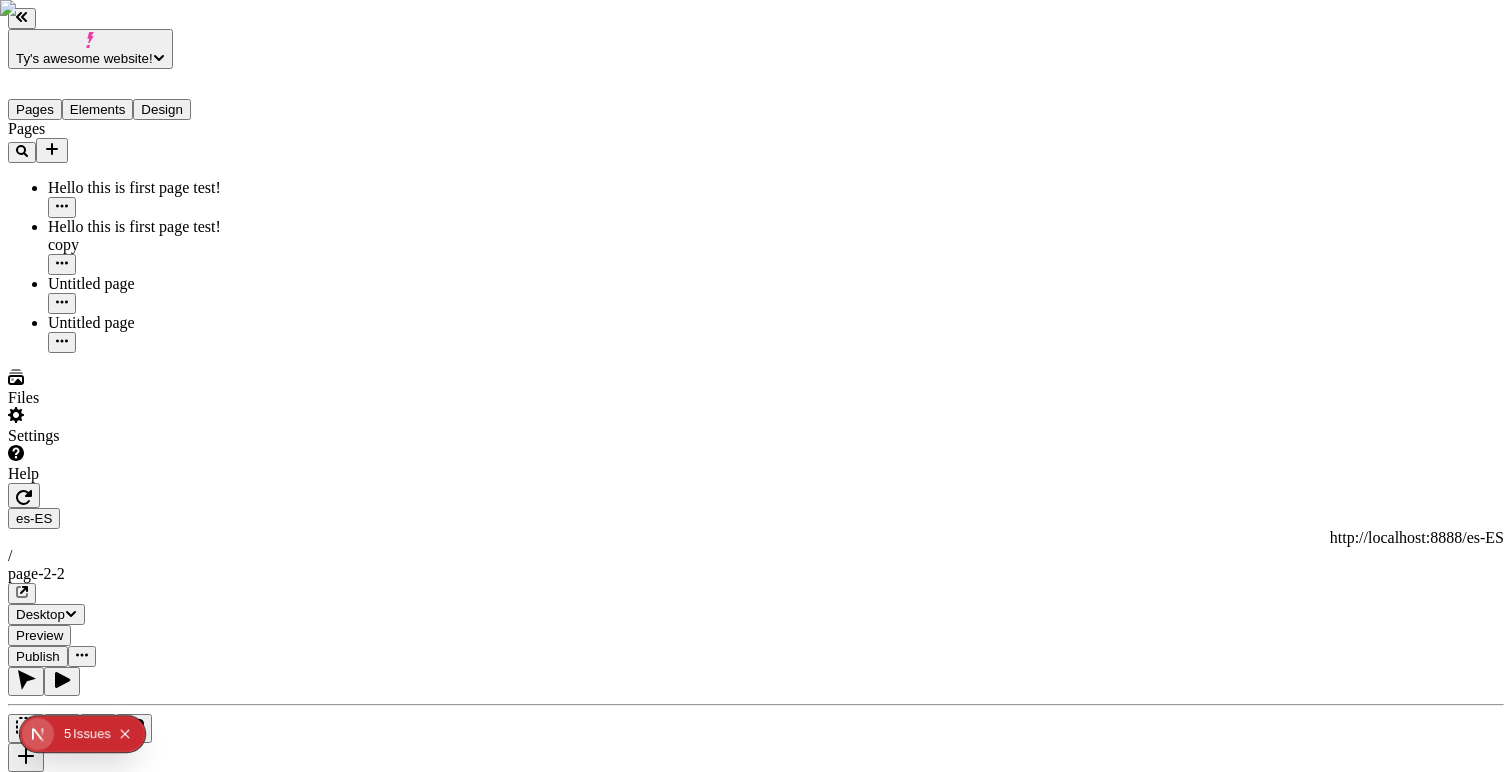 paste on "Oh! Will this become Spanish? Hopefully" 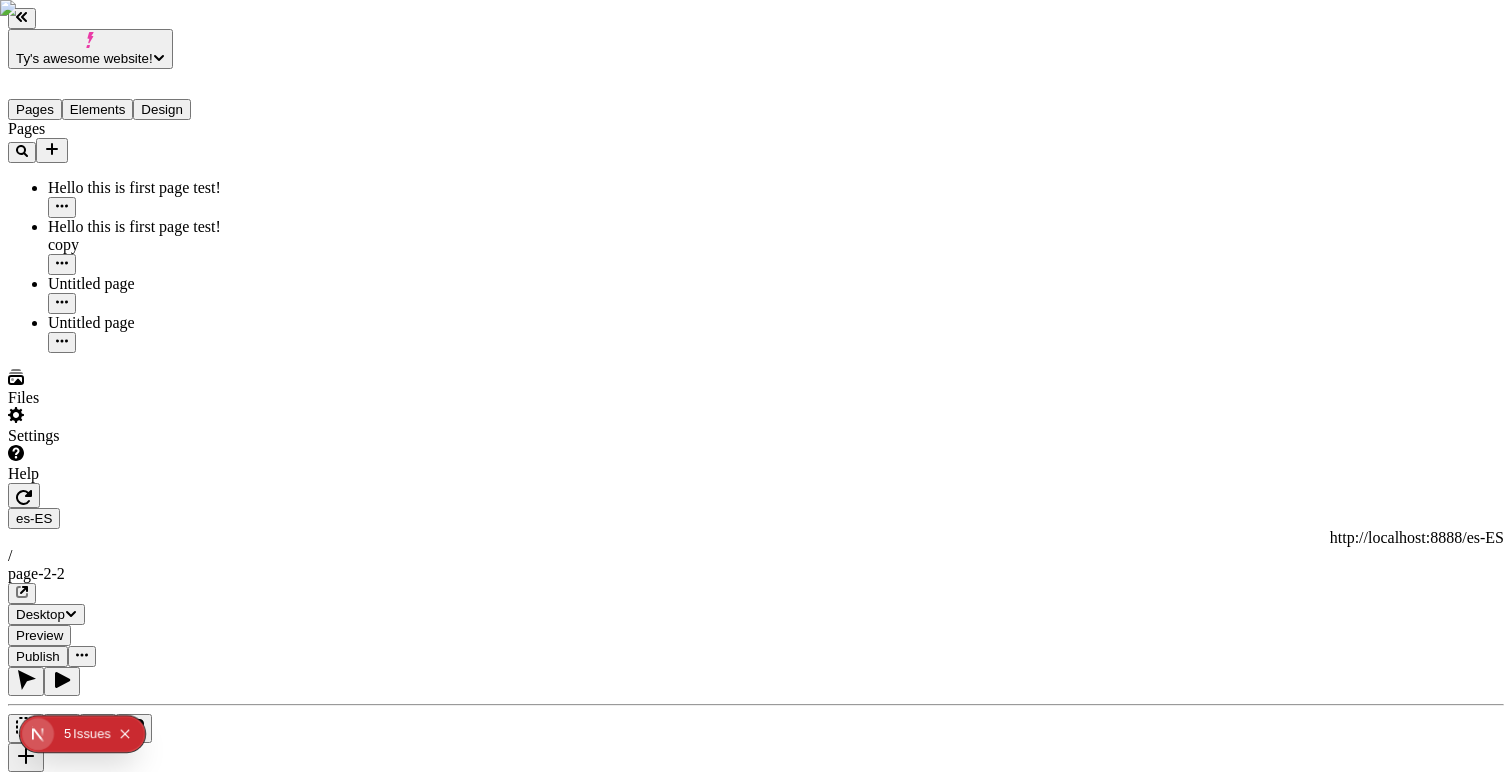 type on "Oh! Will this become Spanish? Hopefully." 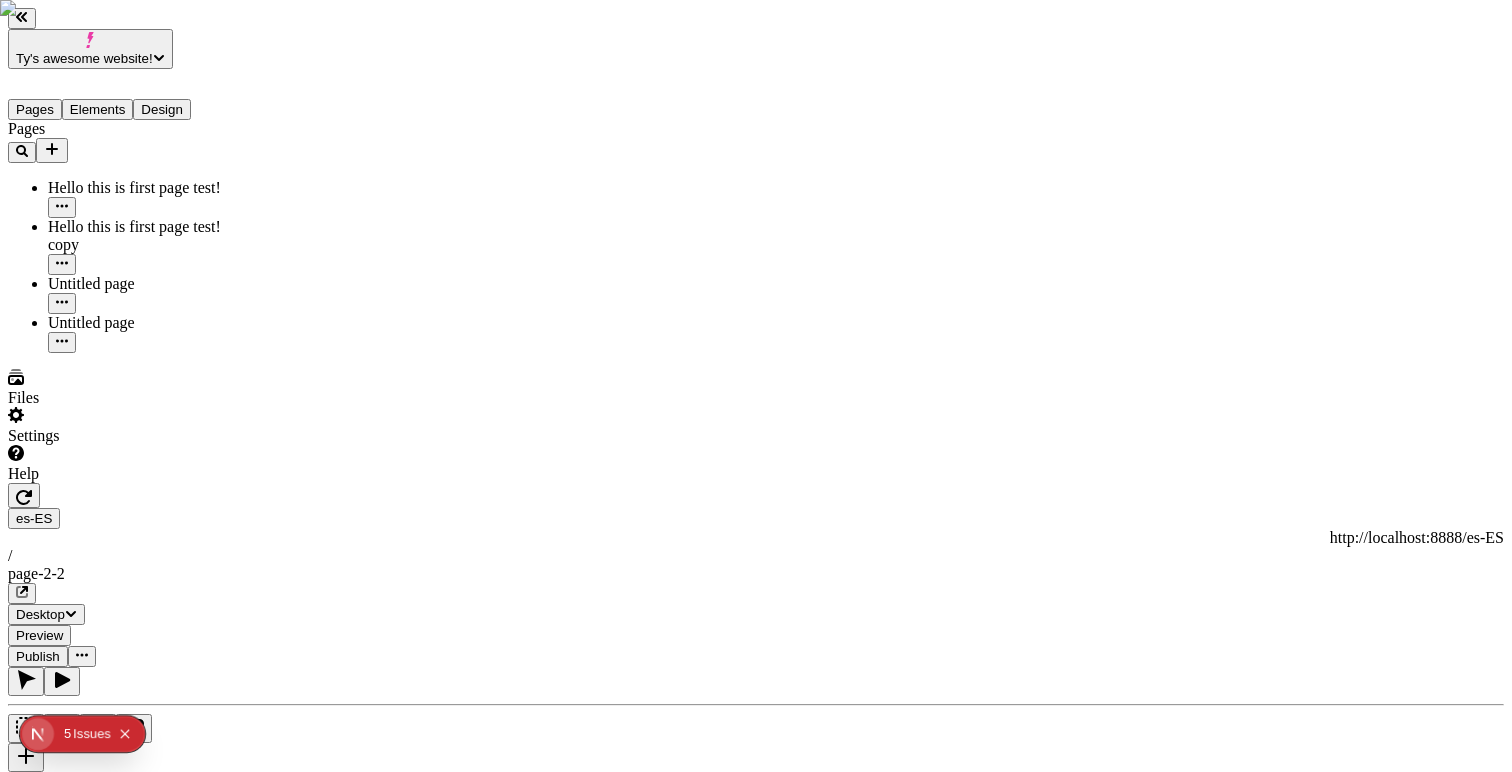 click 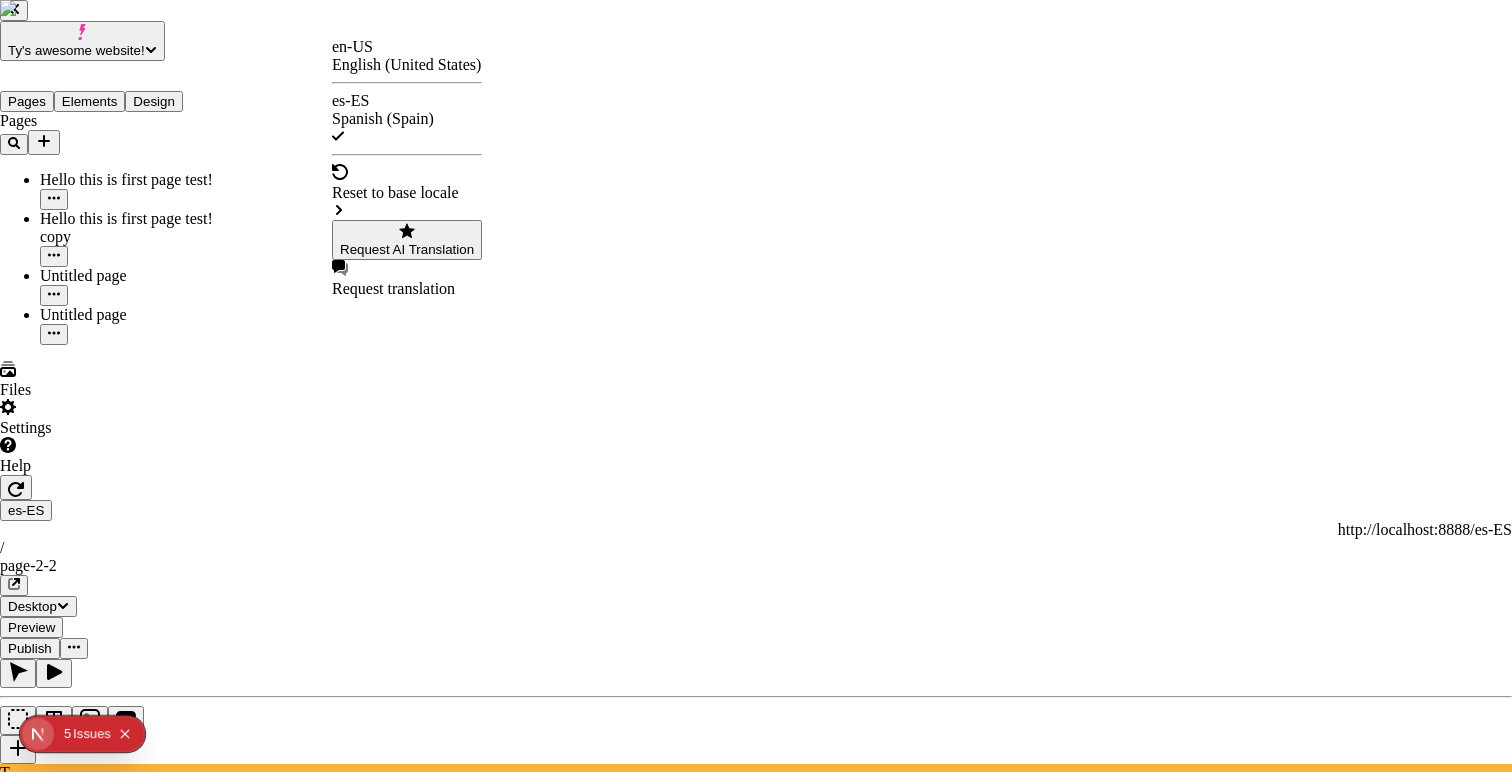 click on "Ty's awesome website! Pages Elements Design Pages Hello this is first page test! Hello this is first page test! copy Untitled page Untitled page Files Settings Help es-ES http://localhost:8888/es-ES / page-2-2 Desktop Preview Publish T Site Header Width 100 Margin 0 0 Text ¡otra prueba para ver la indentación del json! Logo Links ¡Hola mundo! This is so amazingly cool Makeswift is located in [CITY], a very hot city with peaches? Color #5A58E0 / 100%
To pick up a draggable item, press the space bar.
While dragging, use the arrow keys to move the item.
Press space again to drop the item in its new position, or press escape to cancel.
en-US English (United States) es-ES Spanish (Spain) Reset to base locale Request AI Translation Request translation" at bounding box center (756, 1427) 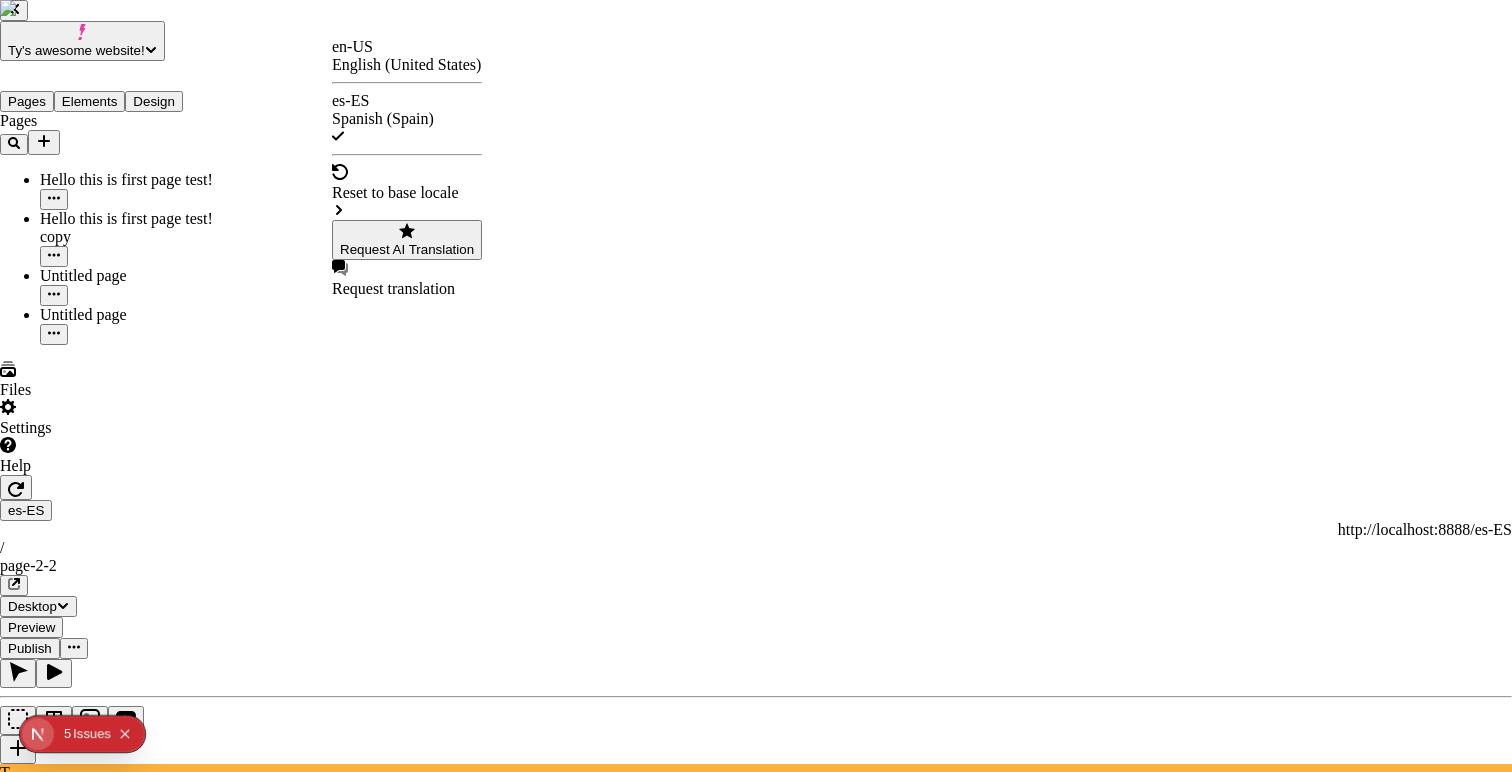 click on "Request translation" at bounding box center (407, 289) 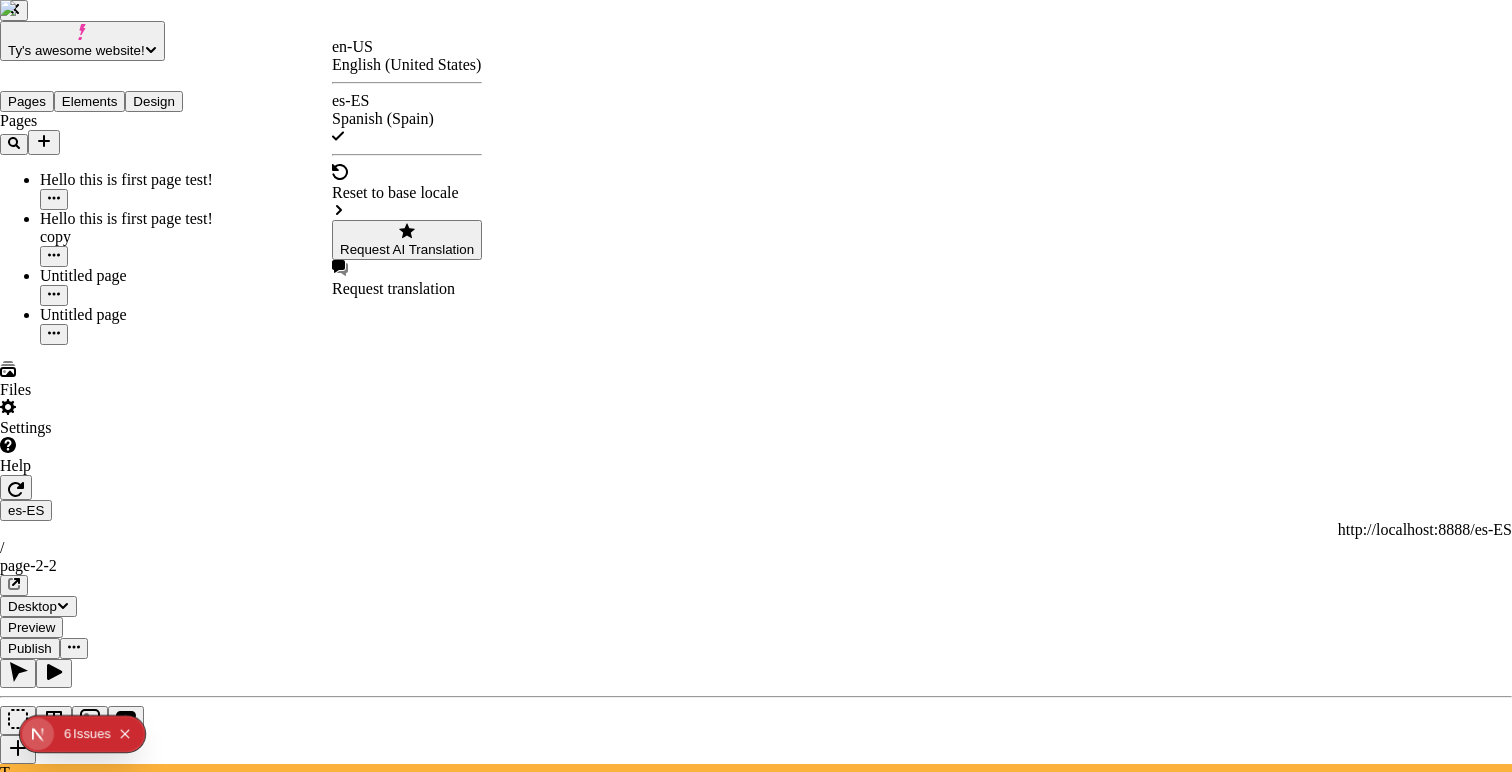 click 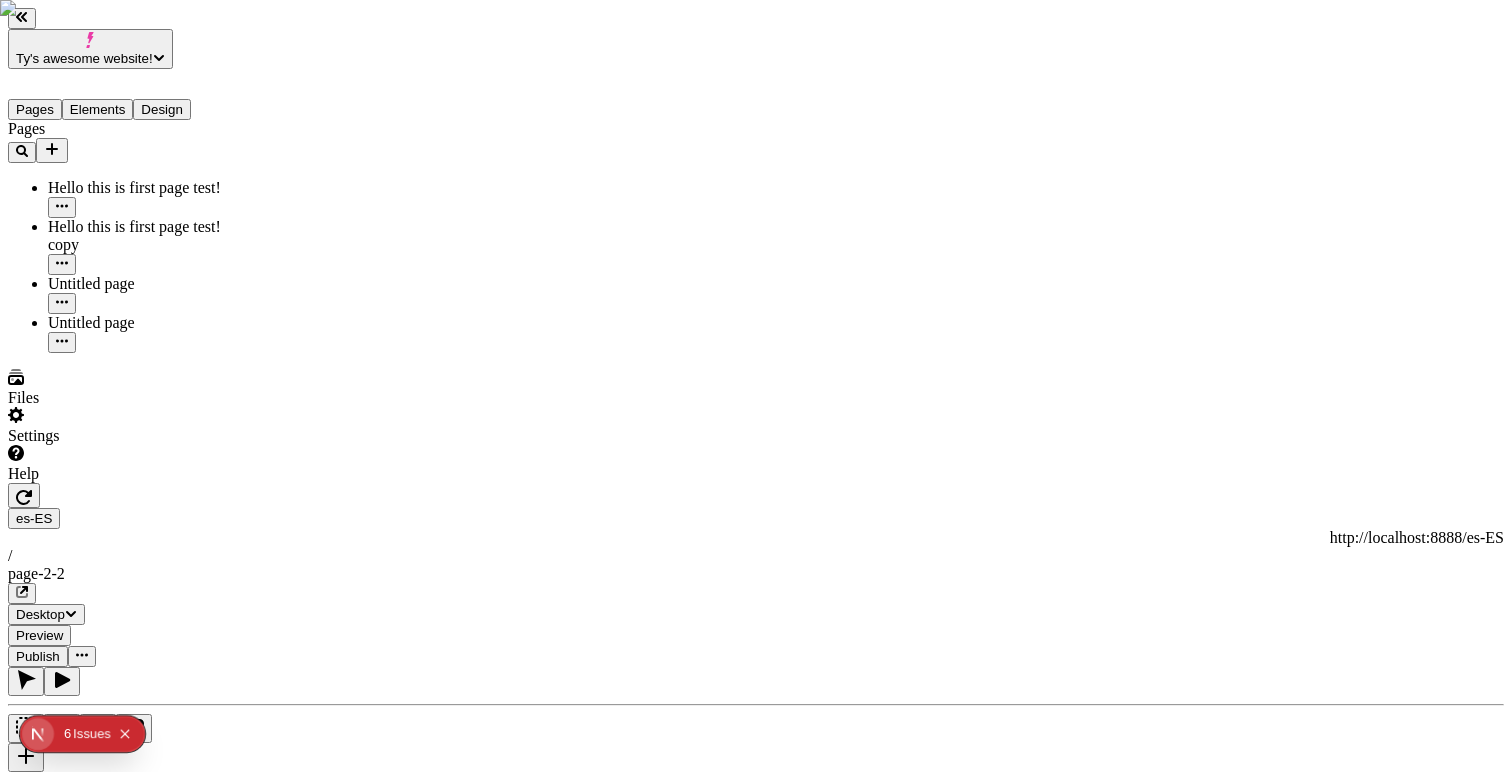 click on "Ty's awesome website! Pages Elements Design Pages Hello this is first page test! Hello this is first page test! copy Untitled page Untitled page Files Settings Help es-ES http://localhost:8888/es-ES / page-2-2 Desktop Preview Publish T Site Header Width 100 Margin 0 0 Text ¡otra prueba para ver la indentación del json! Logo Links ¡Hola mundo! This is so amazingly cool Makeswift is located in [CITY], a very hot city with peaches? Color #5A58E0 / 100%
To pick up a draggable item, press the space bar.
While dragging, use the arrow keys to move the item.
Press space again to drop the item in its new position, or press escape to cancel." at bounding box center [756, 1431] 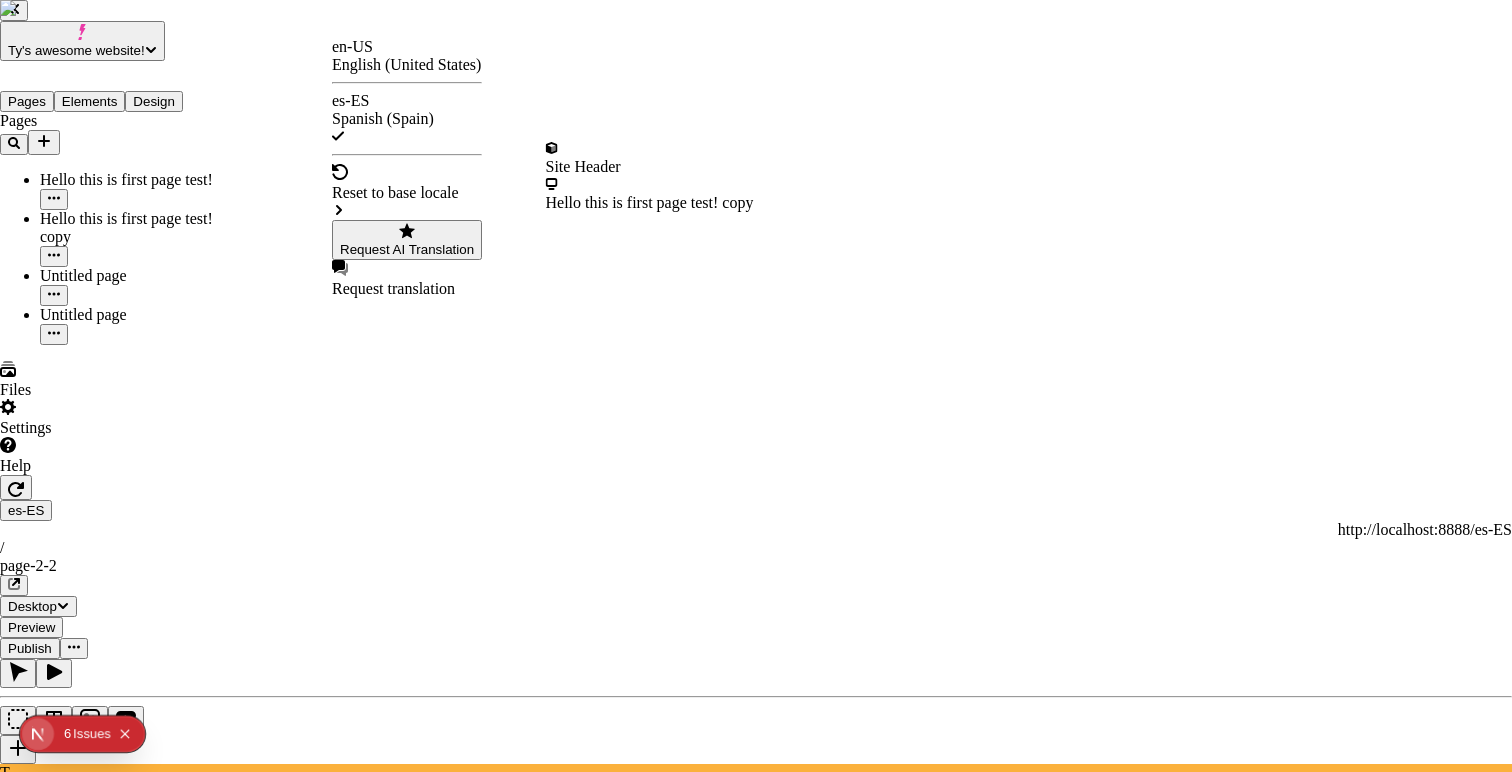 click on "Site Header" at bounding box center [650, 167] 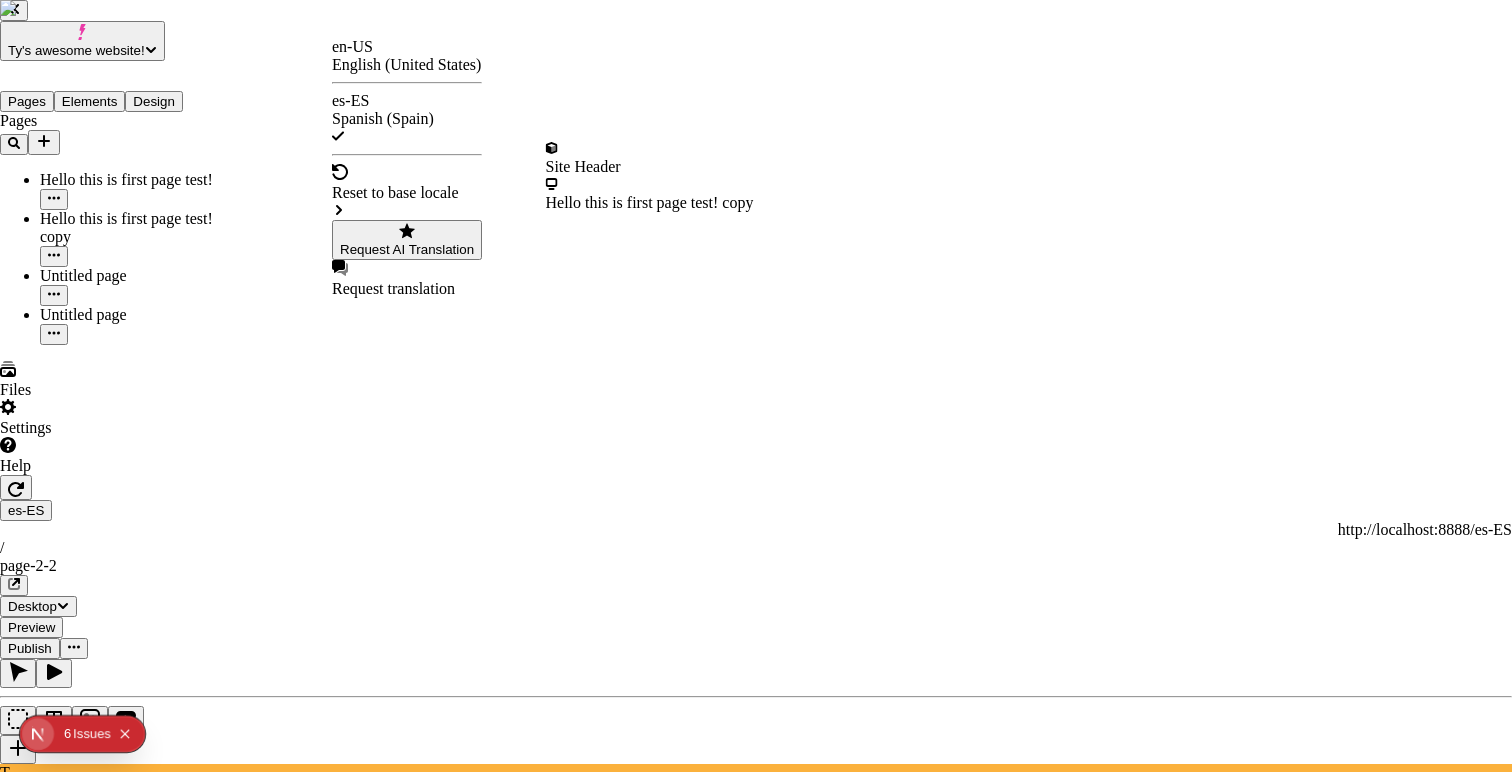 click on "Yes, reset" at bounding box center [95, 2912] 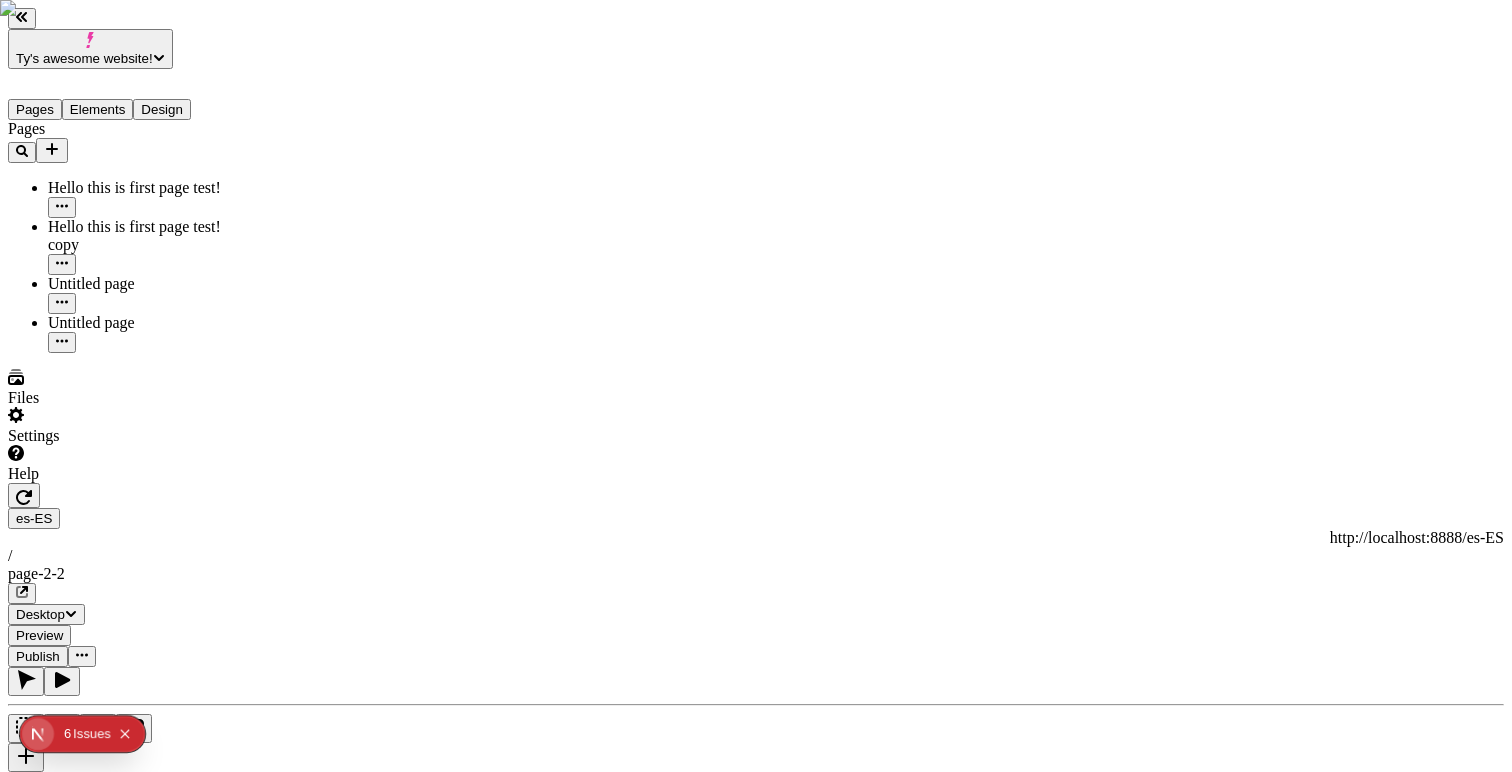 click 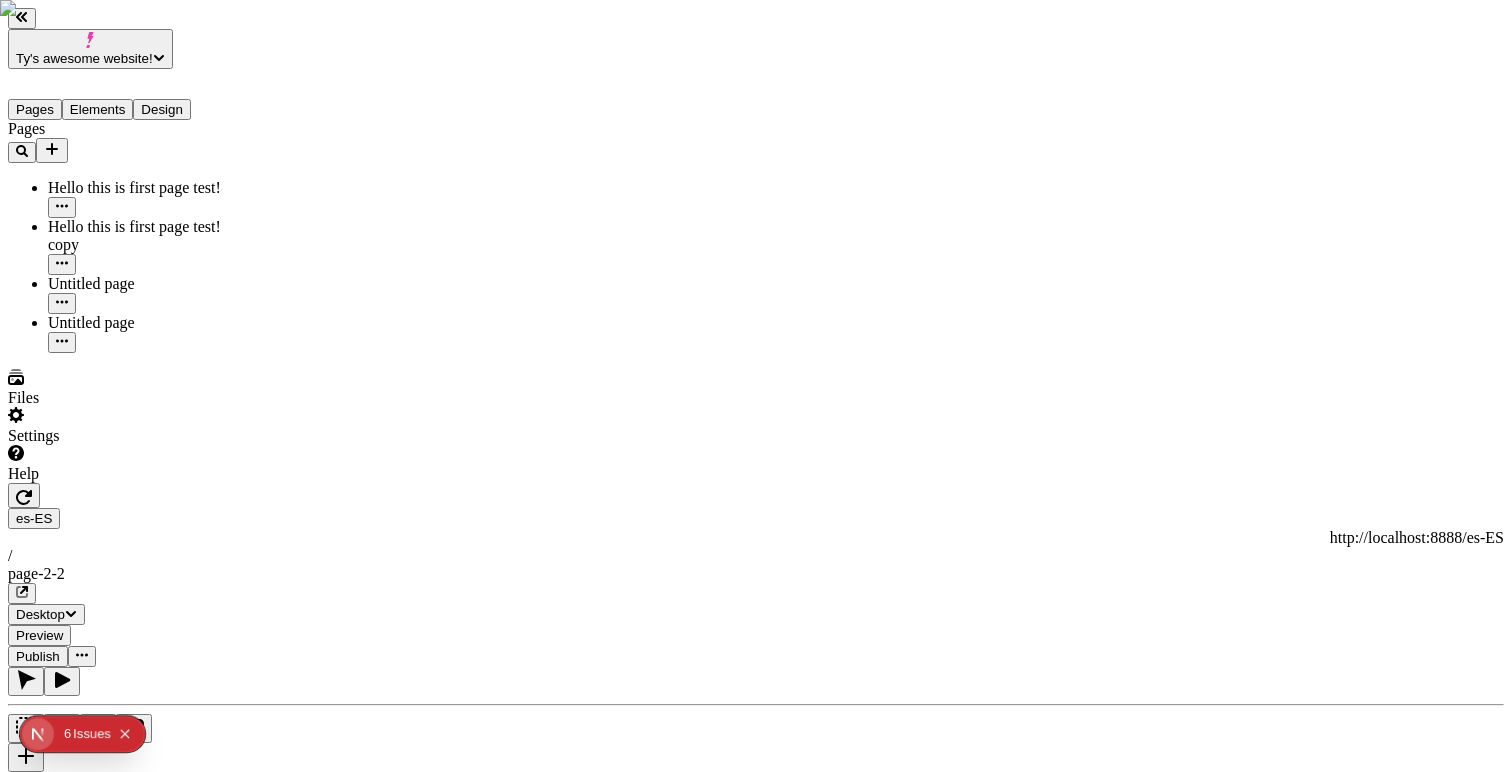 click on "Edit for this locale" at bounding box center (68, 2066) 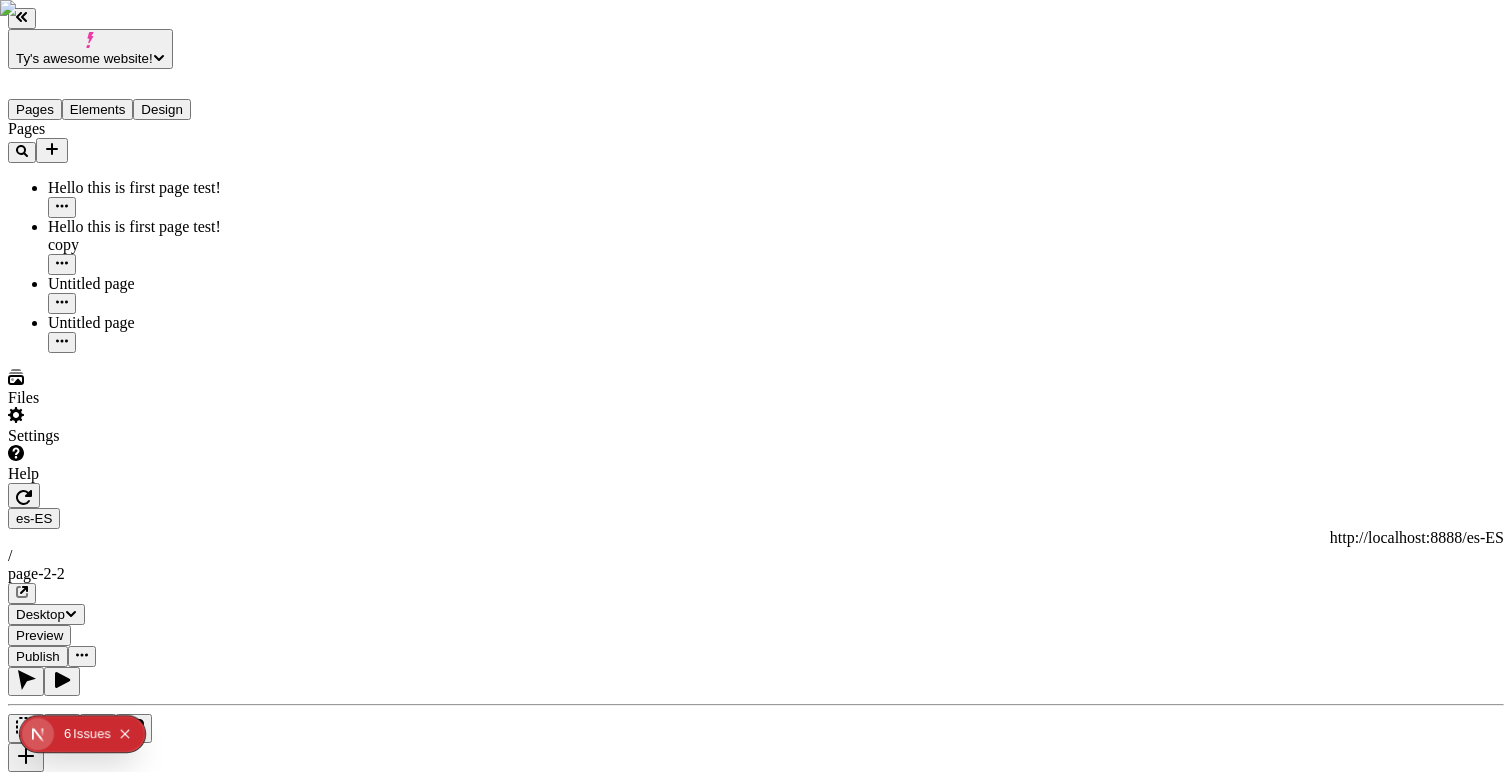 click on "#333333 / 100%" at bounding box center [64, 2669] 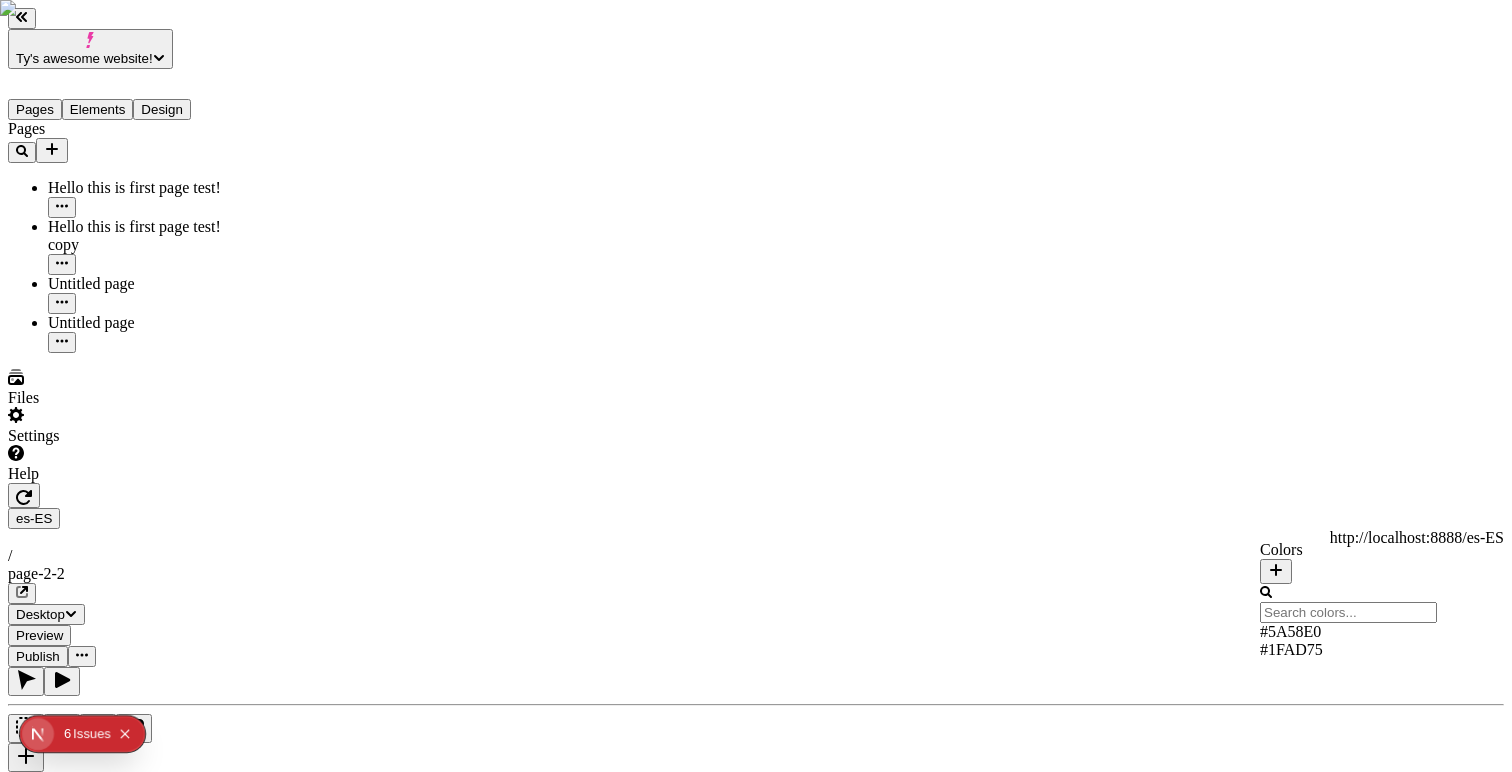 click on "#1FAD75" at bounding box center [1348, 650] 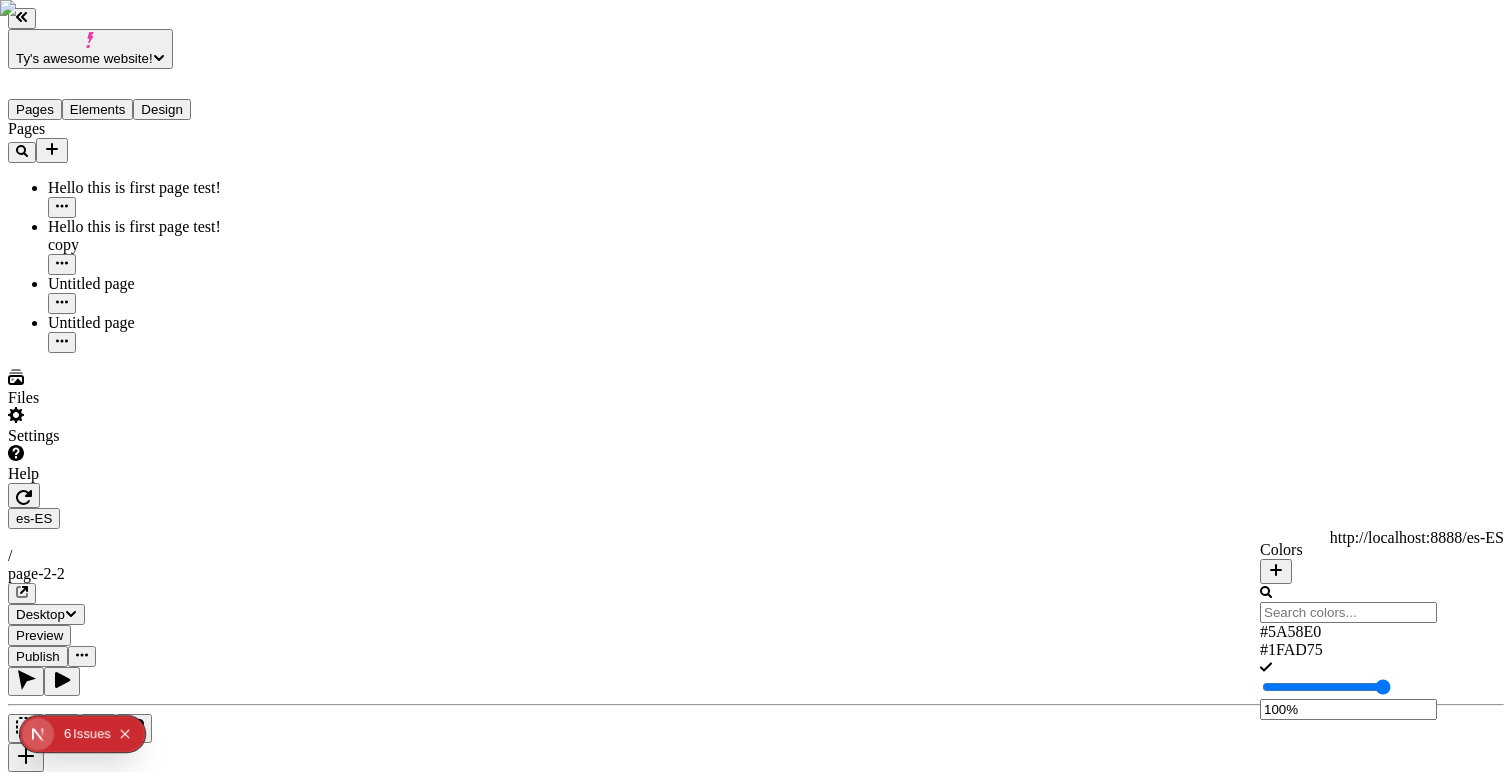 click on "another test to see the indentation of the json!" at bounding box center (96, 2283) 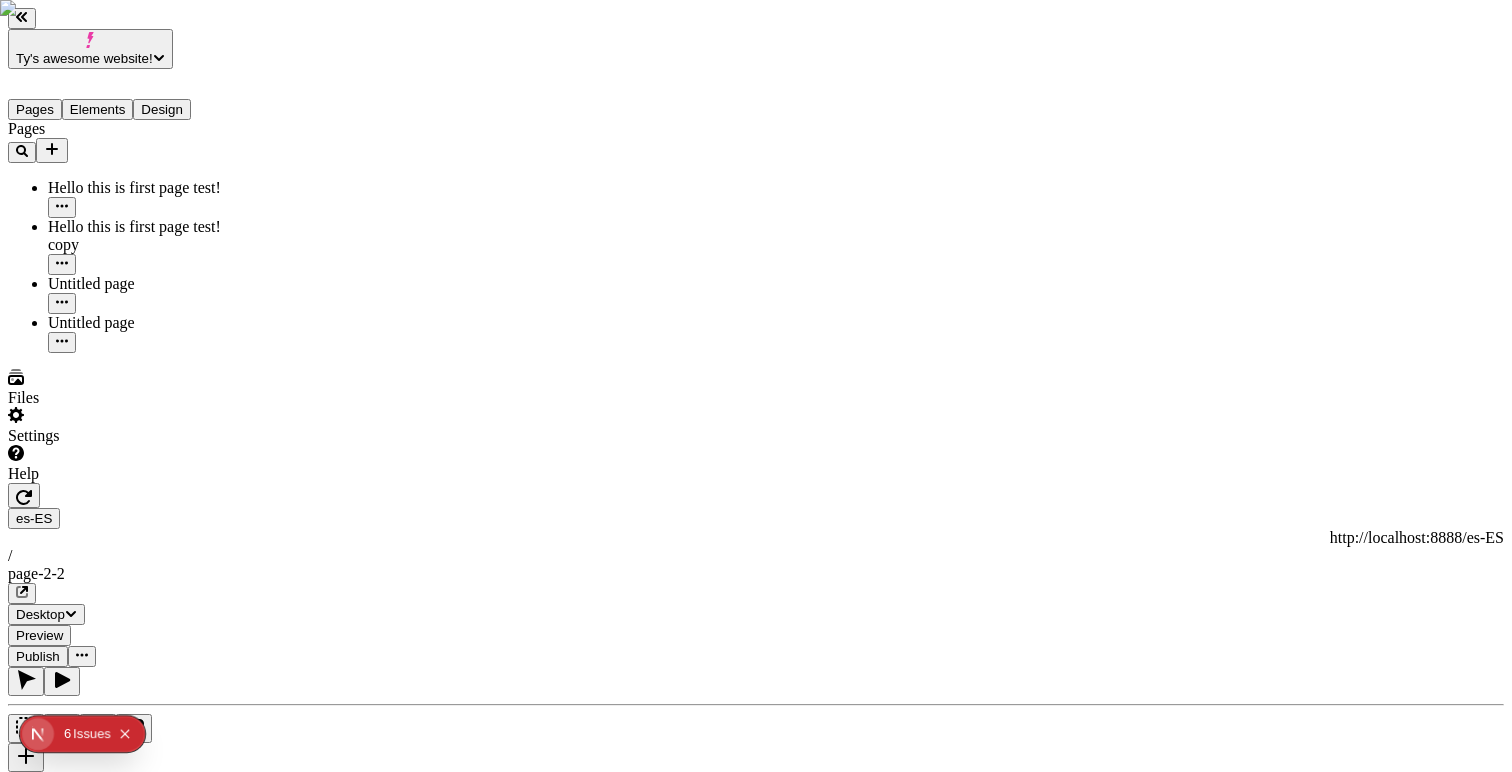 click 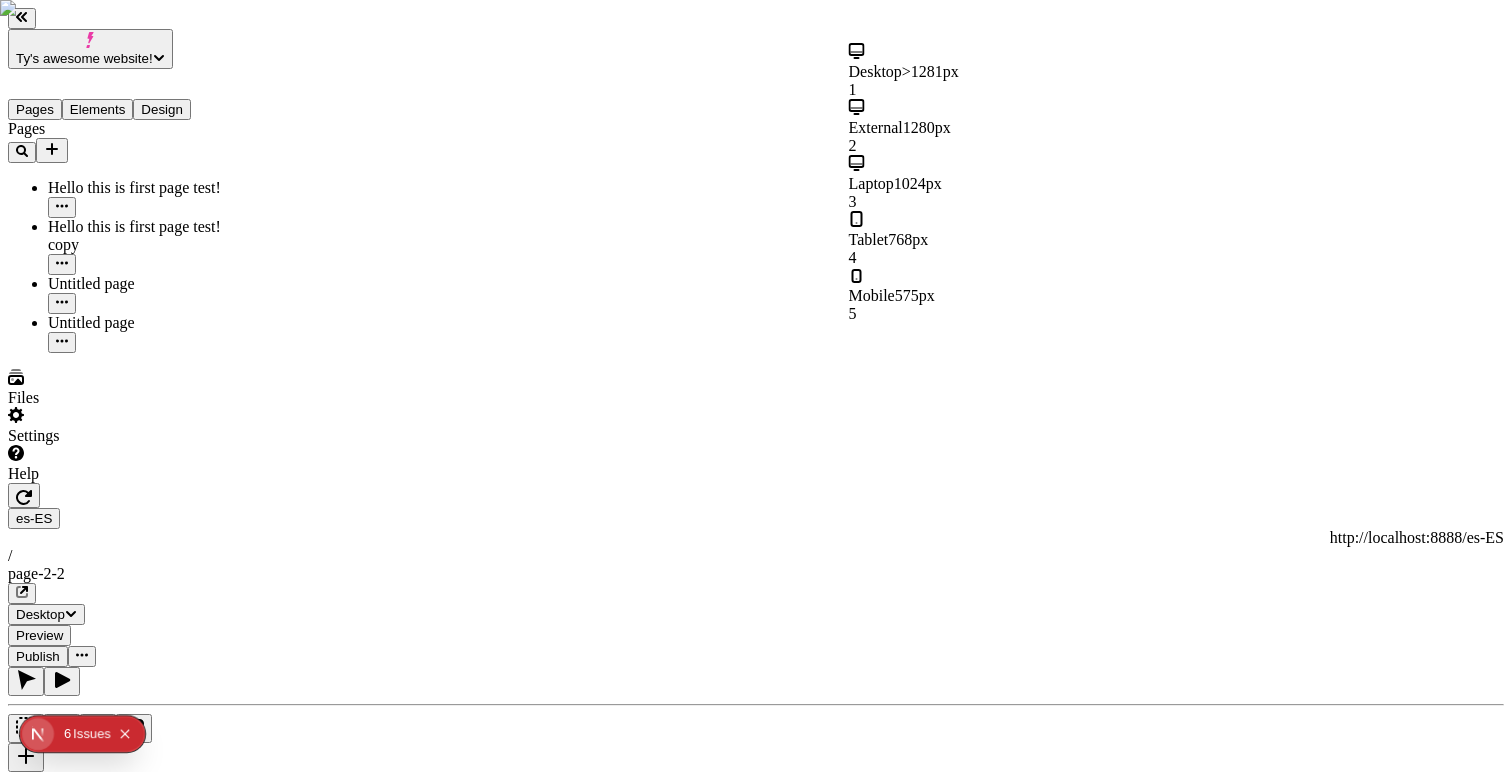 click on "Tablet 768px 4" at bounding box center [969, 239] 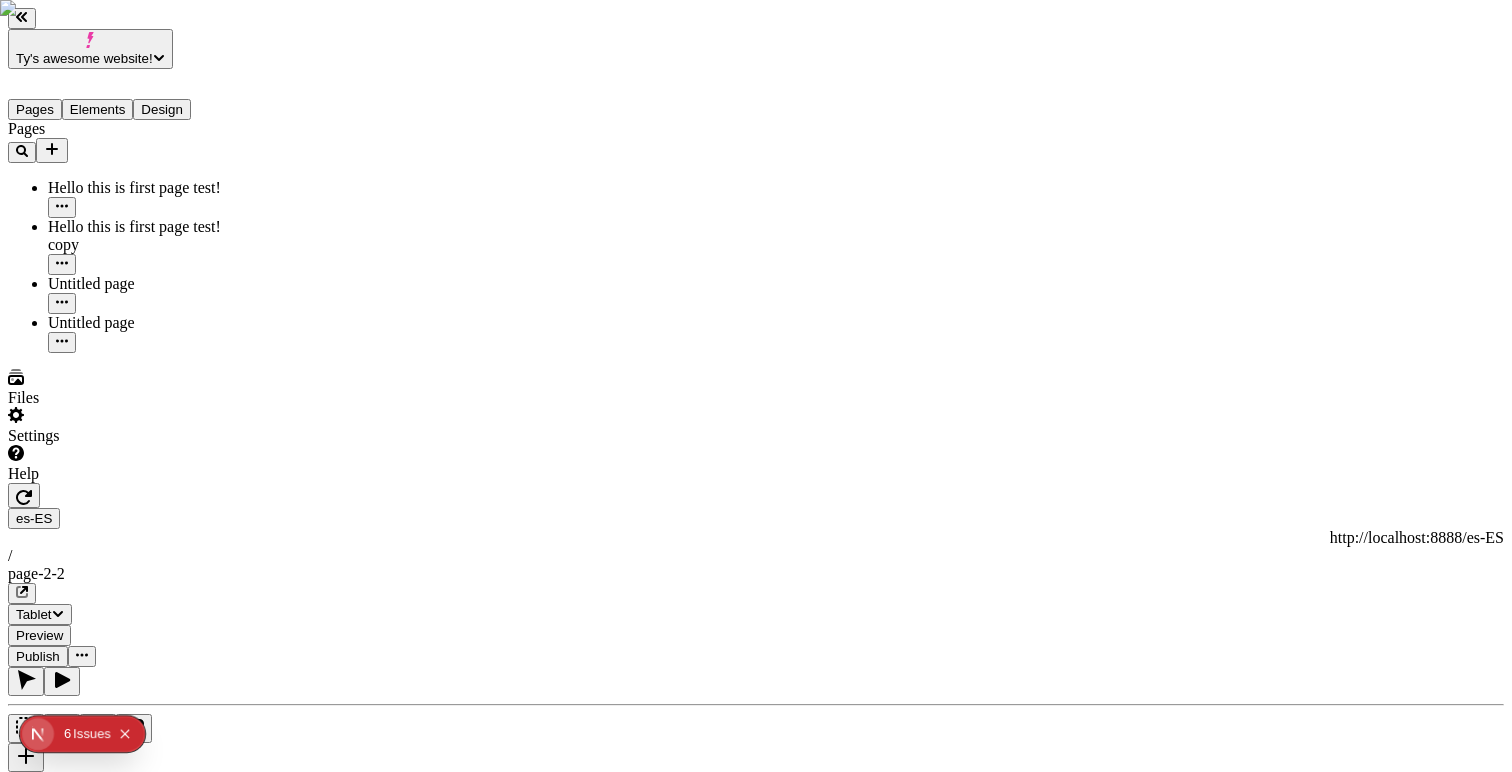 click 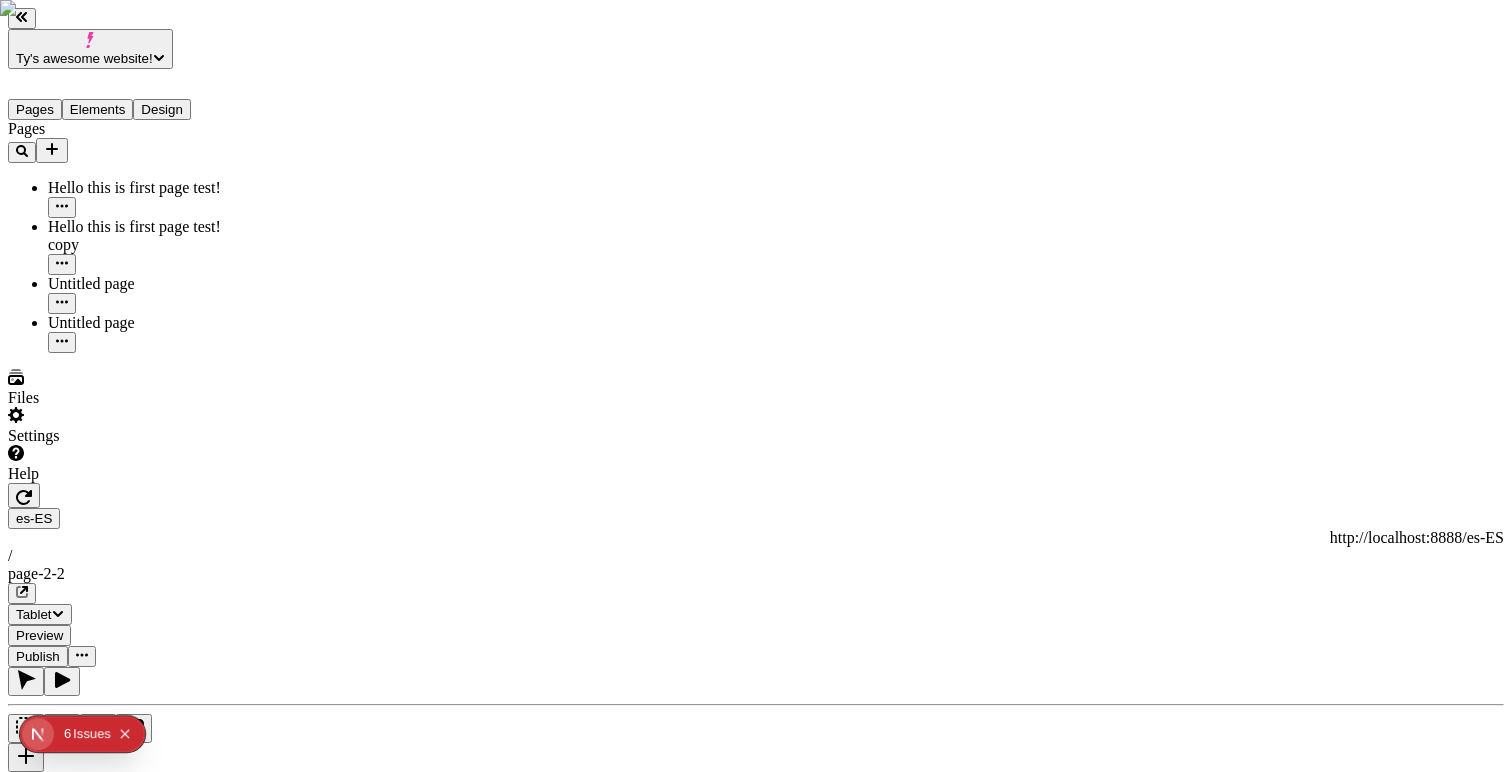 click 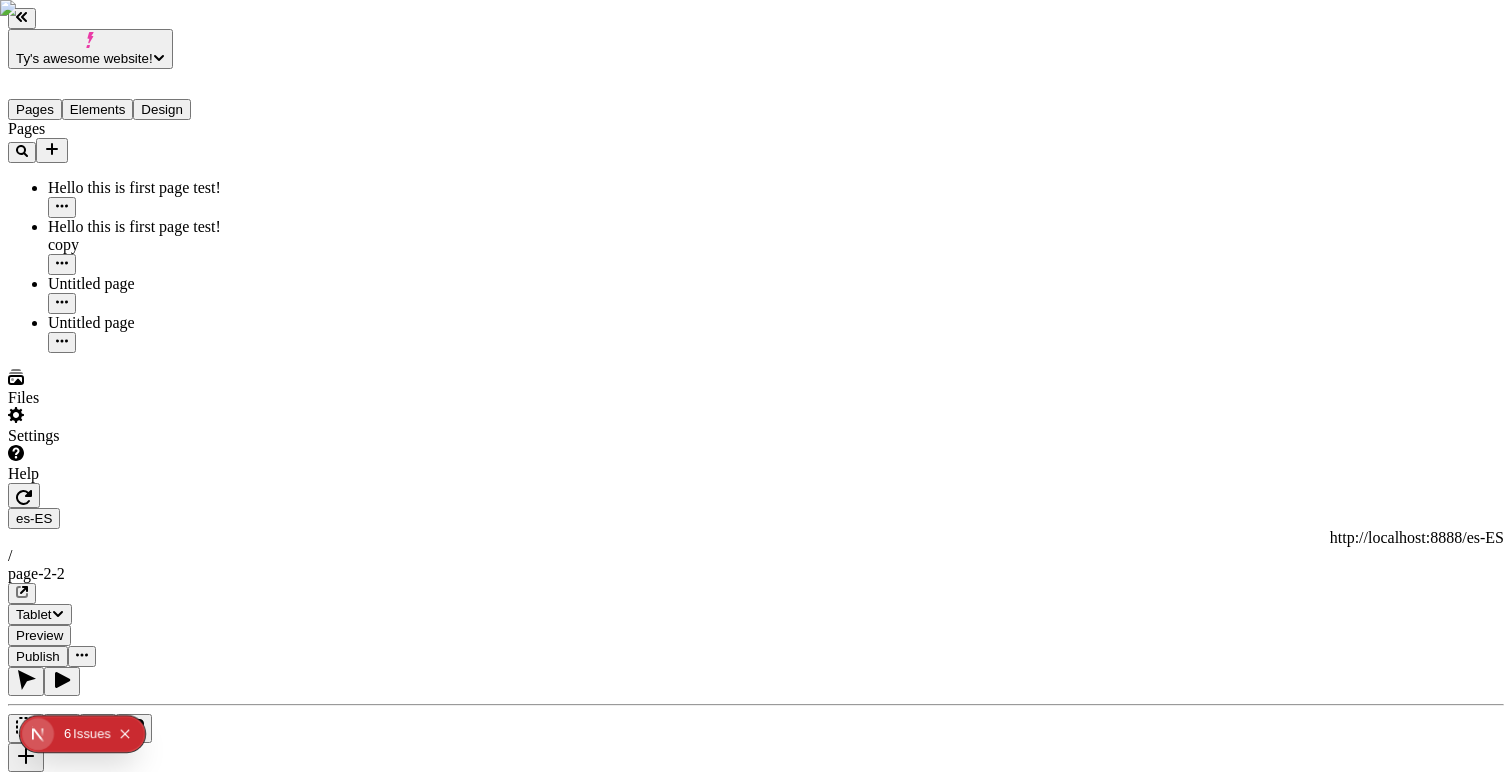 click 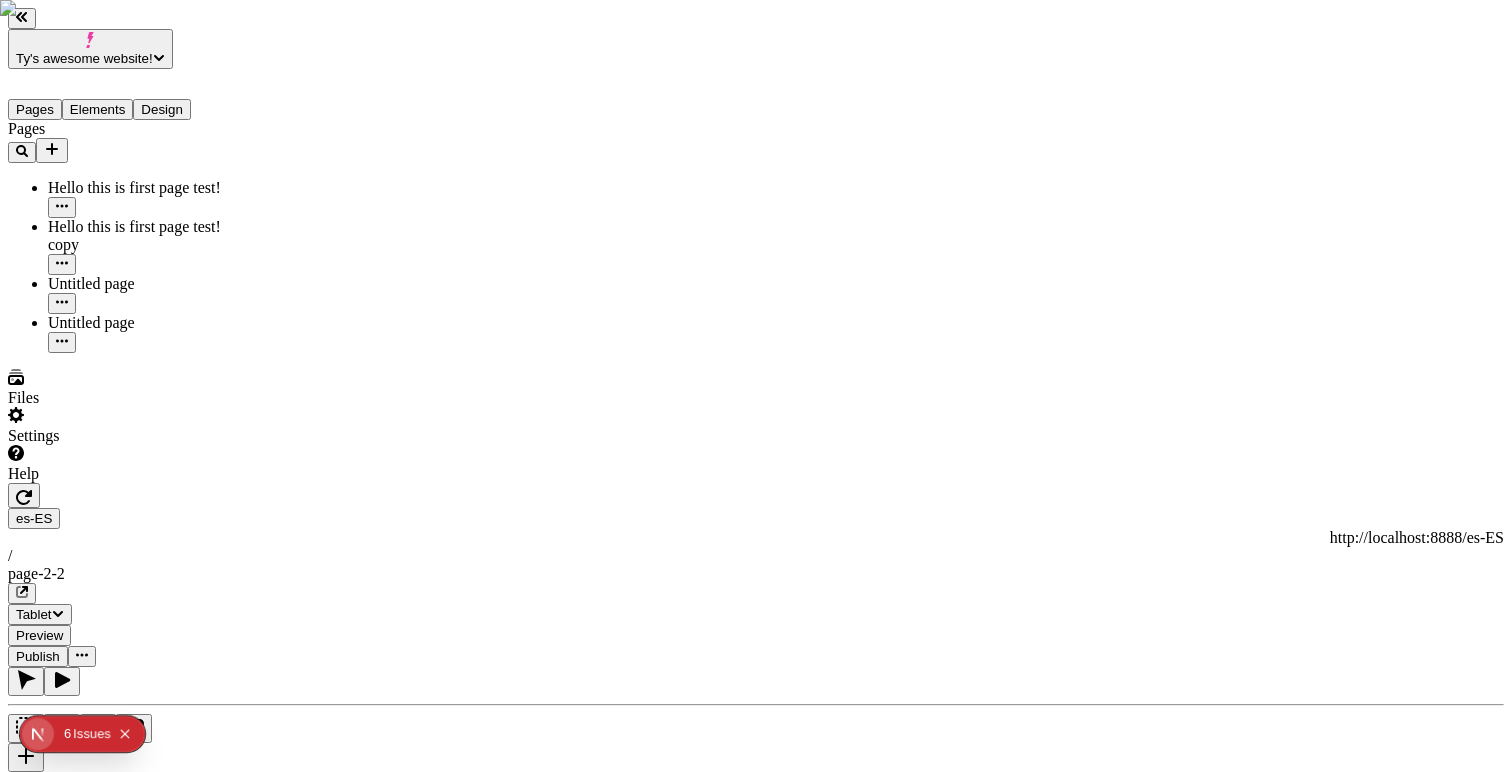 type on "o" 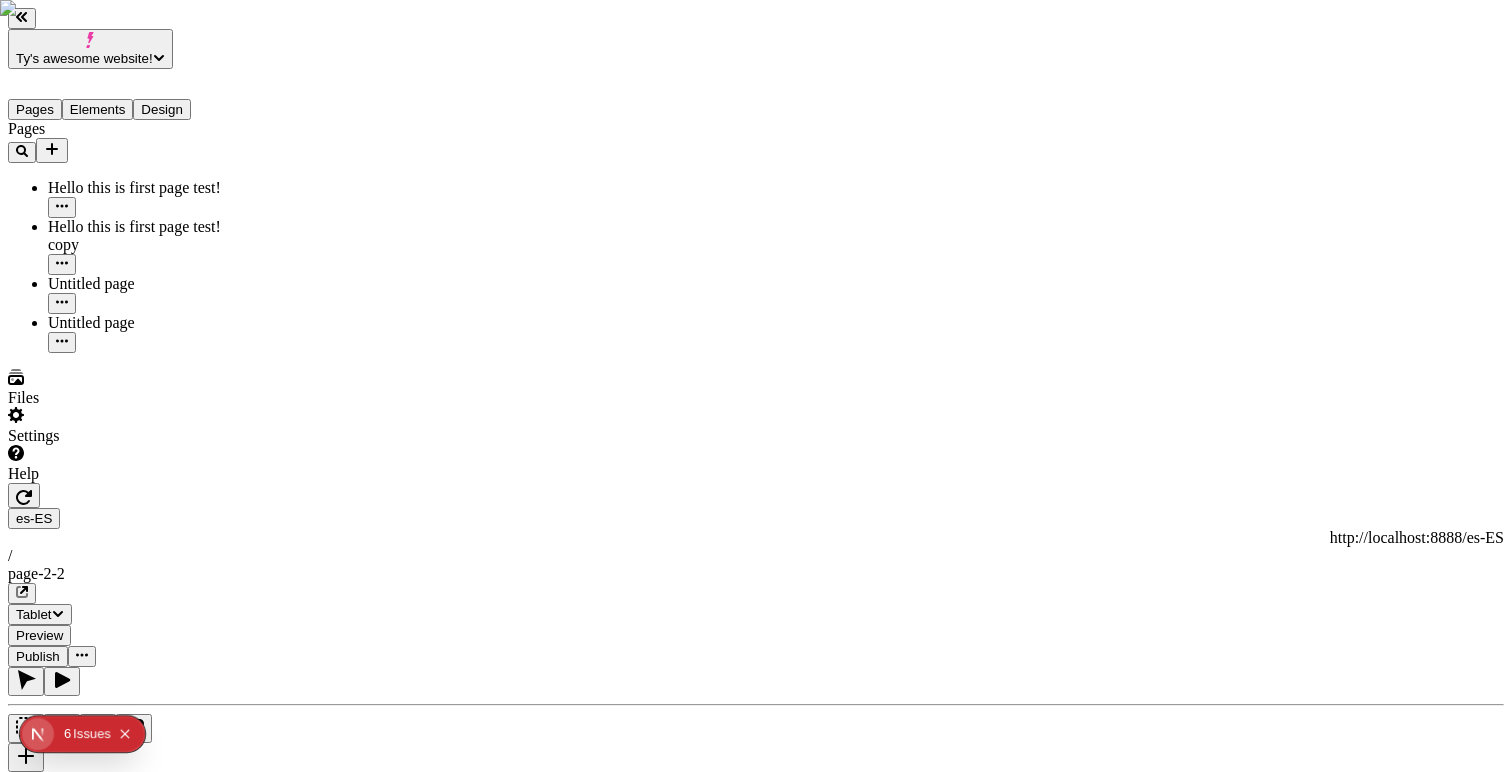 type on "im a big apple in the little mango" 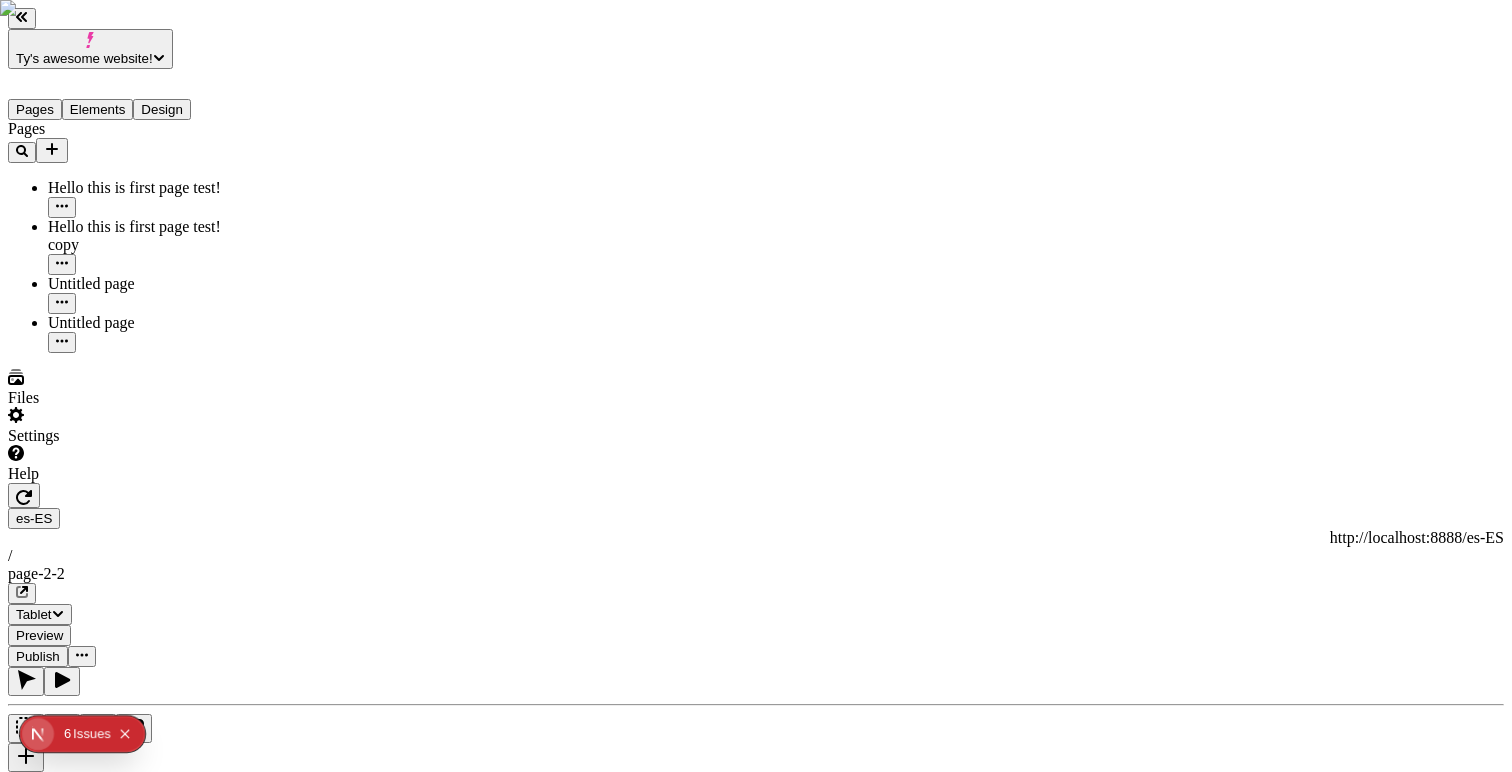 click at bounding box center [756, 883] 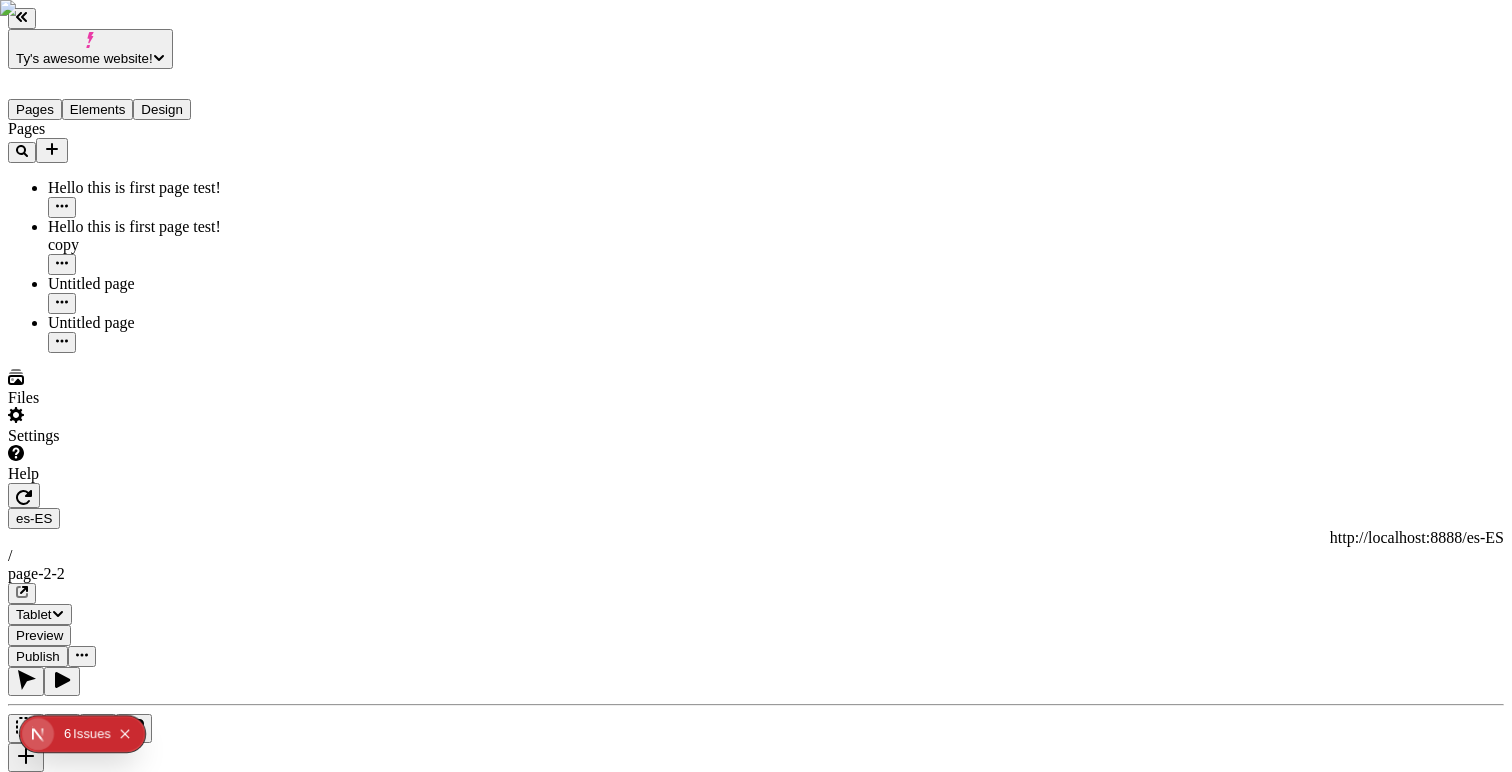 click on "Ty's awesome website! Pages Elements Design Pages Hello this is first page test! Hello this is first page test! copy Untitled page Untitled page Files Settings Help es-ES http://localhost:8888/es-ES / page-2-2 Tablet Preview Publish T Font Control Demoadsasdasdasdas Width 100 Margin 0 0 Font w/o variant w/o default Select a font Font w/ variant w/o default Select a font Select a font variant Font w/o variant w/ default Grenze Gotisch Font w/ variant w/ default Grenze Gotisch Bold  Text Oh! Will this become Spanish? Hopefully." at bounding box center [756, 1360] 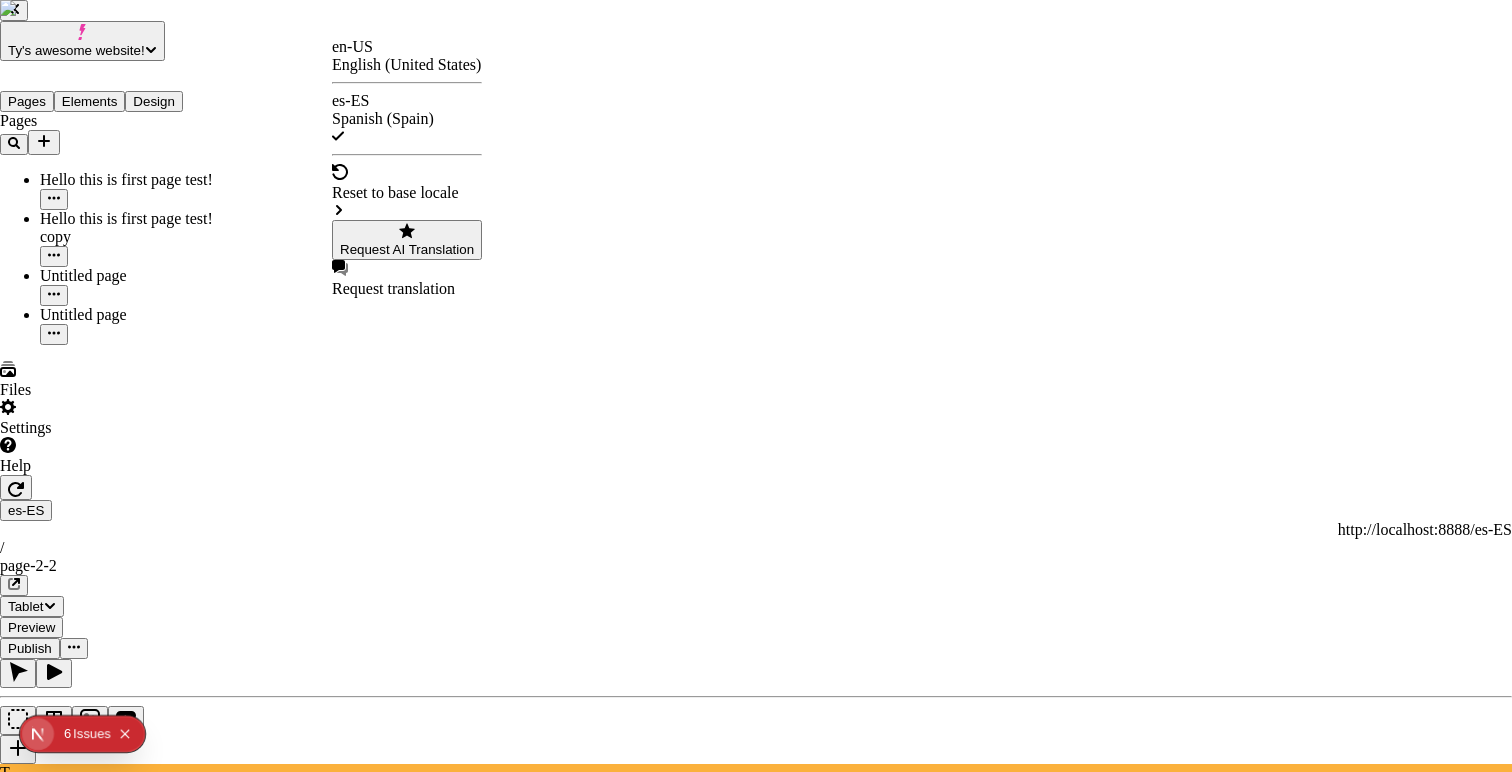 click on "Request translation" at bounding box center (407, 289) 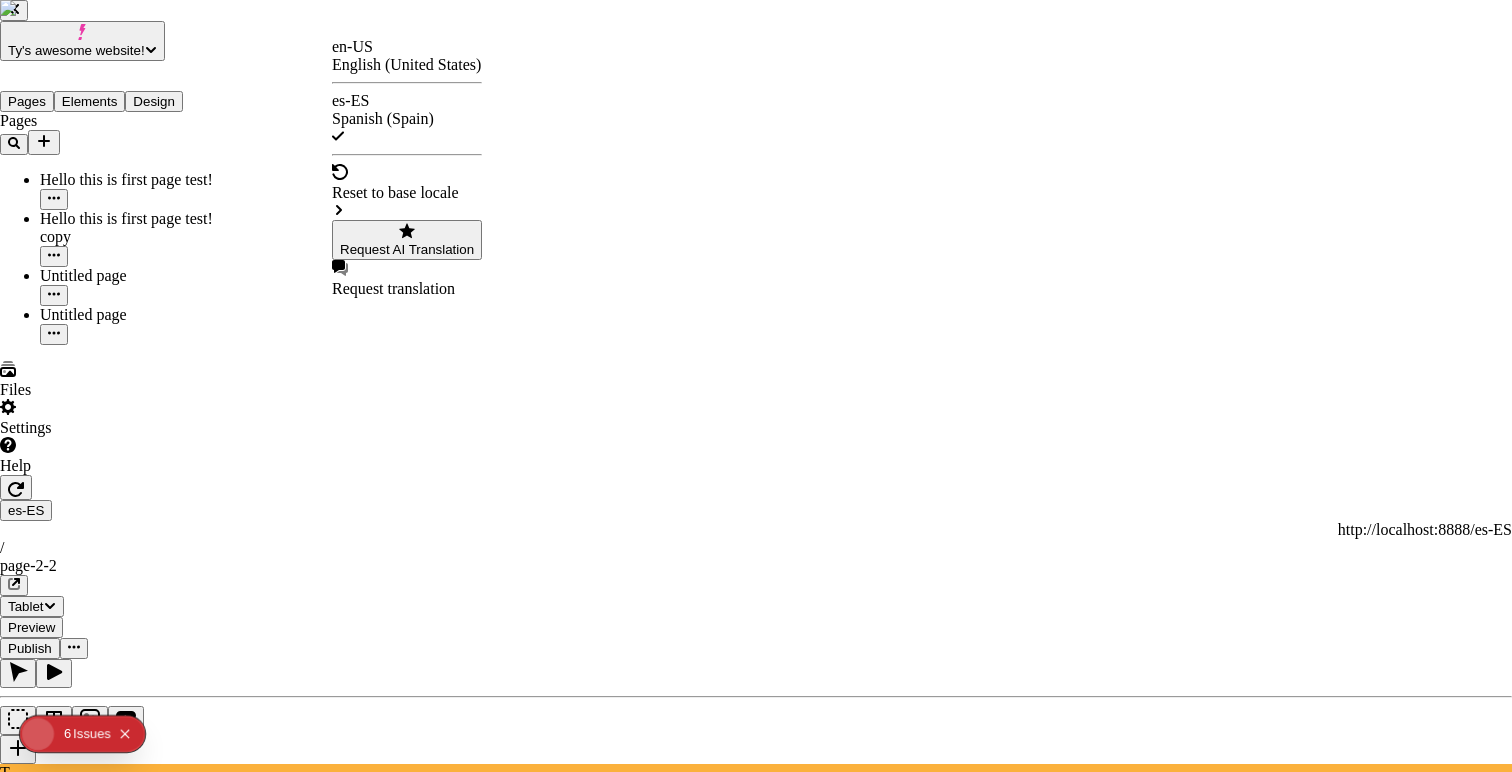 click on "Request AI Translation" at bounding box center (407, 249) 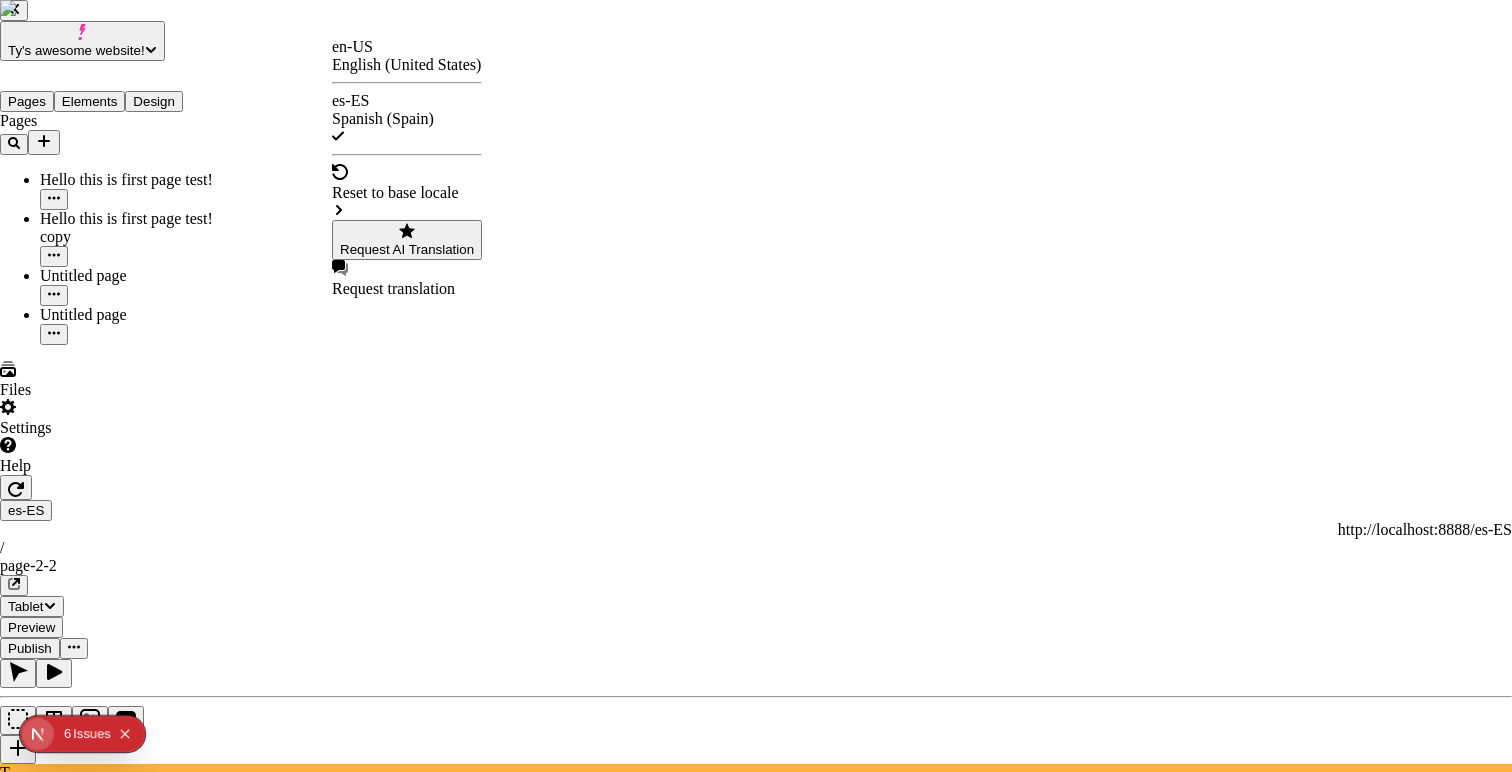 click at bounding box center [38, 2849] 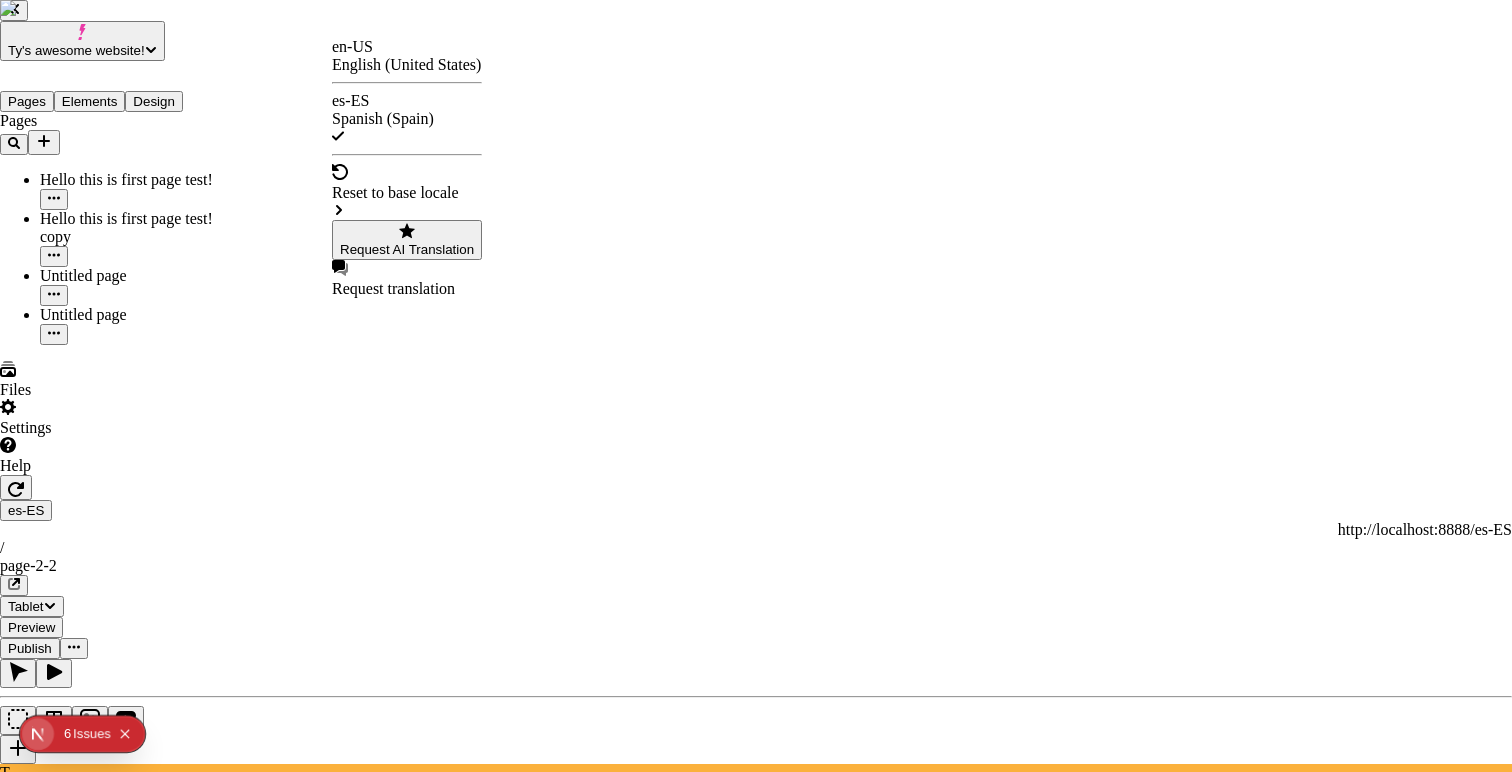 checkbox on "false" 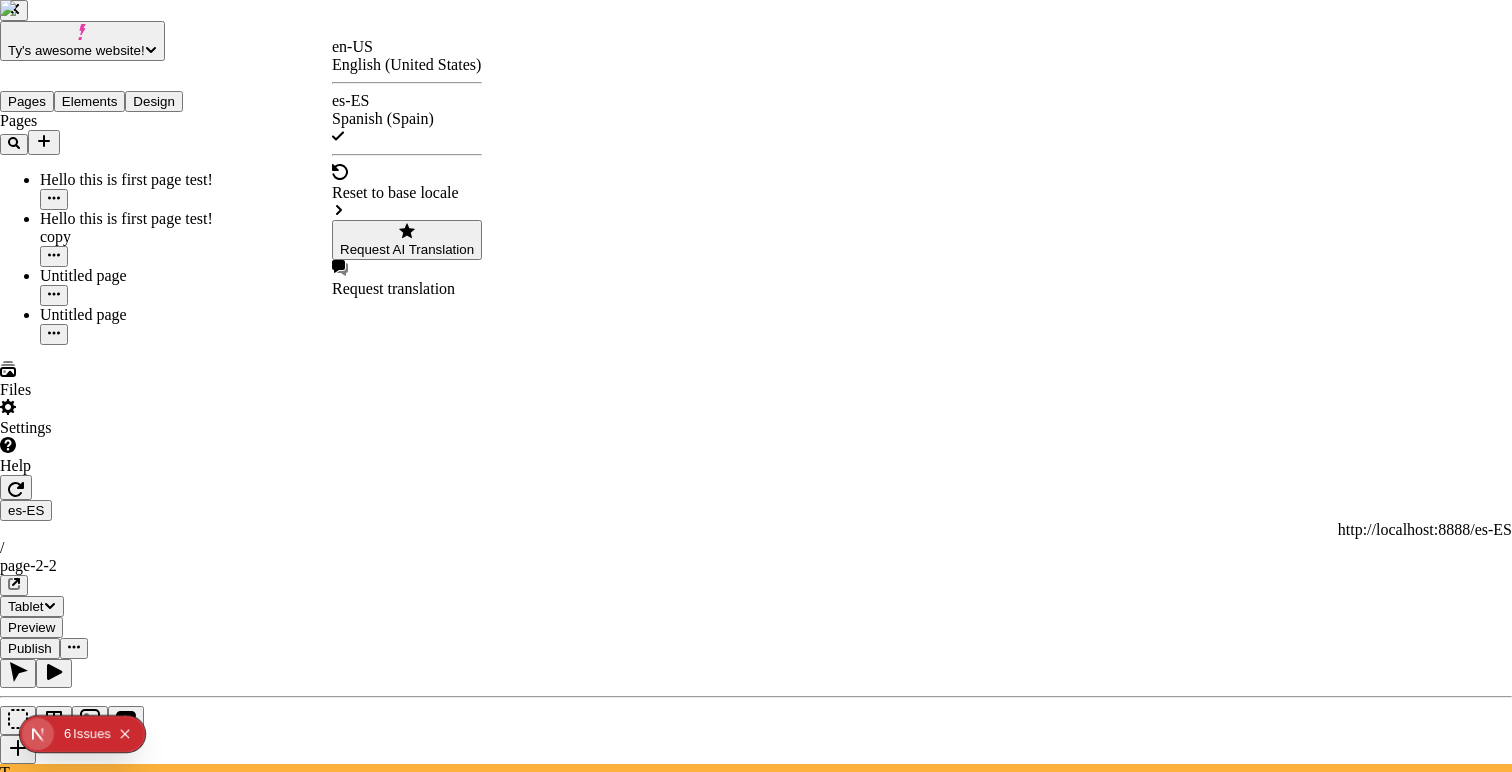 checkbox on "true" 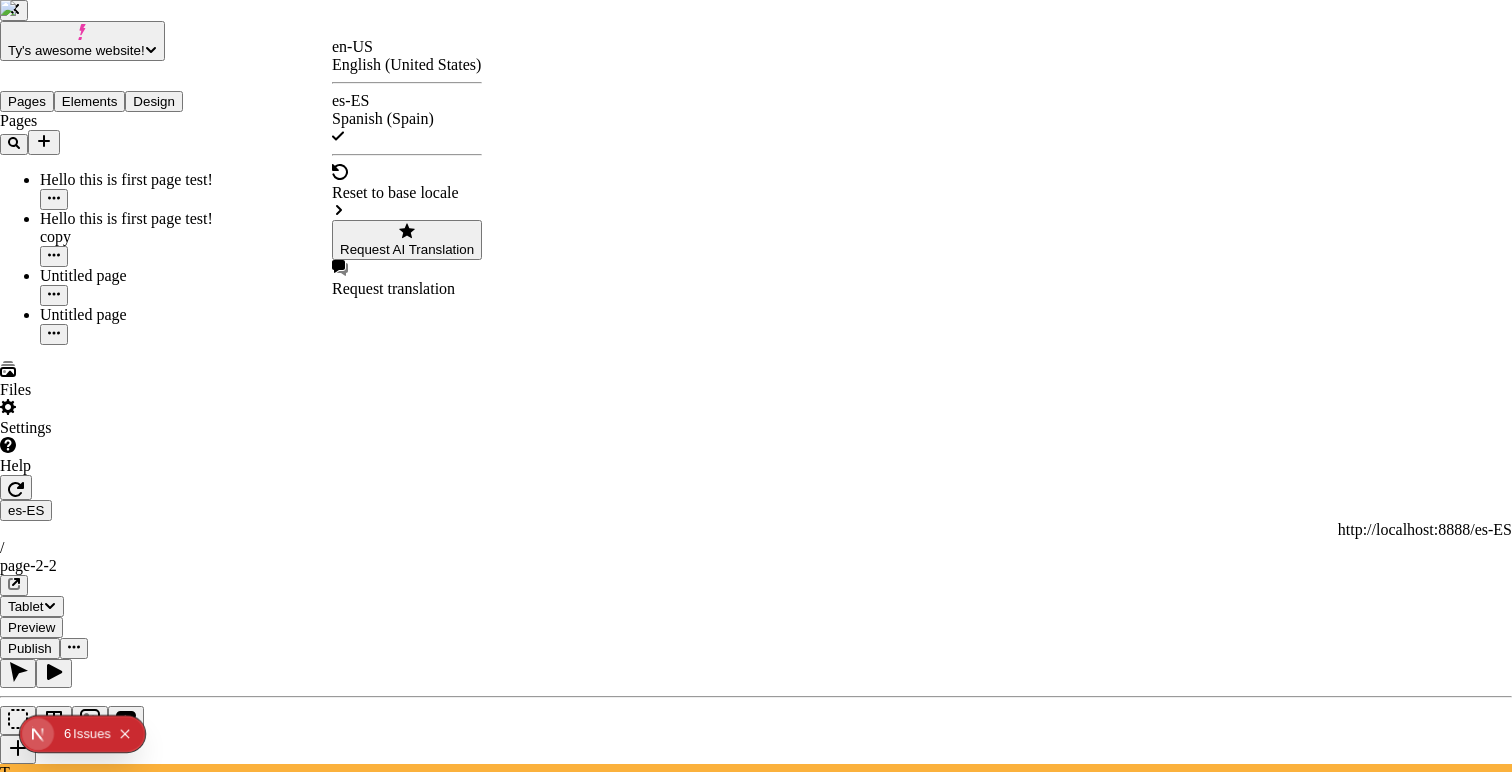 click at bounding box center (38, 2871) 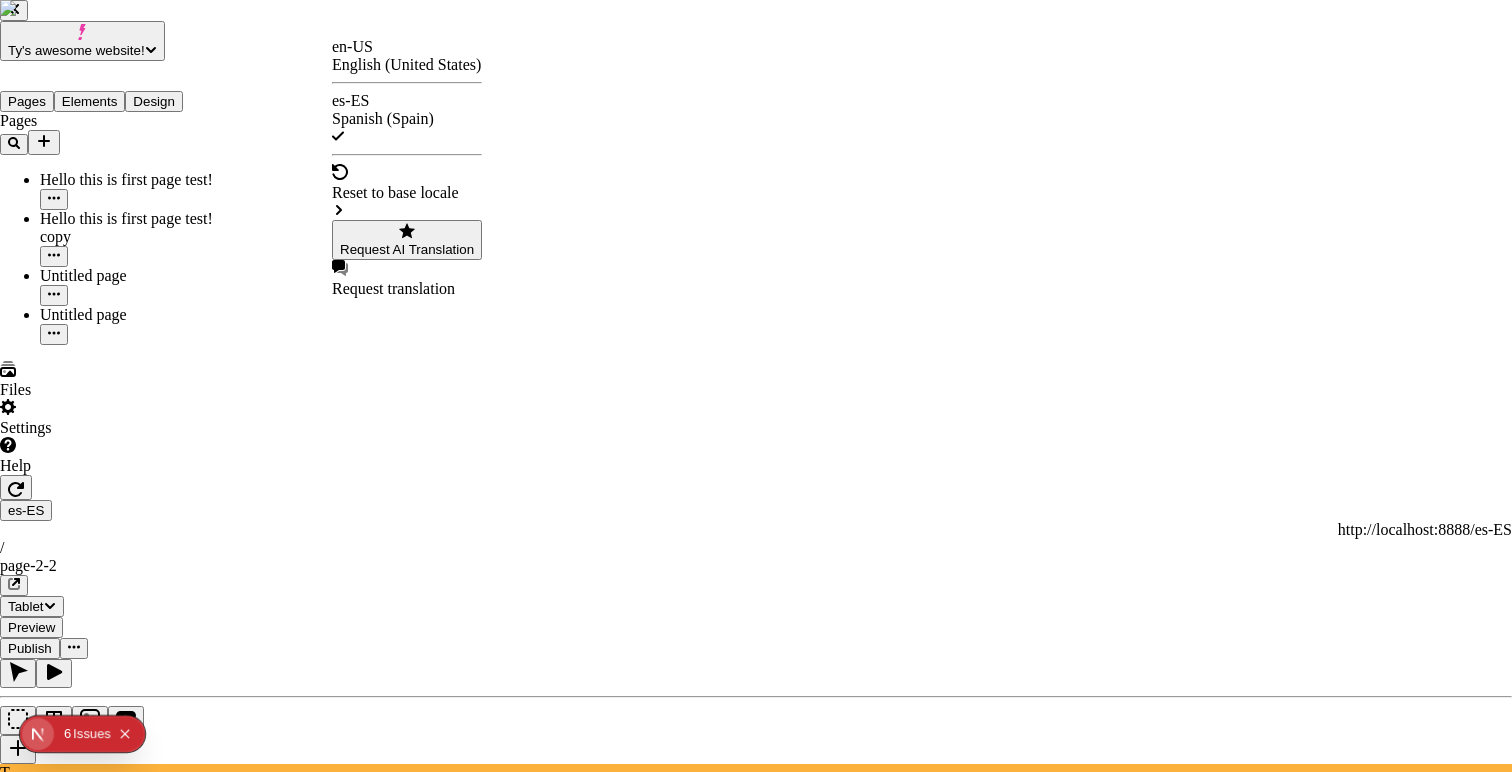 checkbox on "true" 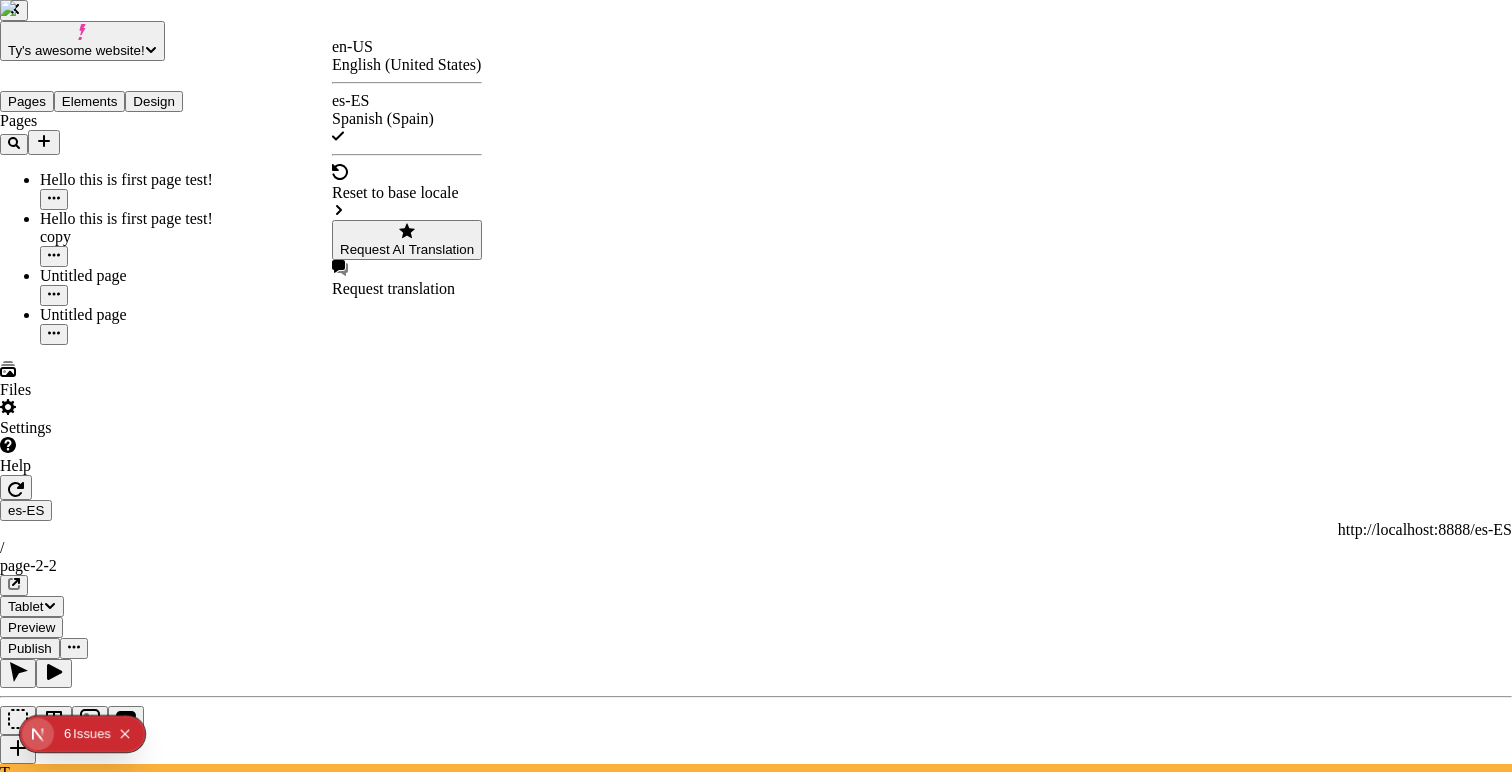 checkbox on "true" 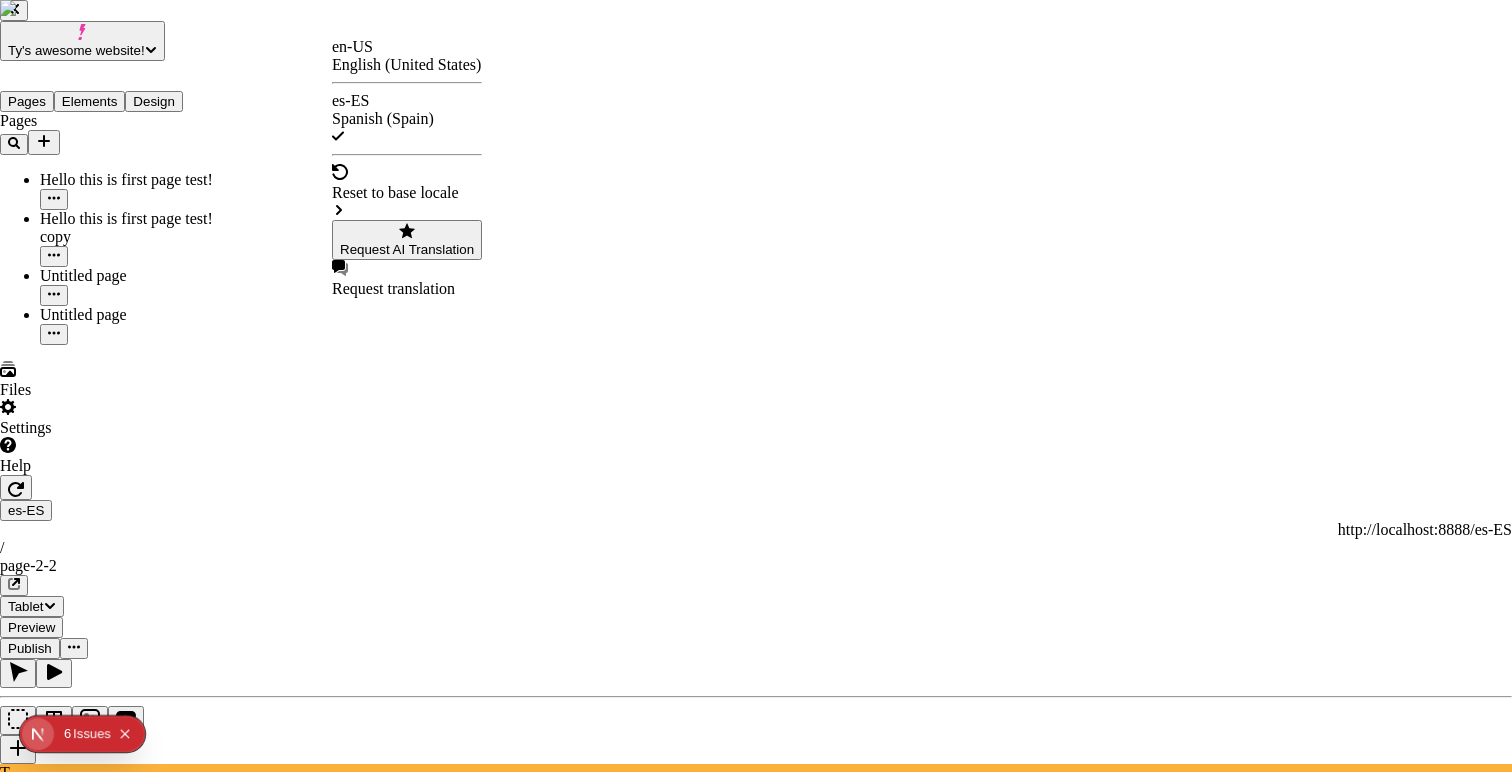 click on "Translate" at bounding box center (93, 2857) 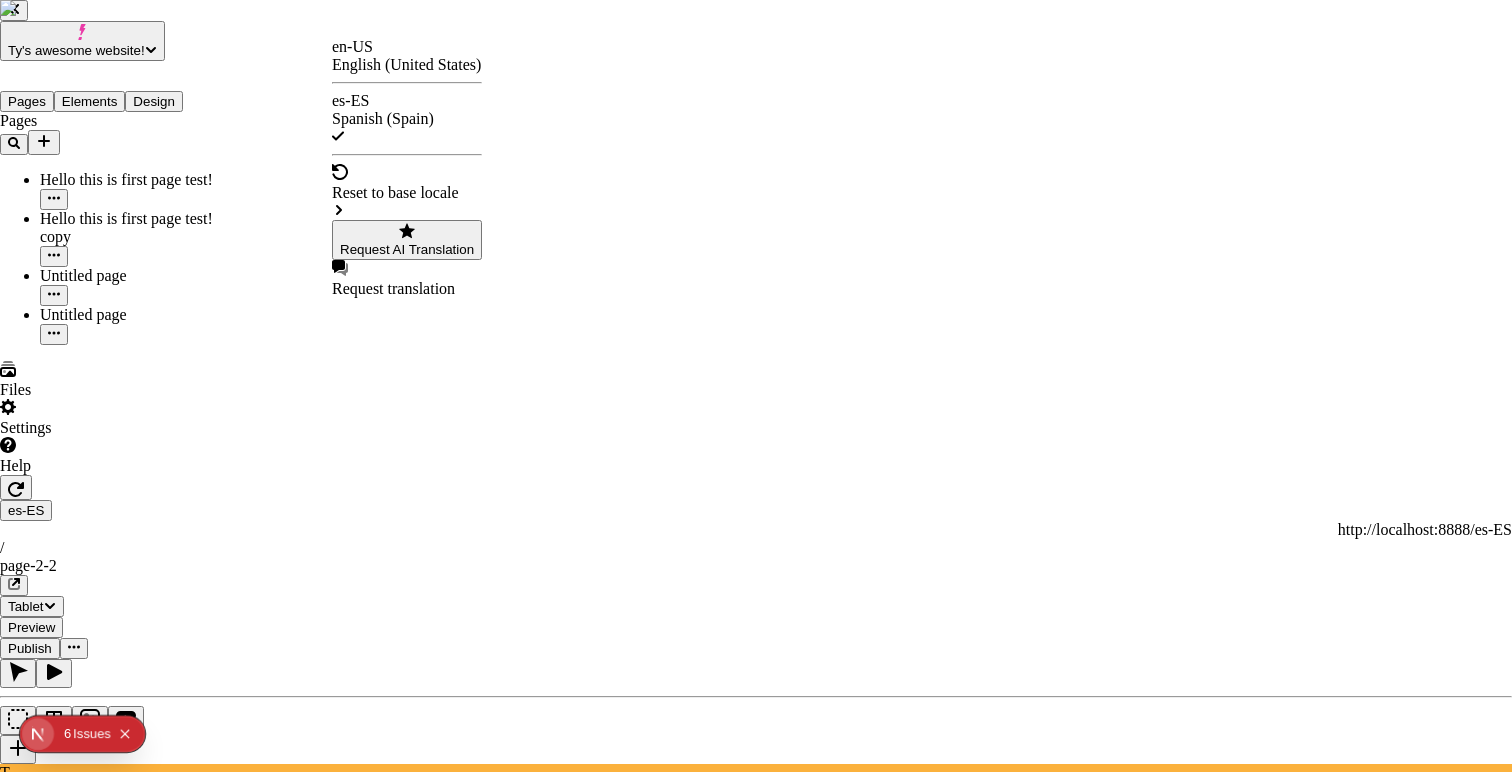 checkbox on "false" 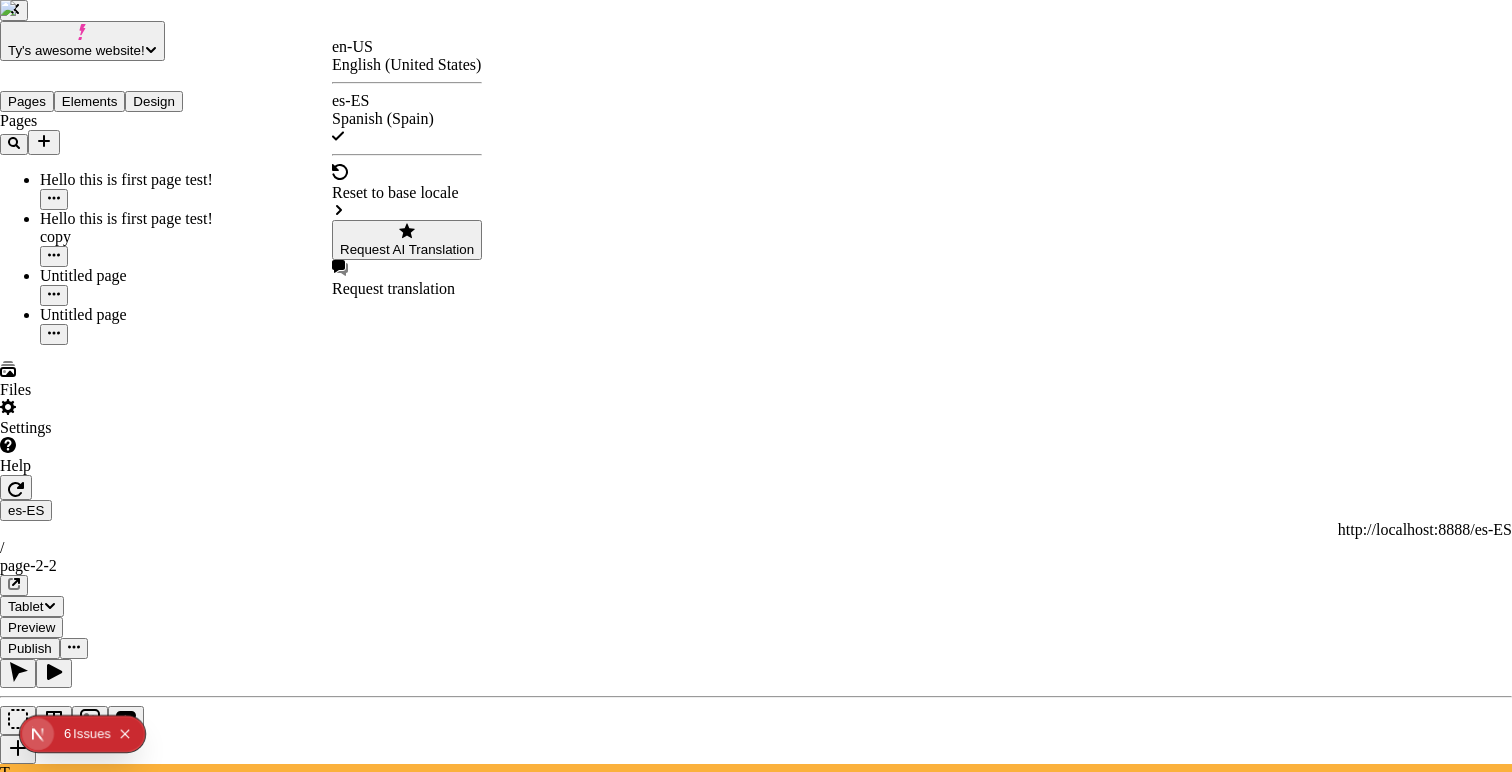 click on "Ty's awesome website! Pages Elements Design Pages Hello this is first page test! Hello this is first page test! copy Untitled page Untitled page Files Settings Help es-ES http://localhost:8888/es-ES / page-2-2 Tablet Preview Publish T Font Control Demoadsasdasdasdas Width 100 Margin 0 0 Font w/o variant w/o default Select a font Font w/ variant w/o default Select a font Select a font variant Font w/o variant w/ default Grenze Gotisch Font w/ variant w/ default Grenze Gotisch Bold  Text Oh! Will this become Spanish? Hopefully. en-US English (United States) es-ES Spanish (Spain) Reset to base locale Request AI Translation Request translation" at bounding box center [756, 1356] 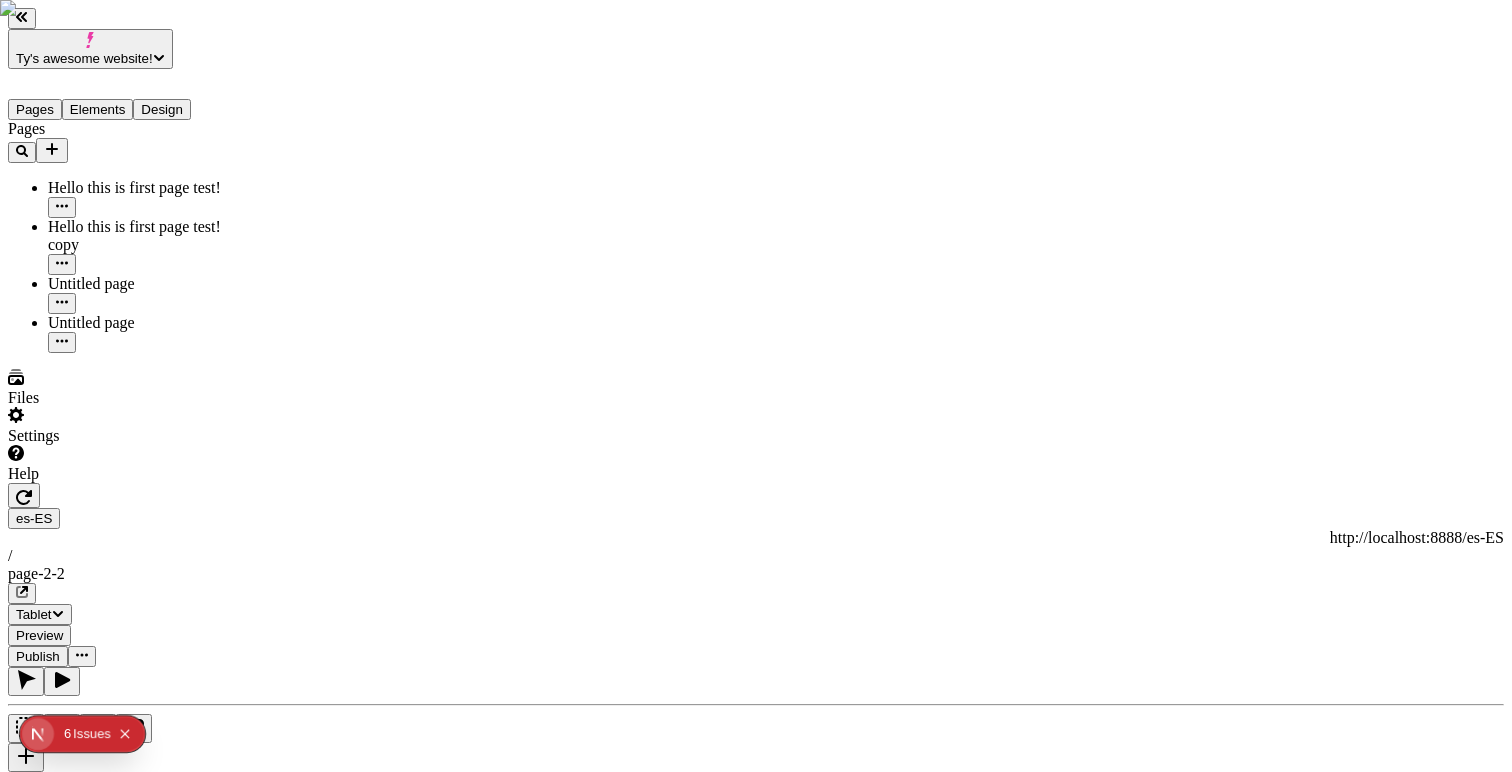 click on "Ty's awesome website! Pages Elements Design Pages Hello this is first page test! Hello this is first page test! copy Untitled page Untitled page Files Settings Help es-ES http://localhost:8888/es-ES / page-2-2 Tablet Preview Publish T Font Control Demoadsasdasdasdas Width 100 Margin 0 0 Font w/o variant w/o default Select a font Font w/ variant w/o default Select a font Select a font variant Font w/o variant w/ default Grenze Gotisch Font w/ variant w/ default Grenze Gotisch Bold  Text Oh! Will this become Spanish? Hopefully." at bounding box center [756, 1360] 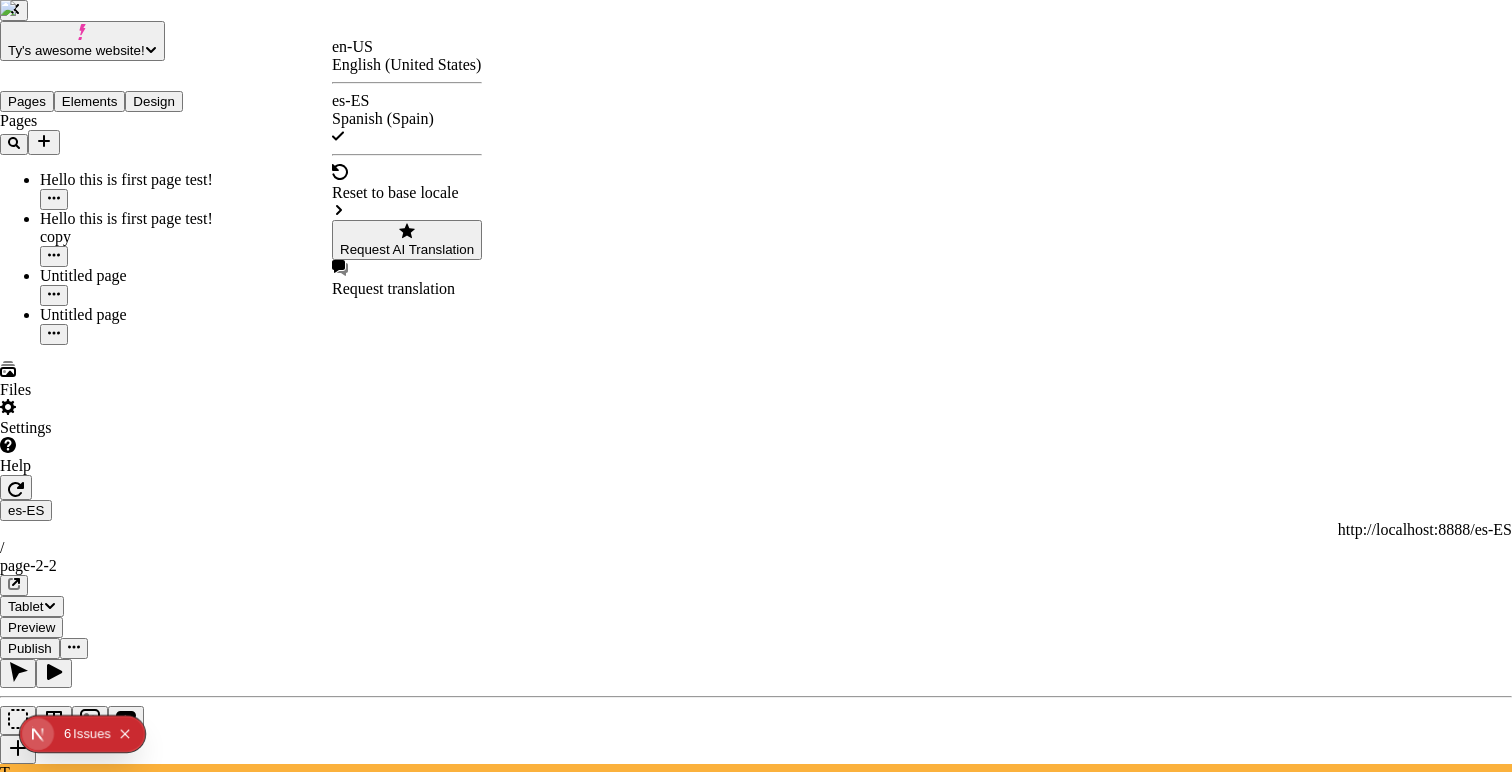 click on "Request AI Translation" at bounding box center [407, 249] 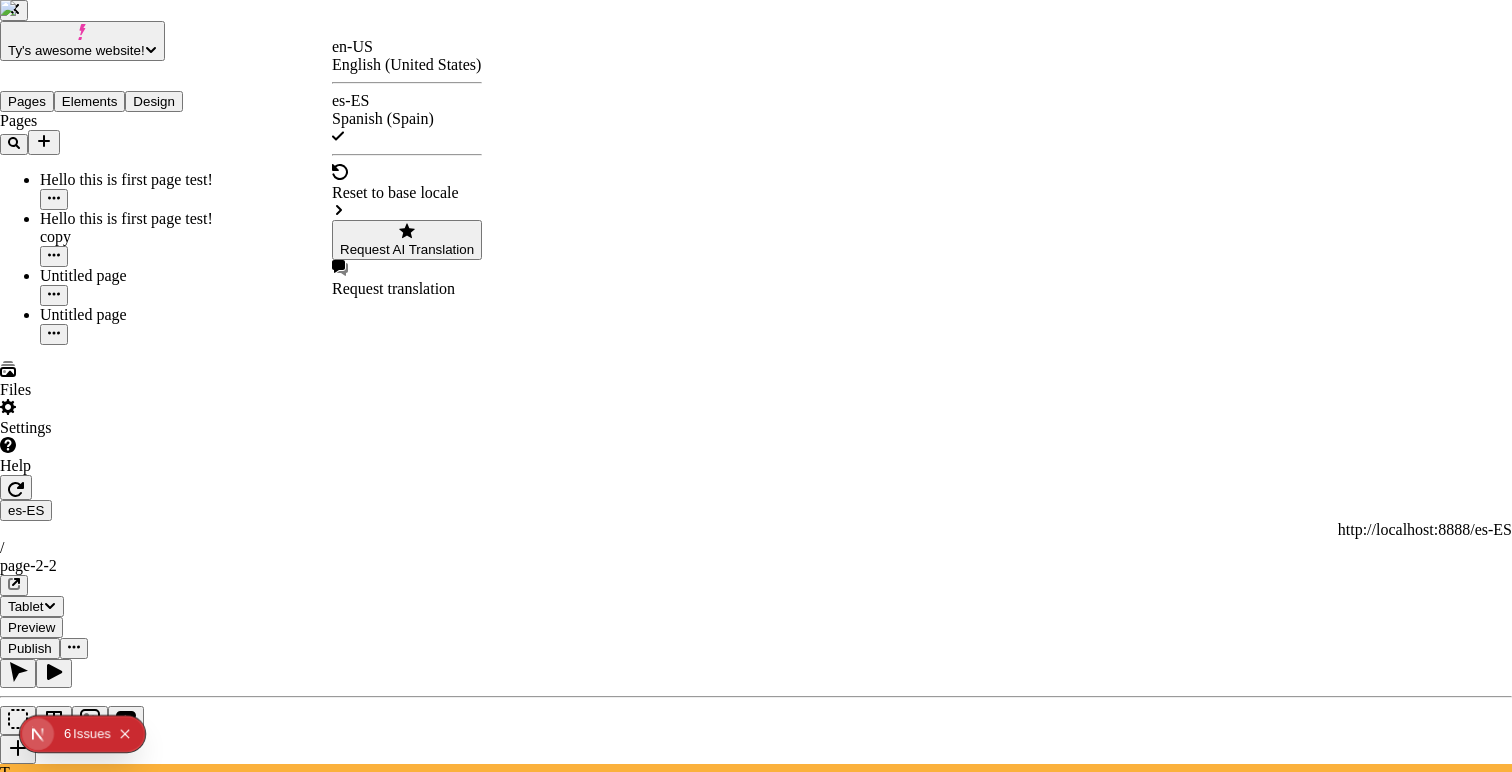 click at bounding box center (10, 2836) 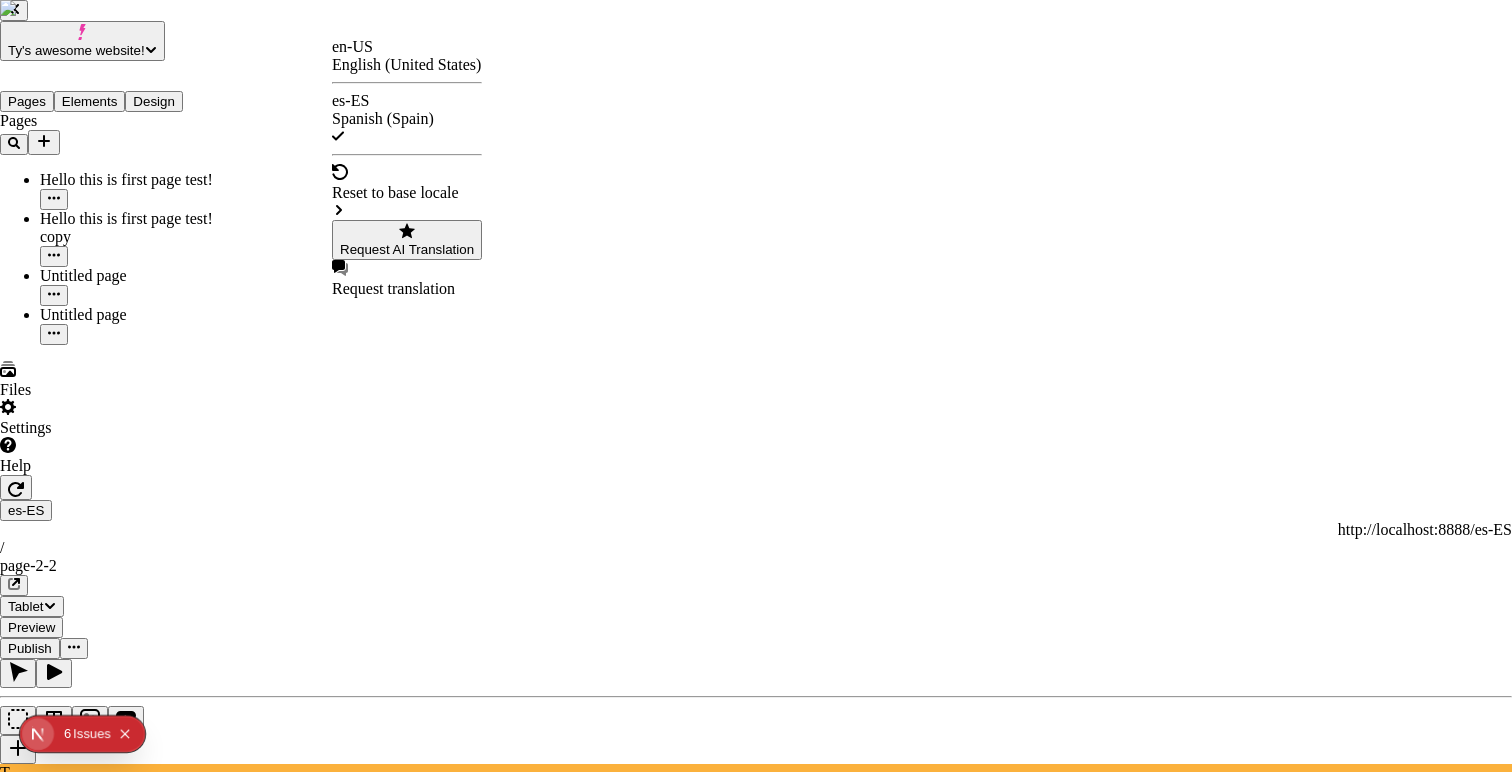 checkbox on "true" 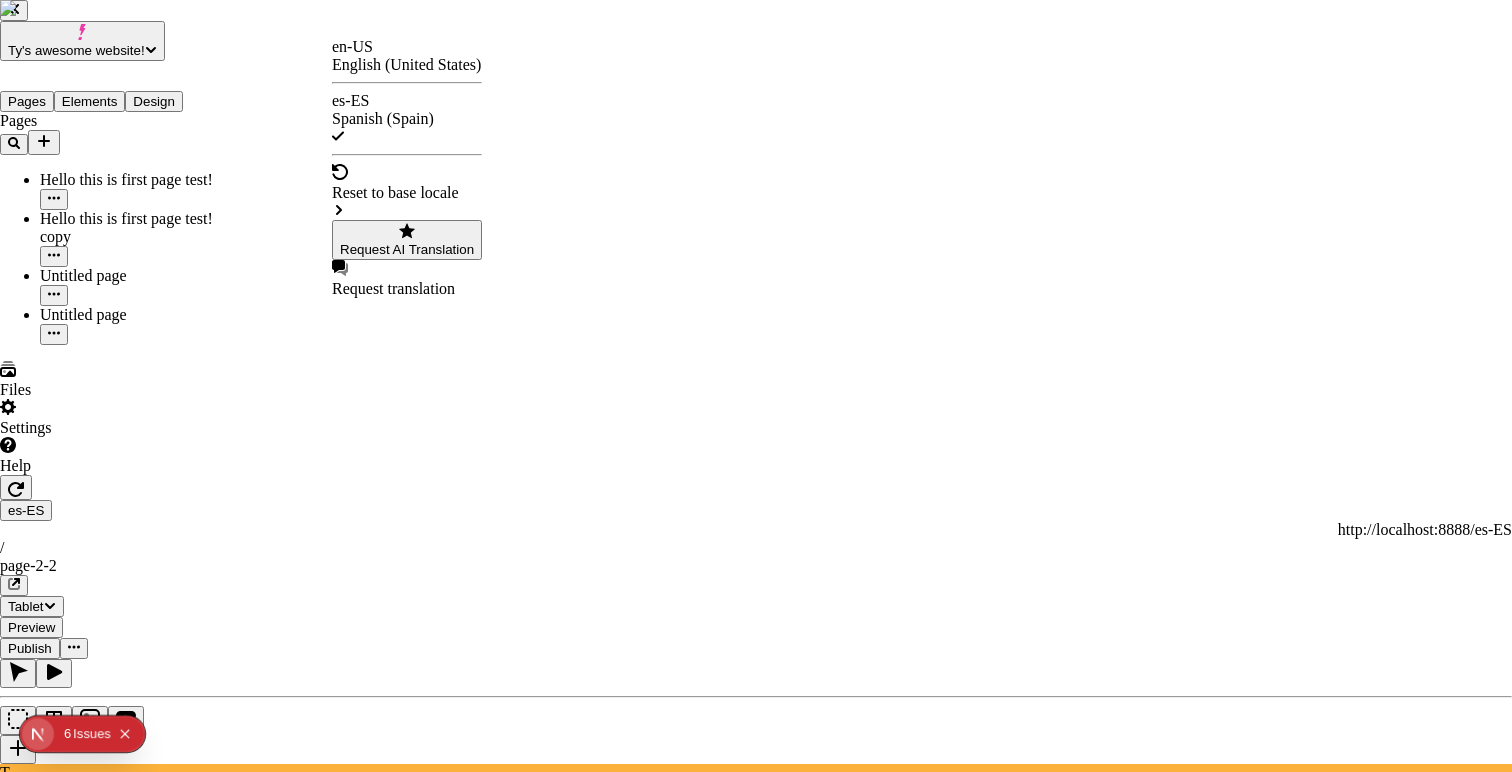 drag, startPoint x: 974, startPoint y: 667, endPoint x: 769, endPoint y: 453, distance: 296.34607 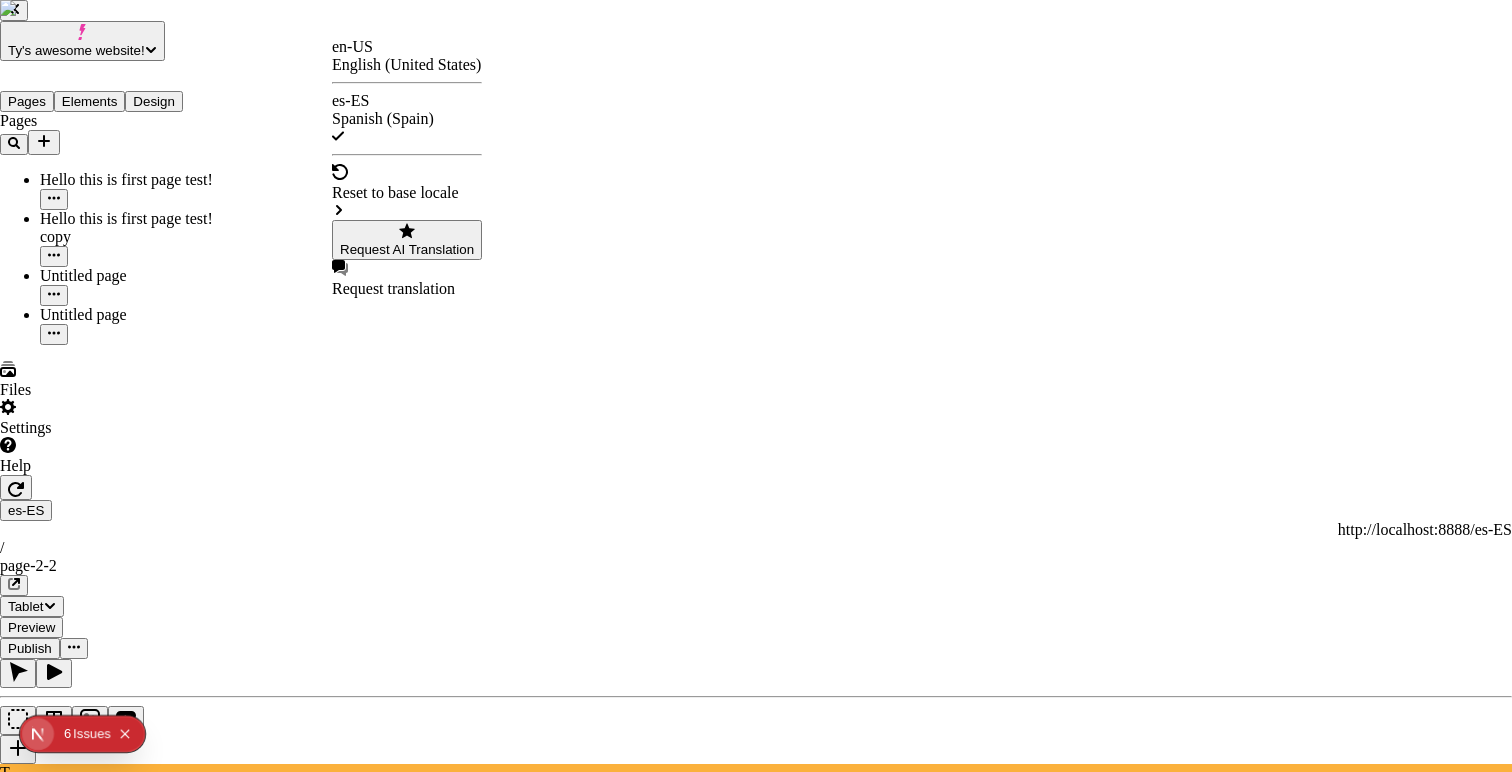 click on "This is a warning about using AI translation [UUID] 2 / 4  selected another test to see the indentation of the json! Hello world! This is so amazingly cool Makeswift is located in [CITY], a very hot city with peaches? [UUID] 0 / 7  selected im a big apple in the little mango Oh! Will this become Spanish? Hopefully. editable still! youtube! This is a small description inside a fictional product card that would translate if I were a real user! I am sorry AI, I believe in you and I hope you work for this demo! Translate me please! 2  of  11  strings selected Cancel Translate" at bounding box center (756, 2927) 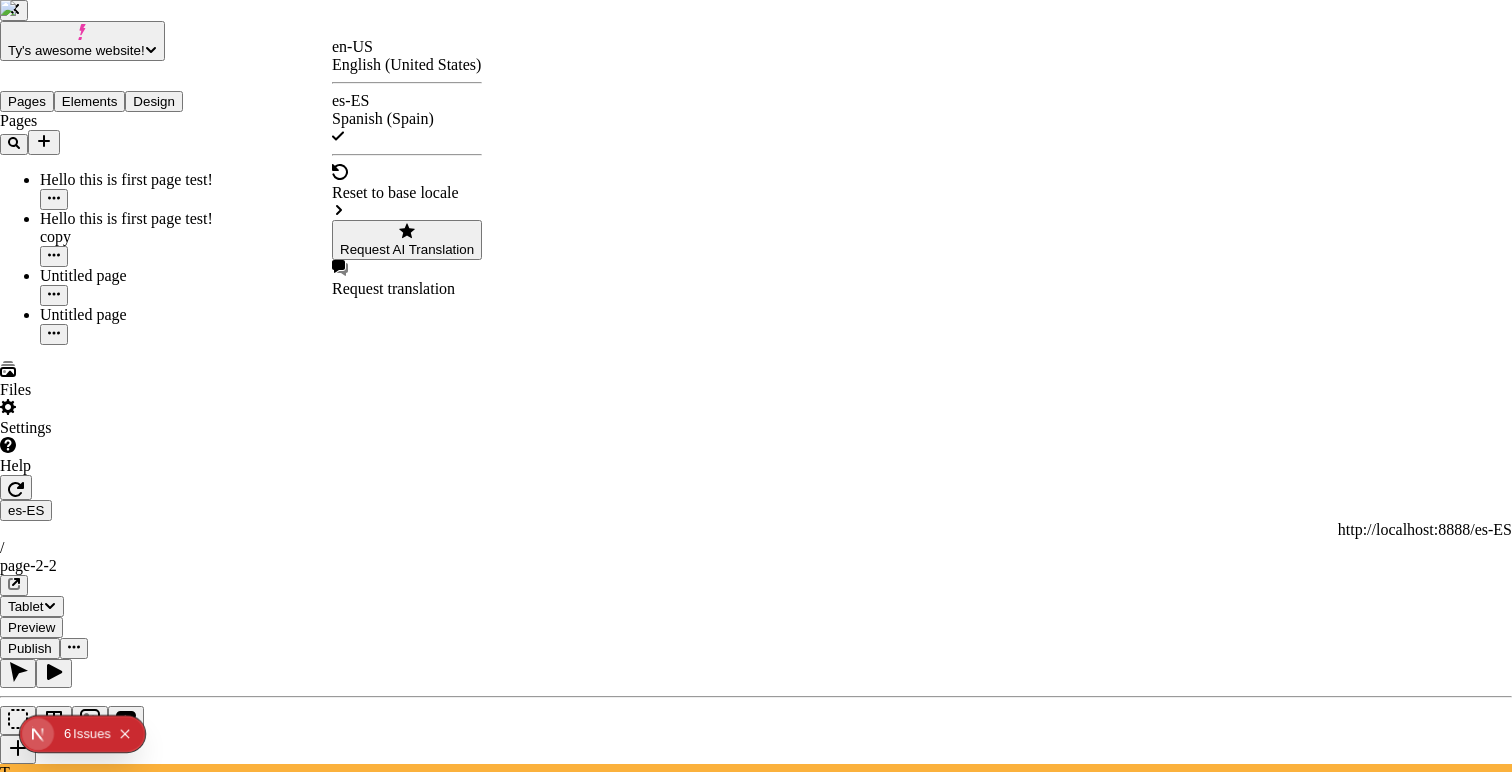 click at bounding box center (38, 2794) 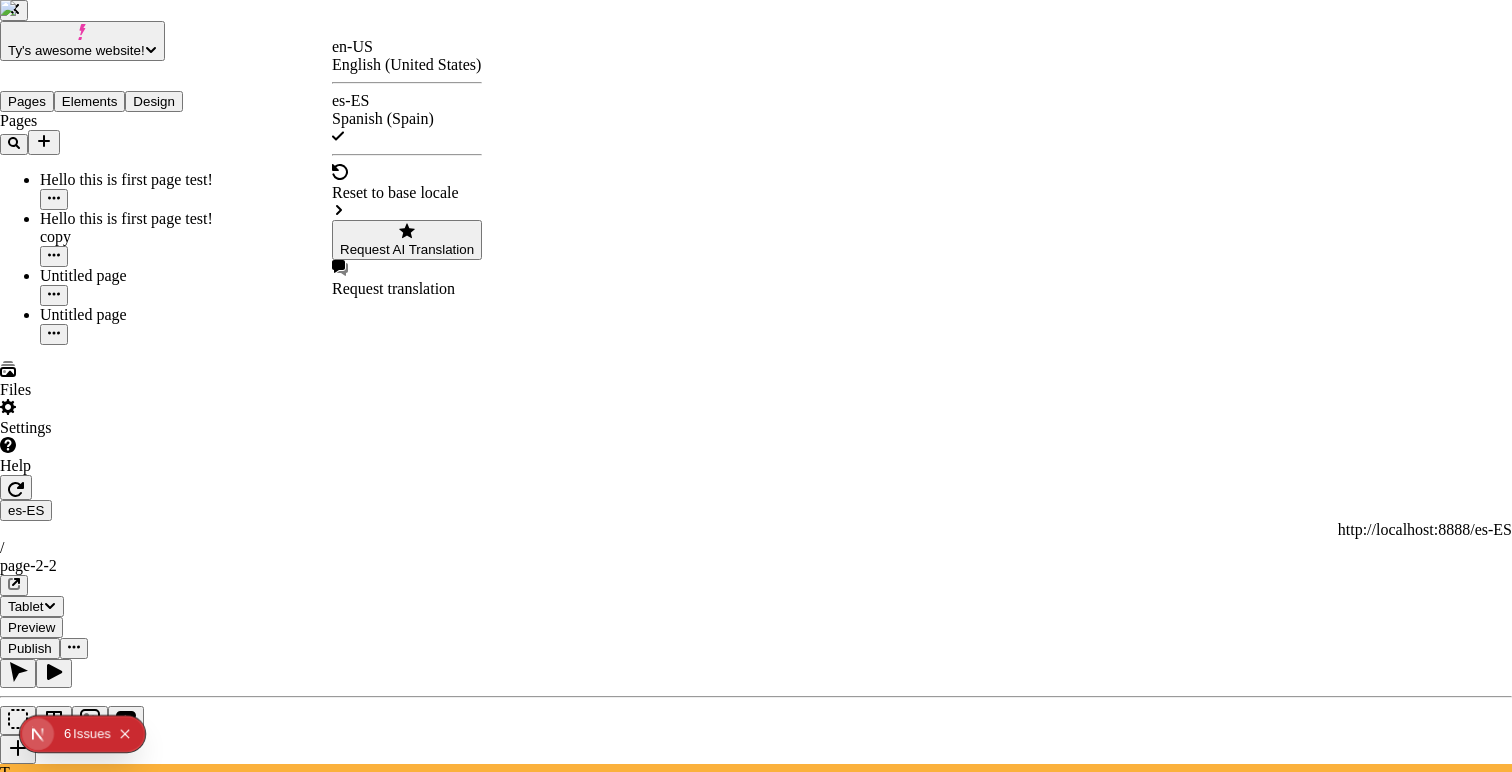checkbox on "false" 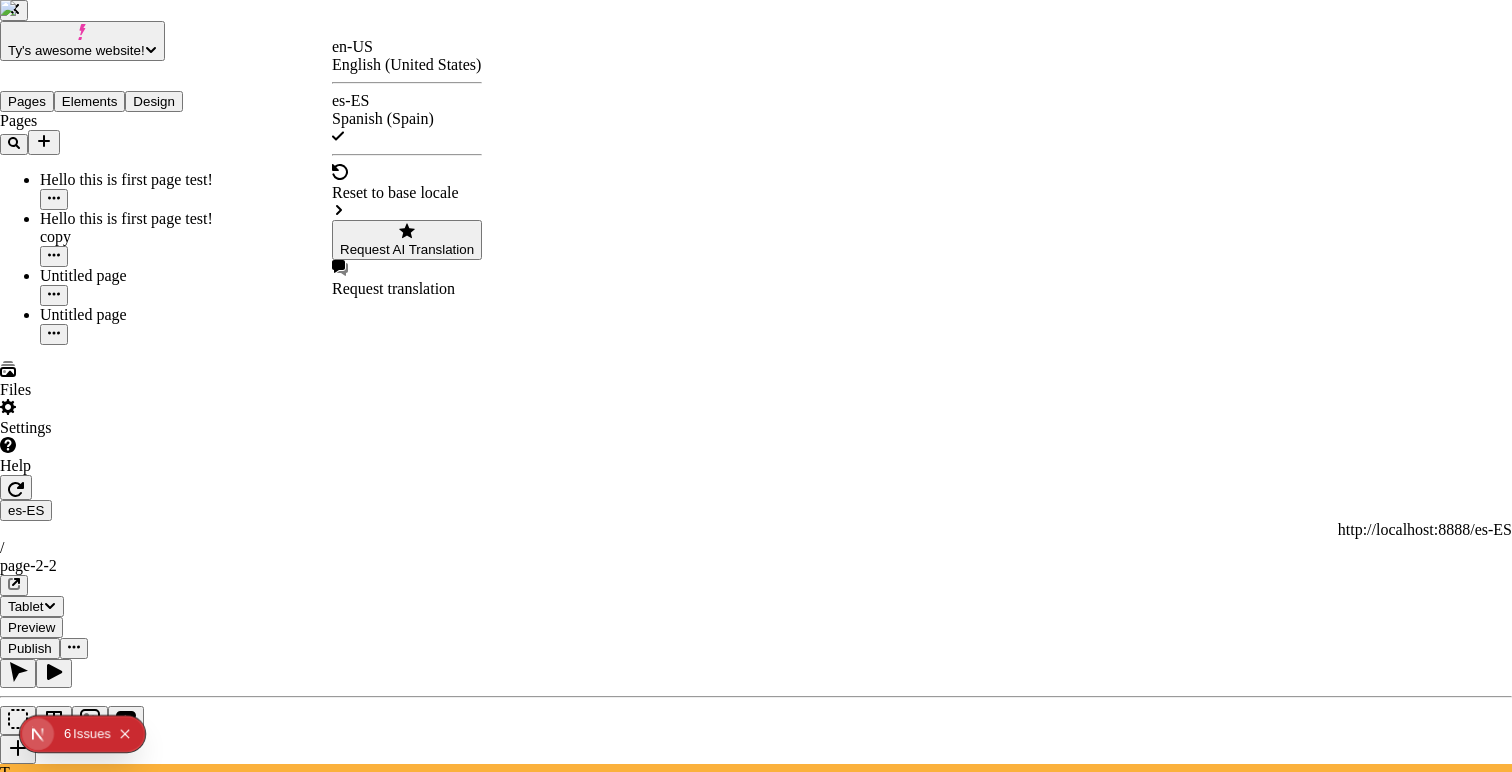 checkbox on "false" 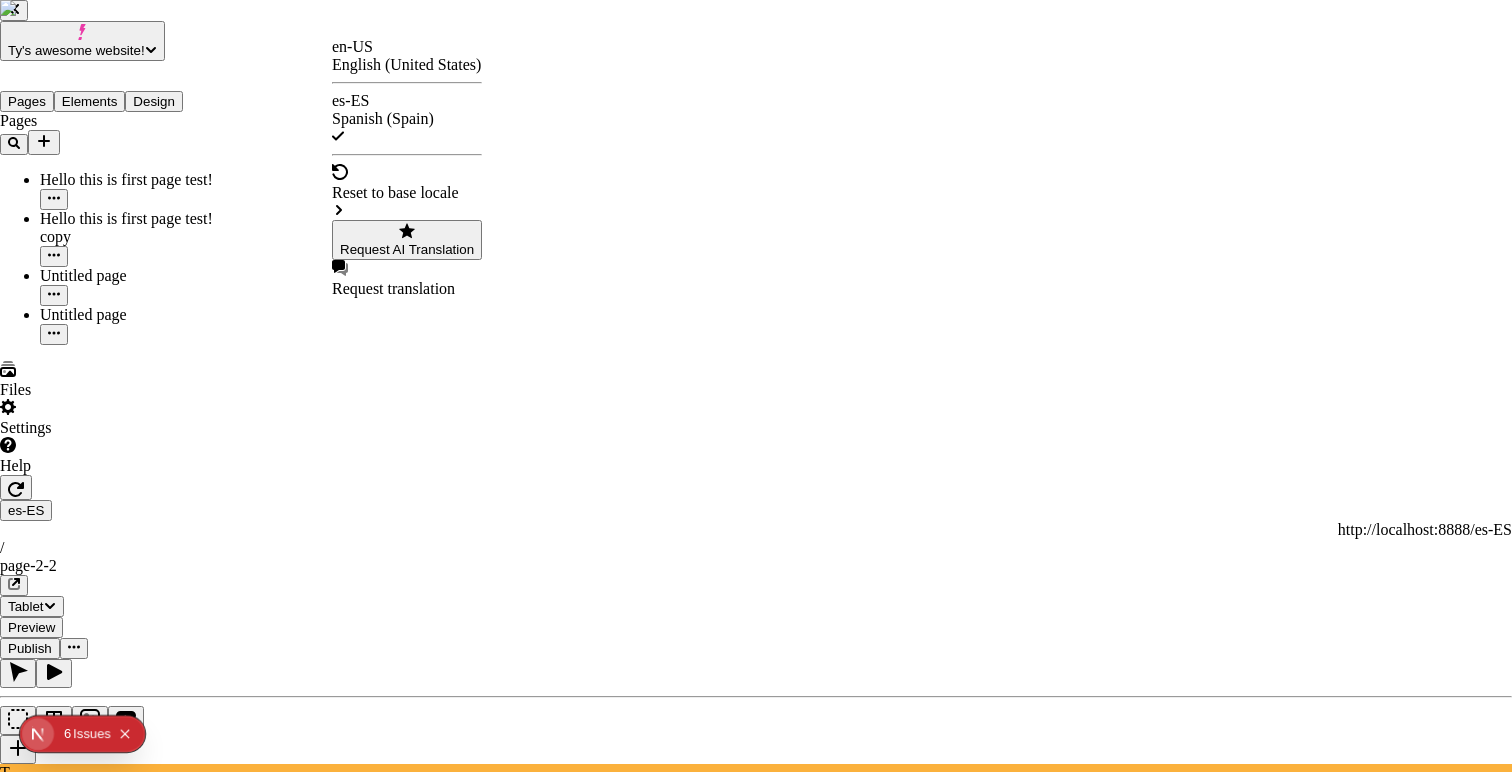 click at bounding box center [38, 2794] 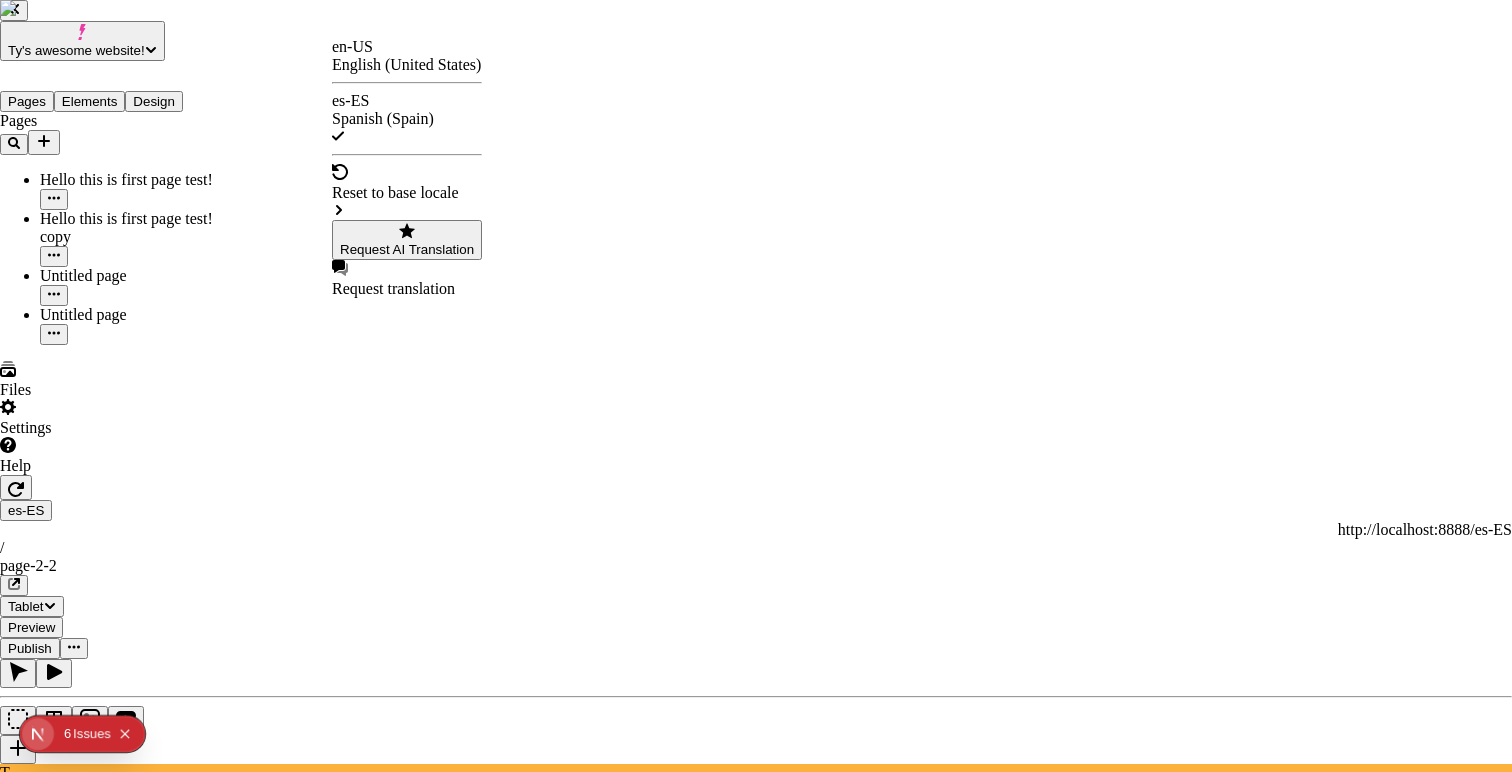 checkbox on "true" 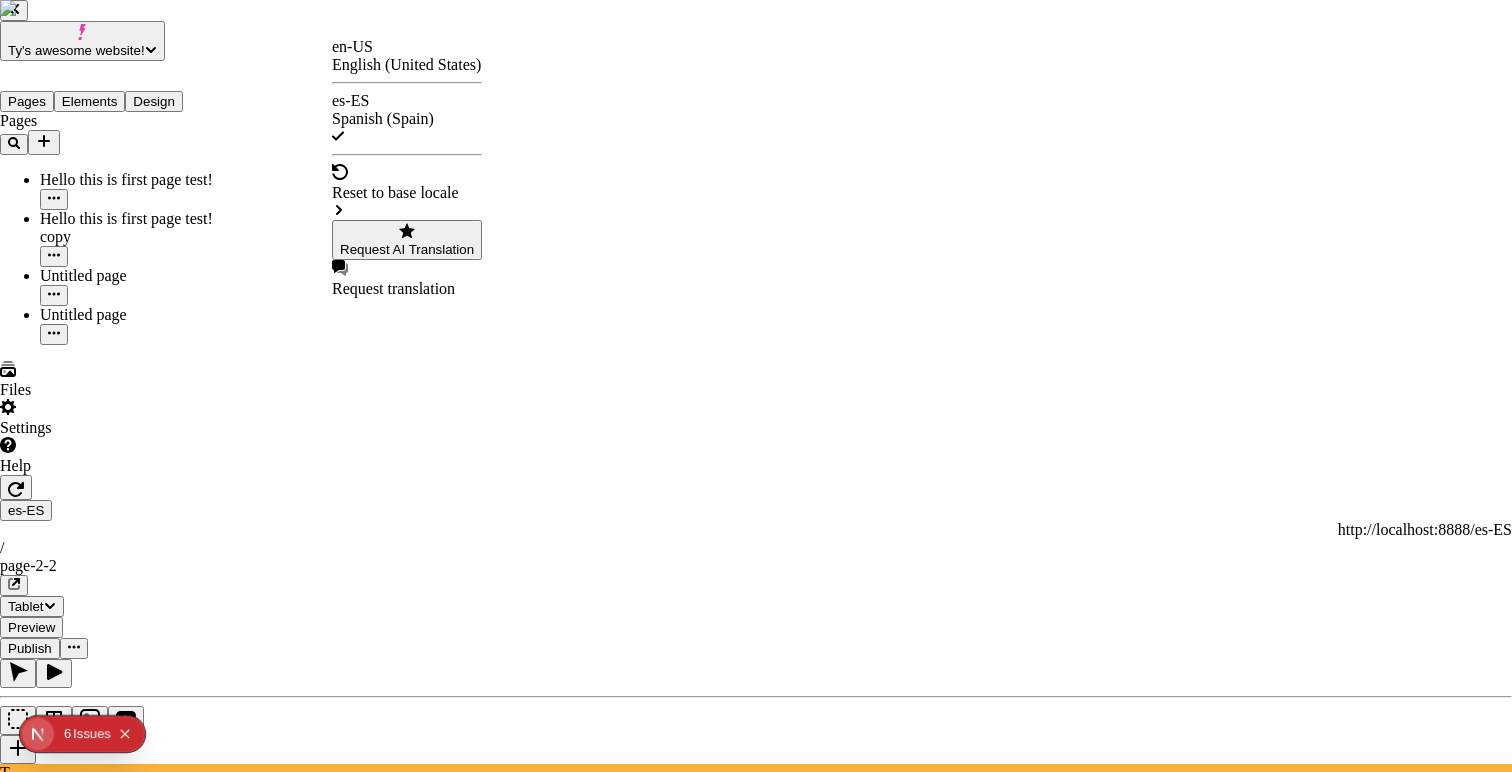 click on "Translate" at bounding box center (93, 3077) 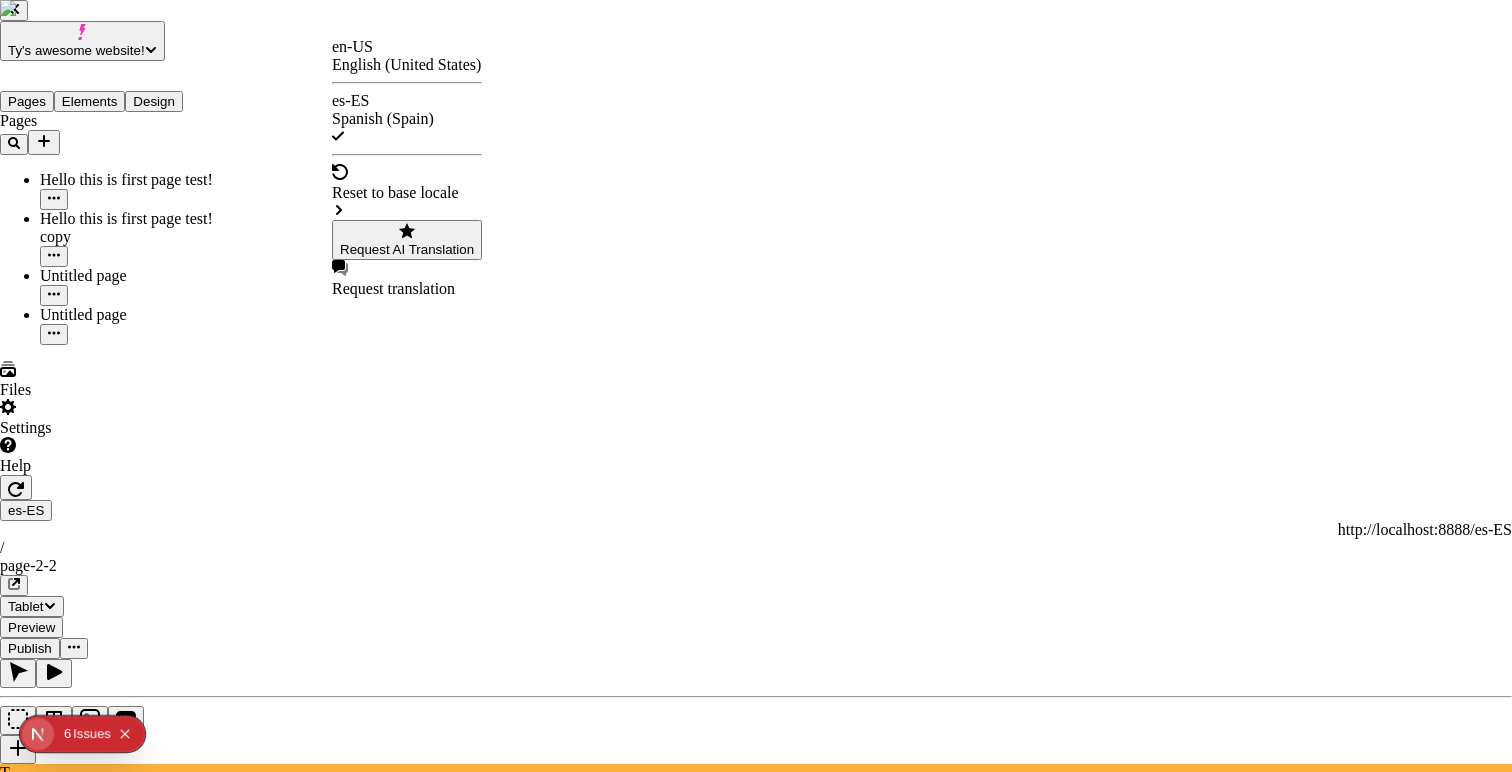 checkbox on "false" 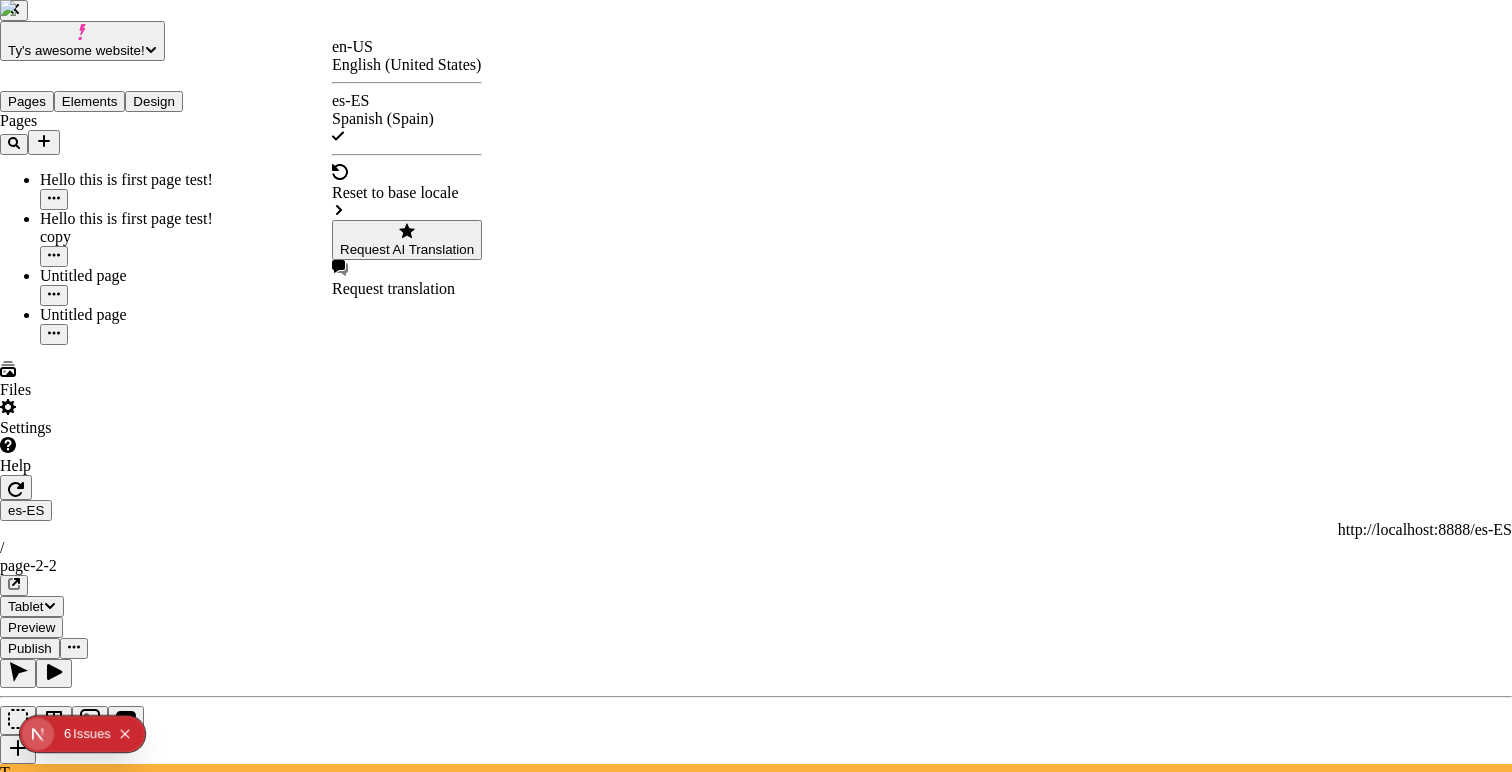 checkbox on "false" 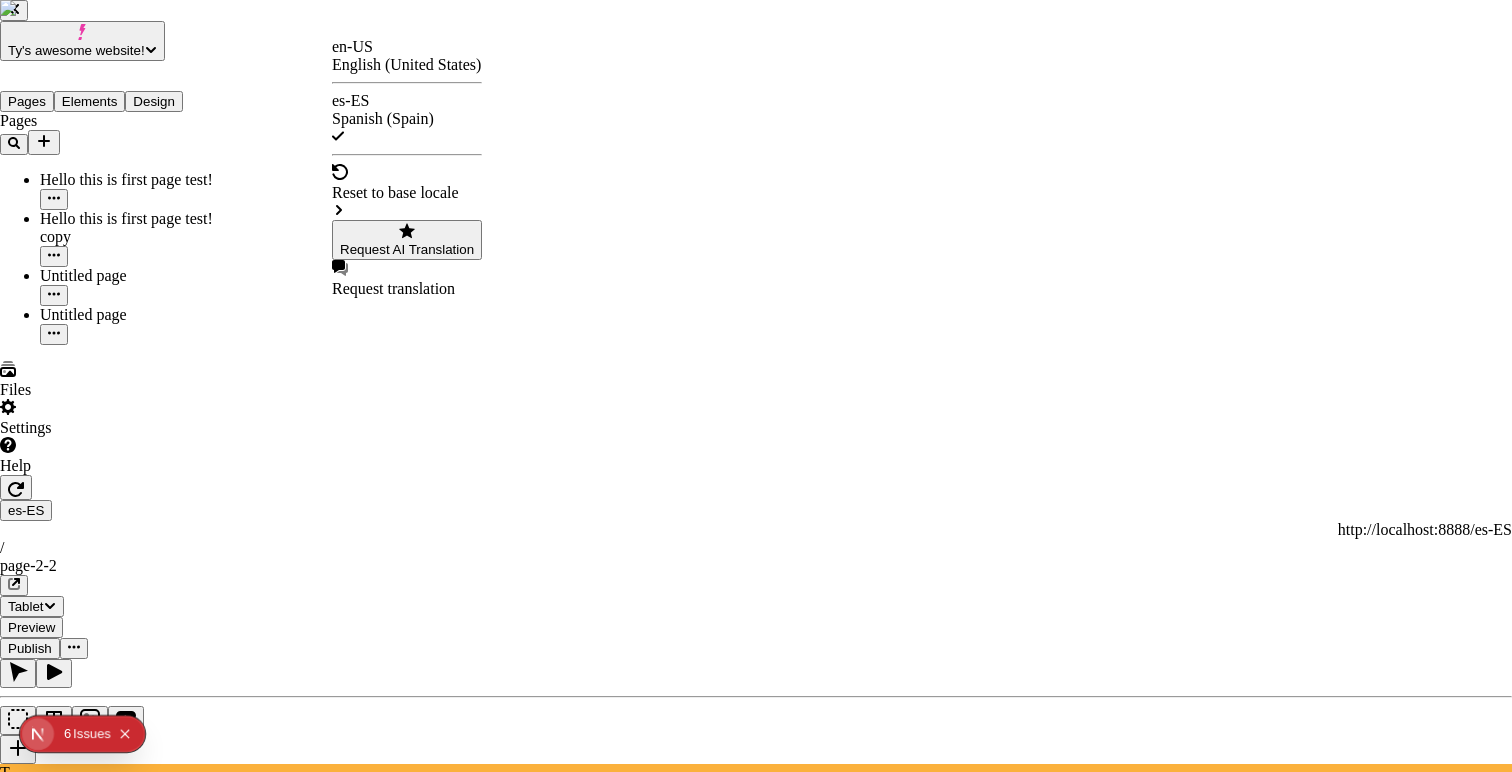 checkbox on "false" 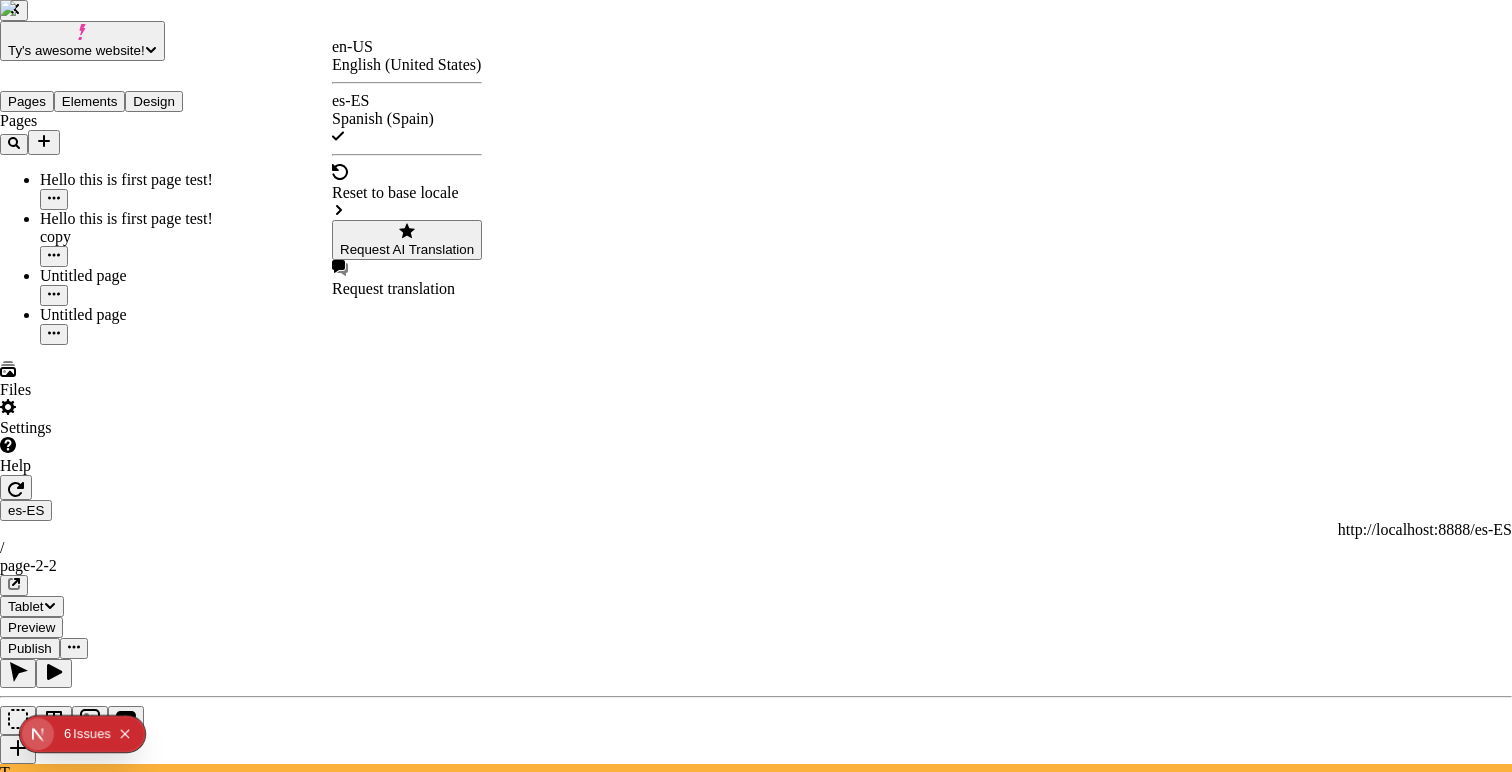 checkbox on "false" 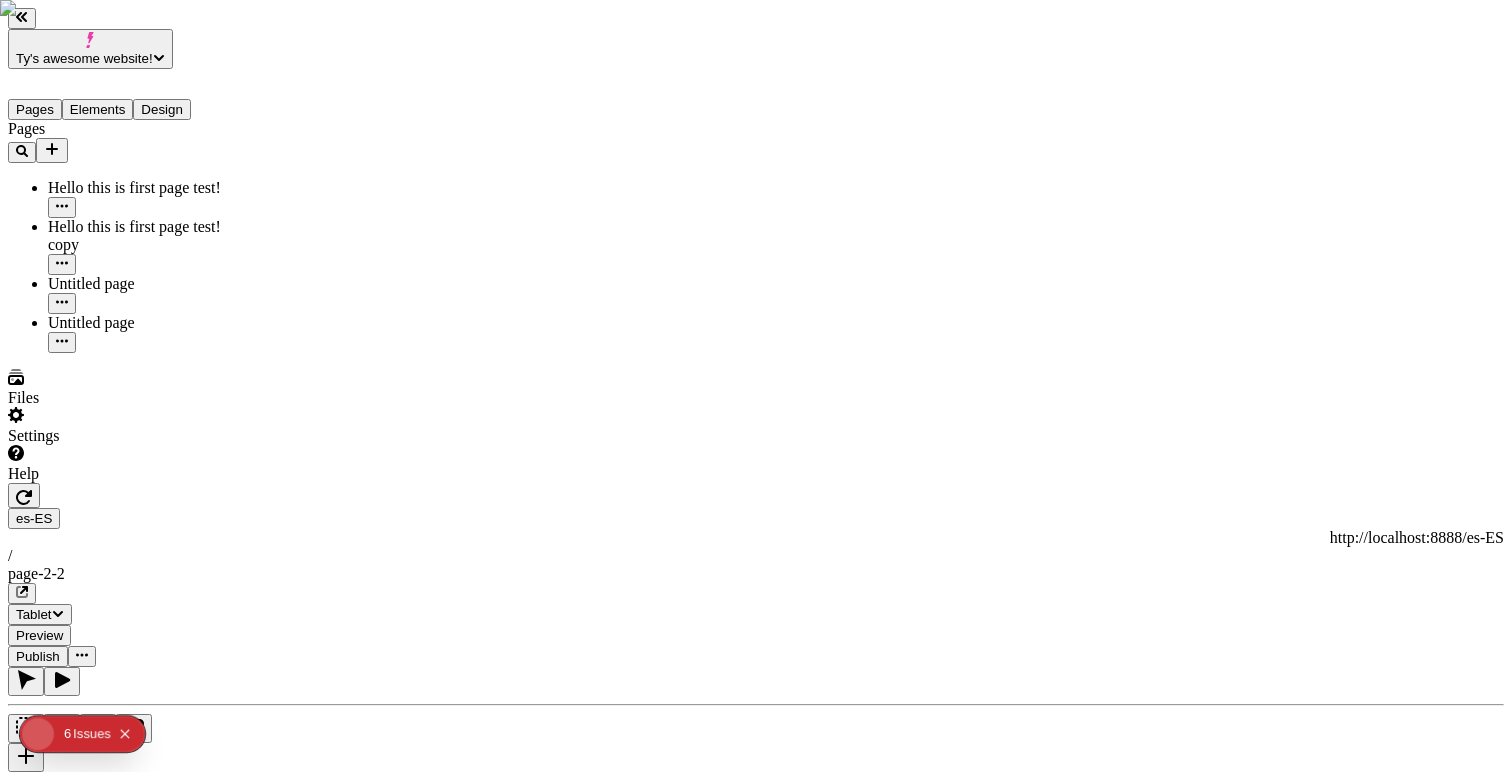 click on "Ty's awesome website! Pages Elements Design Pages Hello this is first page test! Hello this is first page test! copy Untitled page Untitled page Files Settings Help es-ES http://localhost:8888/es-ES / page-2-2 Tablet Preview Publish T Font Control Demoadsasdasdasdas Width 100 Margin 0 0 Font w/o variant w/o default Select a font Font w/ variant w/o default Select a font Select a font variant Font w/o variant w/ default Grenze Gotisch Font w/ variant w/ default Grenze Gotisch Bold  Text Oh! Will this become Spanish? Hopefully." at bounding box center (756, 1360) 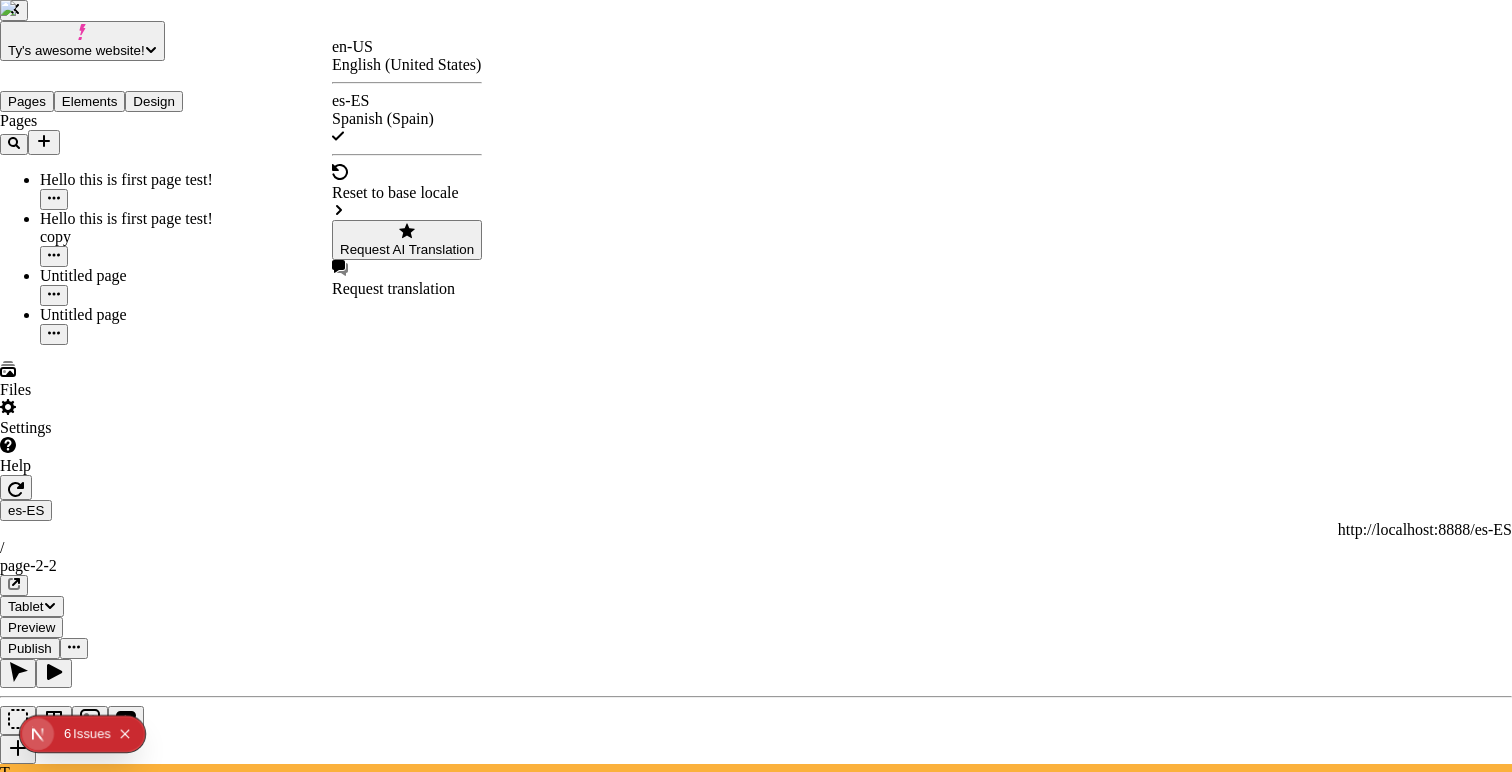 click on "Ty's awesome website! Pages Elements Design Pages Hello this is first page test! Hello this is first page test! copy Untitled page Untitled page Files Settings Help es-ES http://localhost:8888/es-ES / page-2-2 Tablet Preview Publish T Metadata Online Path /page-2-2 Title Description Social Image Choose an image Choose Exclude from search engines Canonical URL Sitemap priority 0.75 Sitemap frequency Hourly Snippets en-US English (United States) es-ES Spanish (Spain) Reset to base locale Request AI Translation Request translation" at bounding box center (756, 1337) 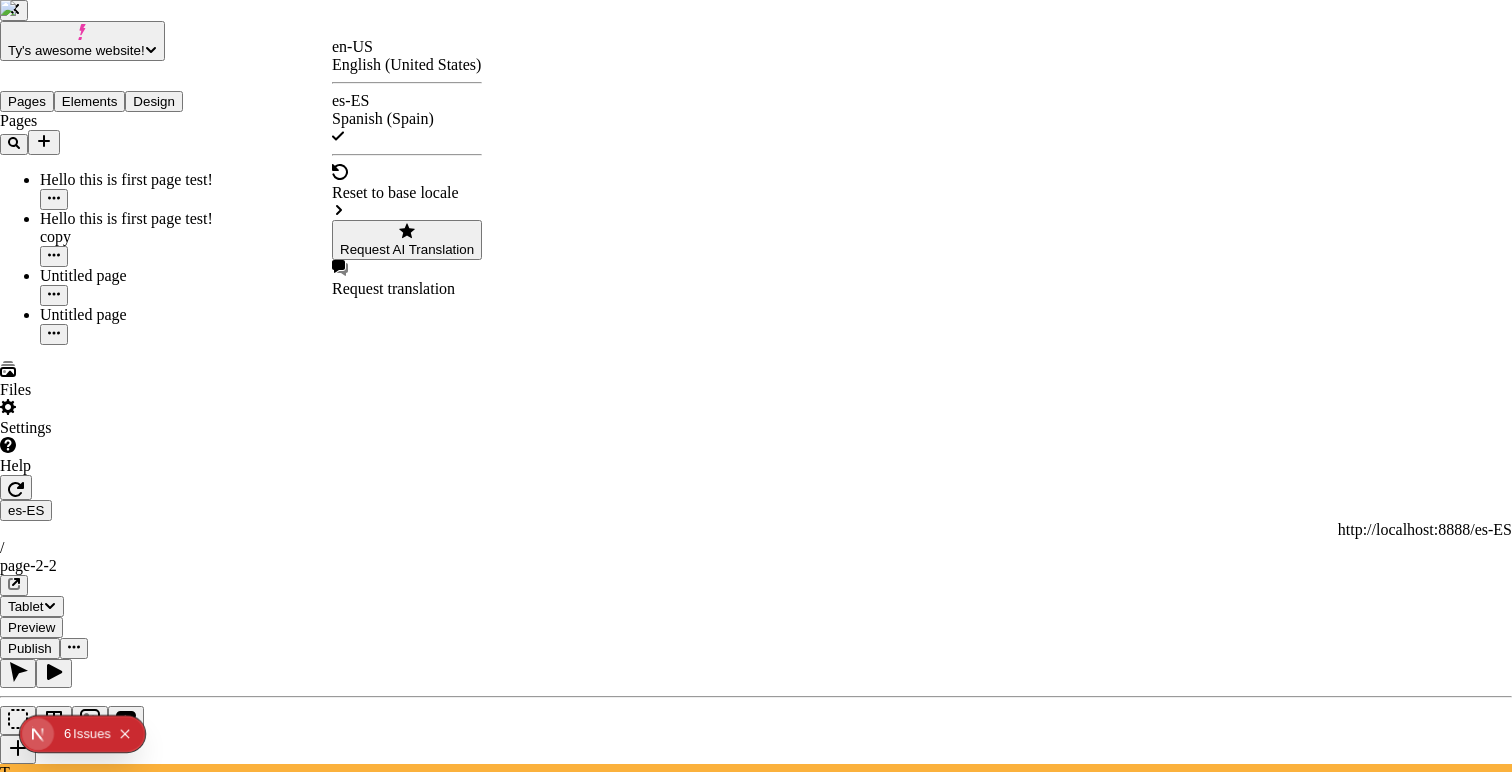 click at bounding box center (38, 2756) 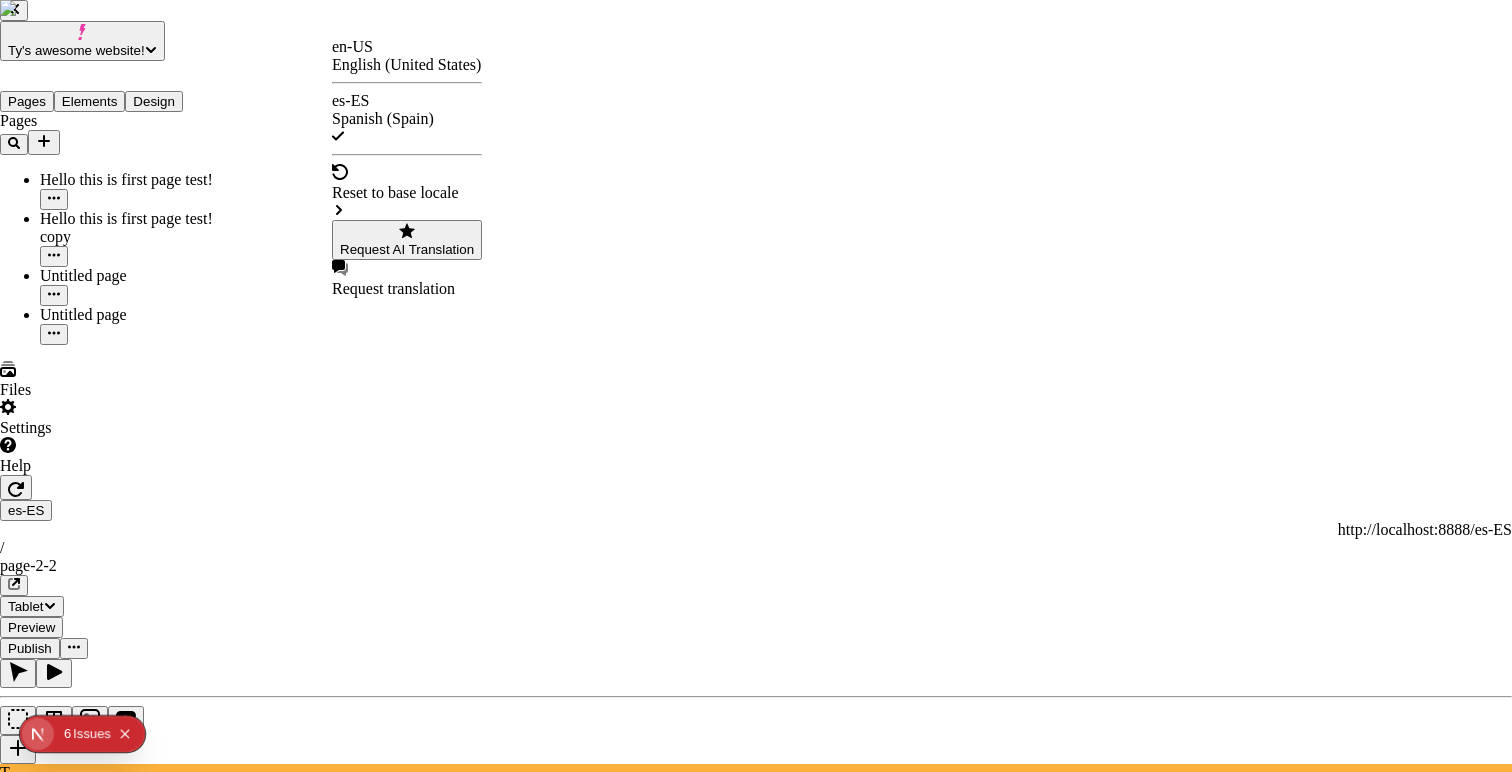 checkbox on "false" 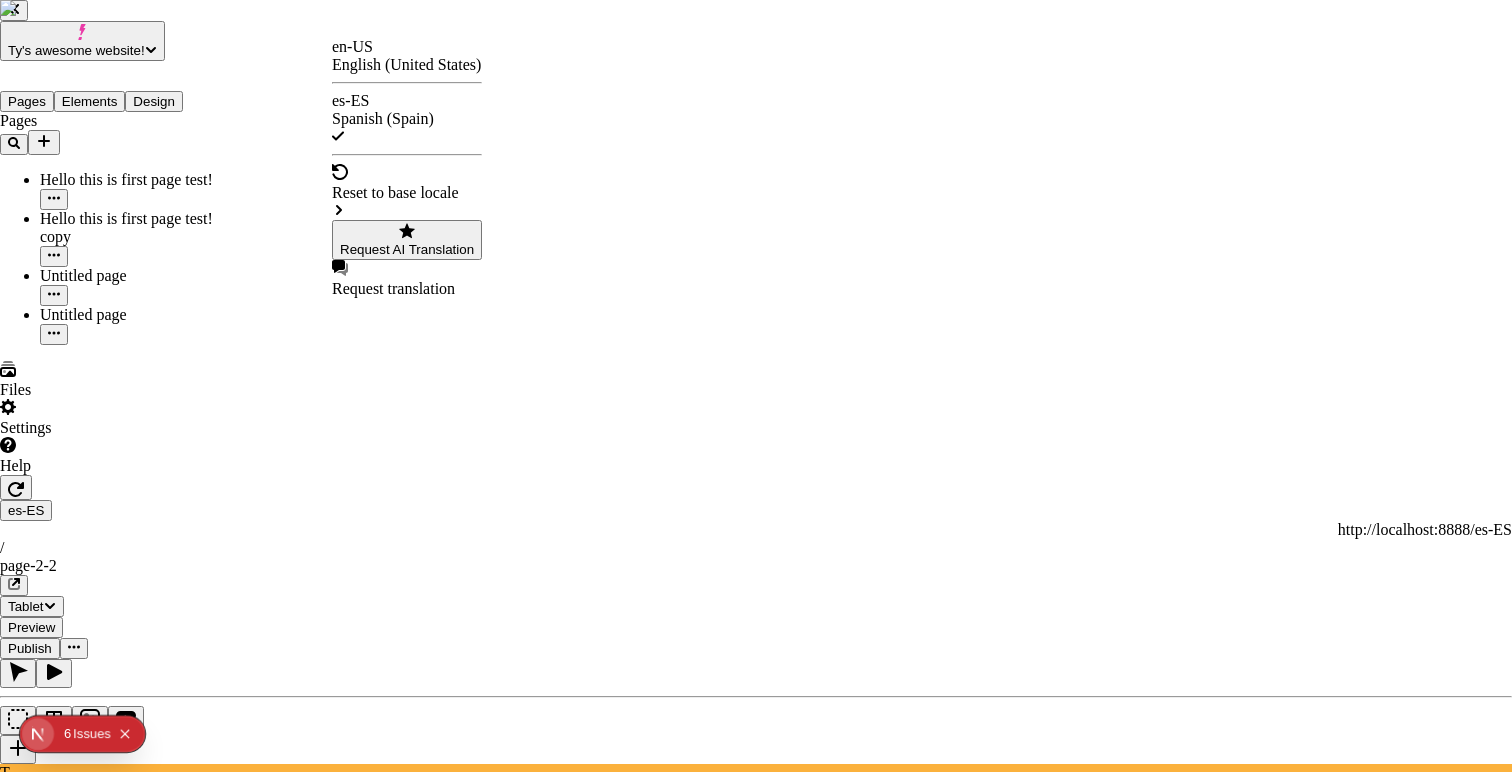 checkbox on "true" 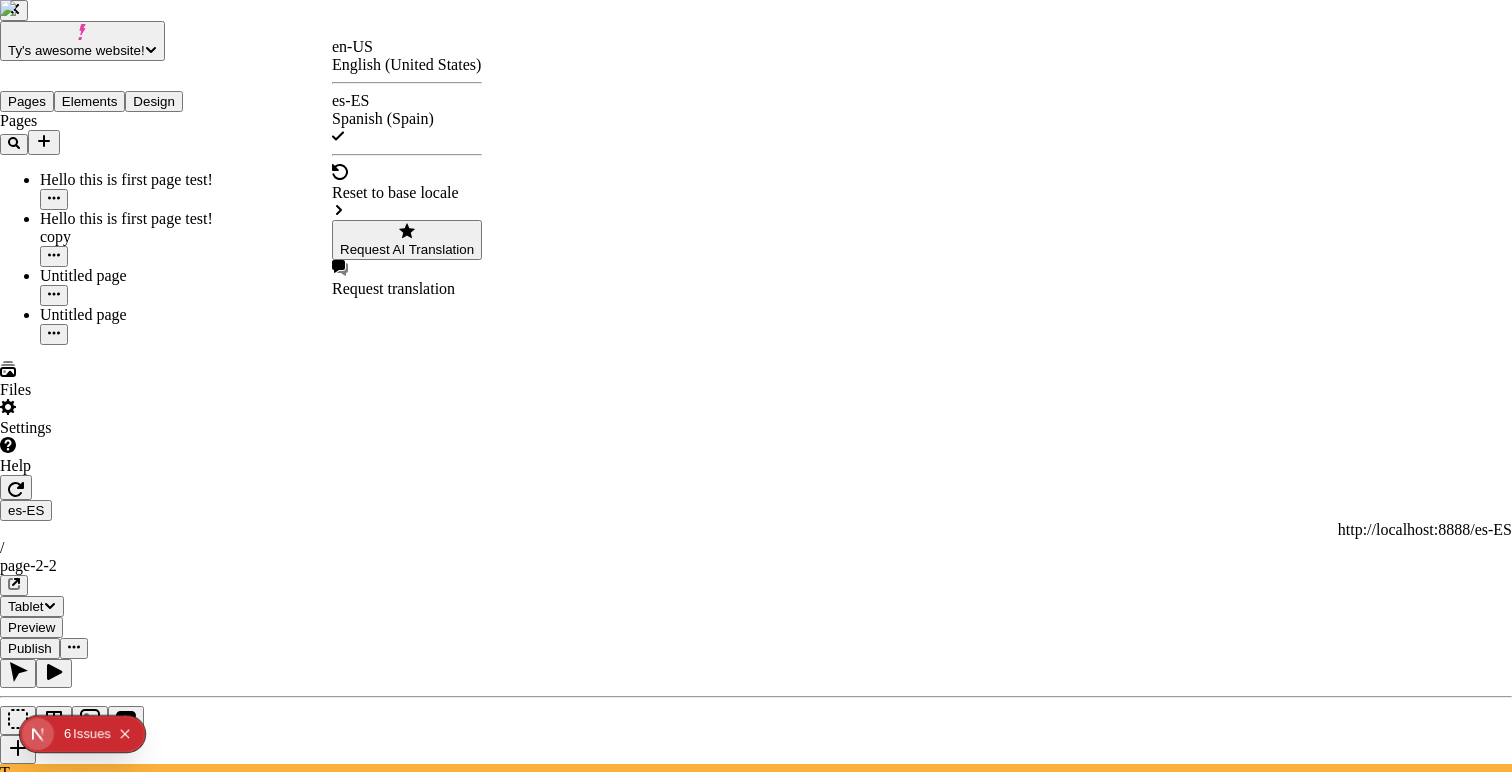 checkbox on "true" 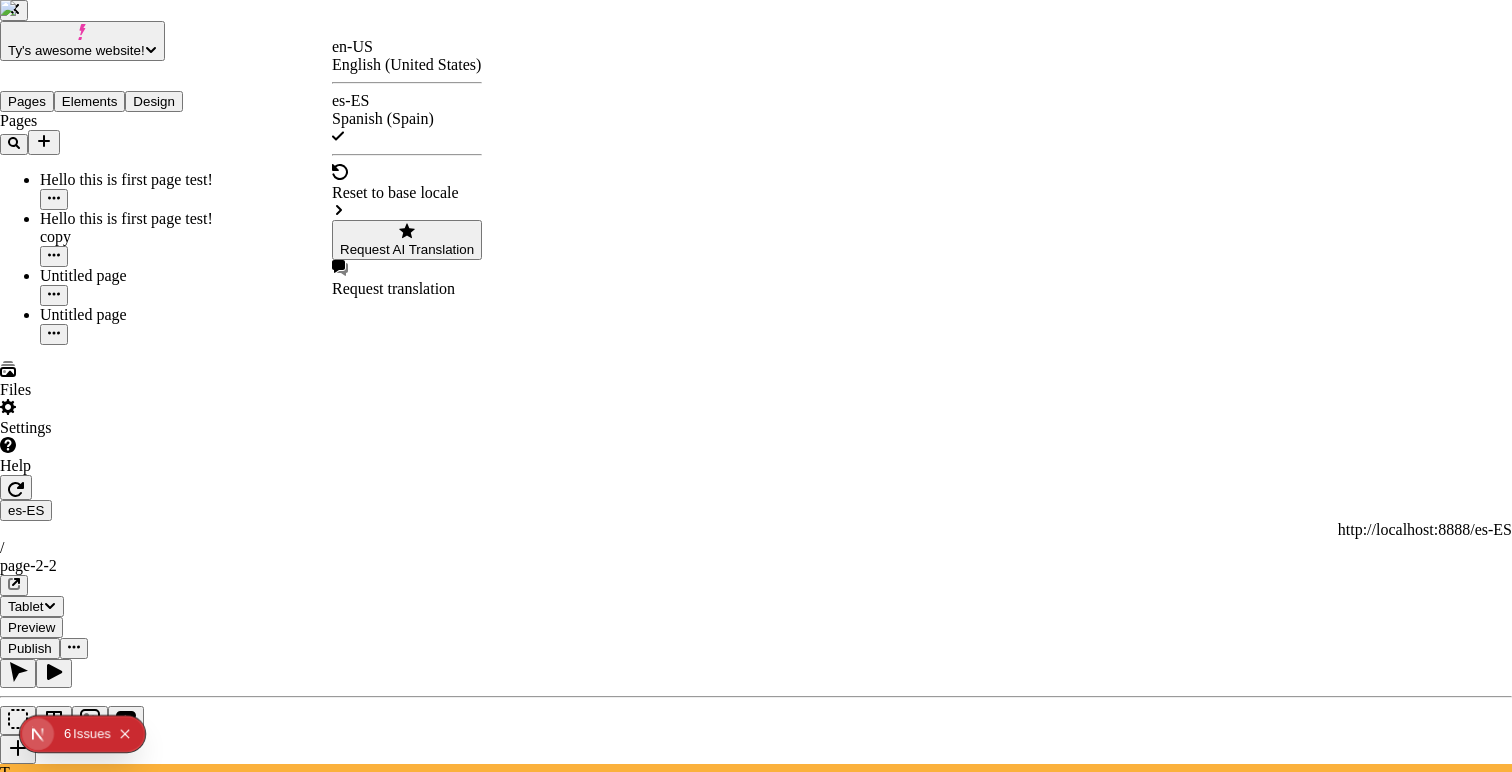 checkbox on "false" 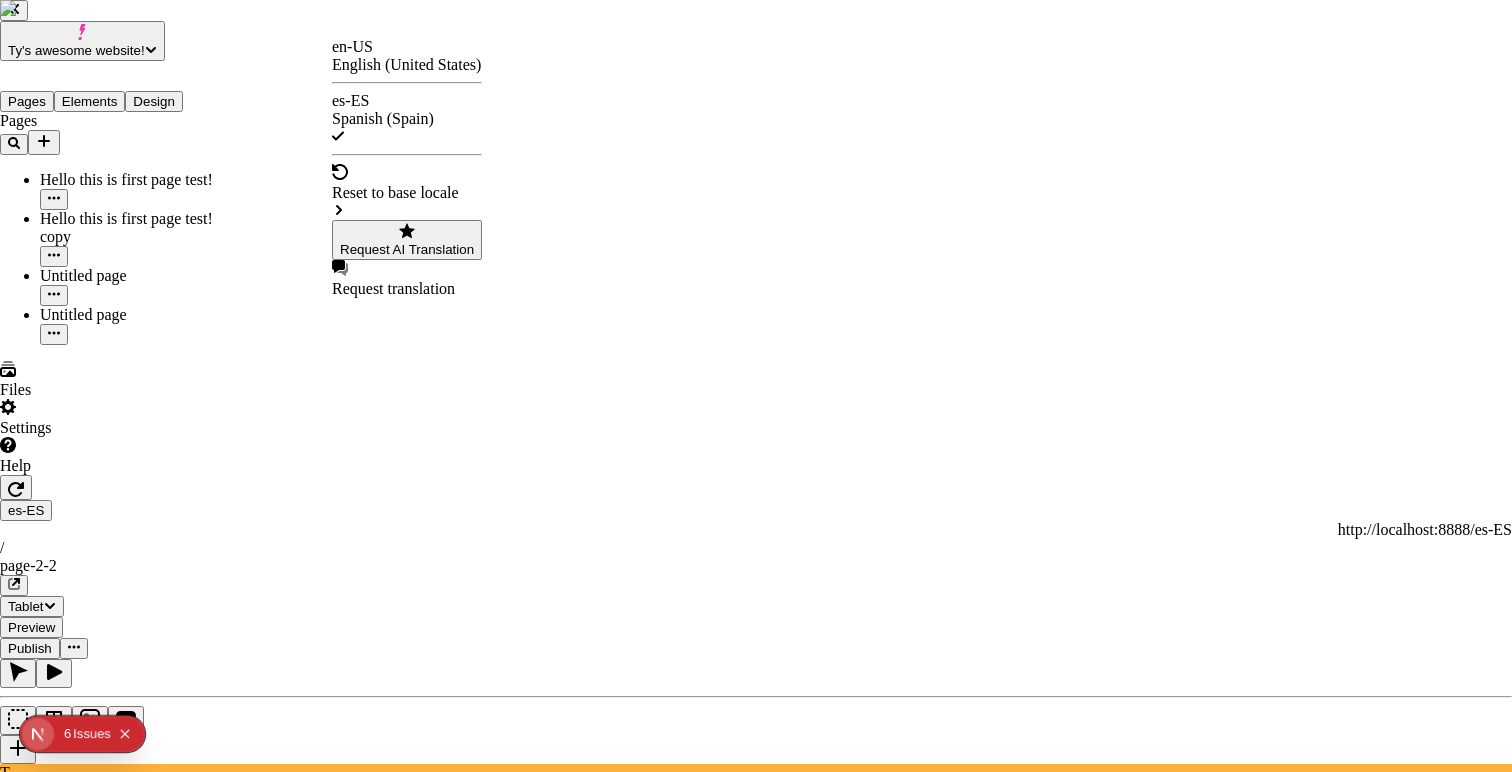 checkbox on "false" 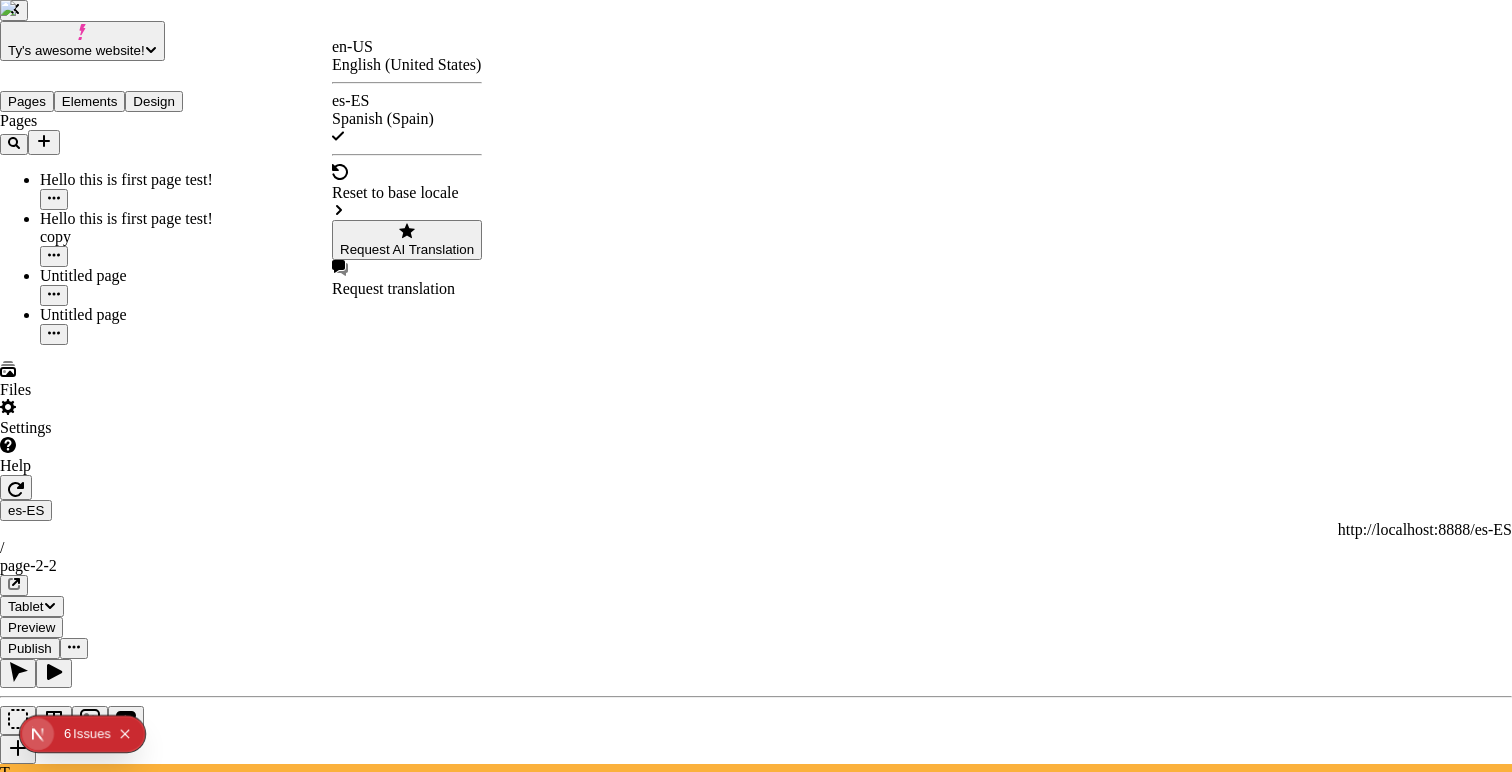 checkbox on "false" 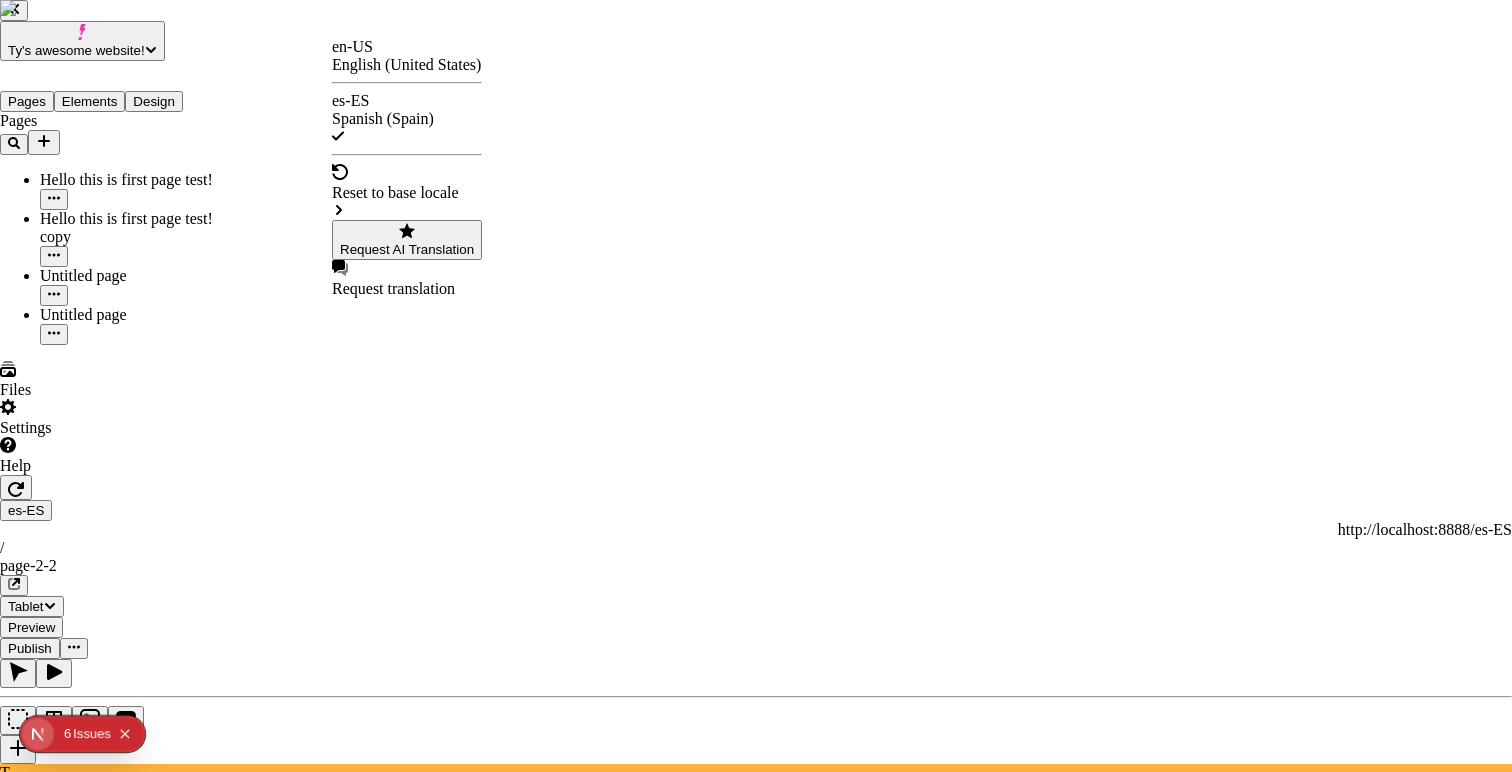 click on "Cancel" at bounding box center [29, 3039] 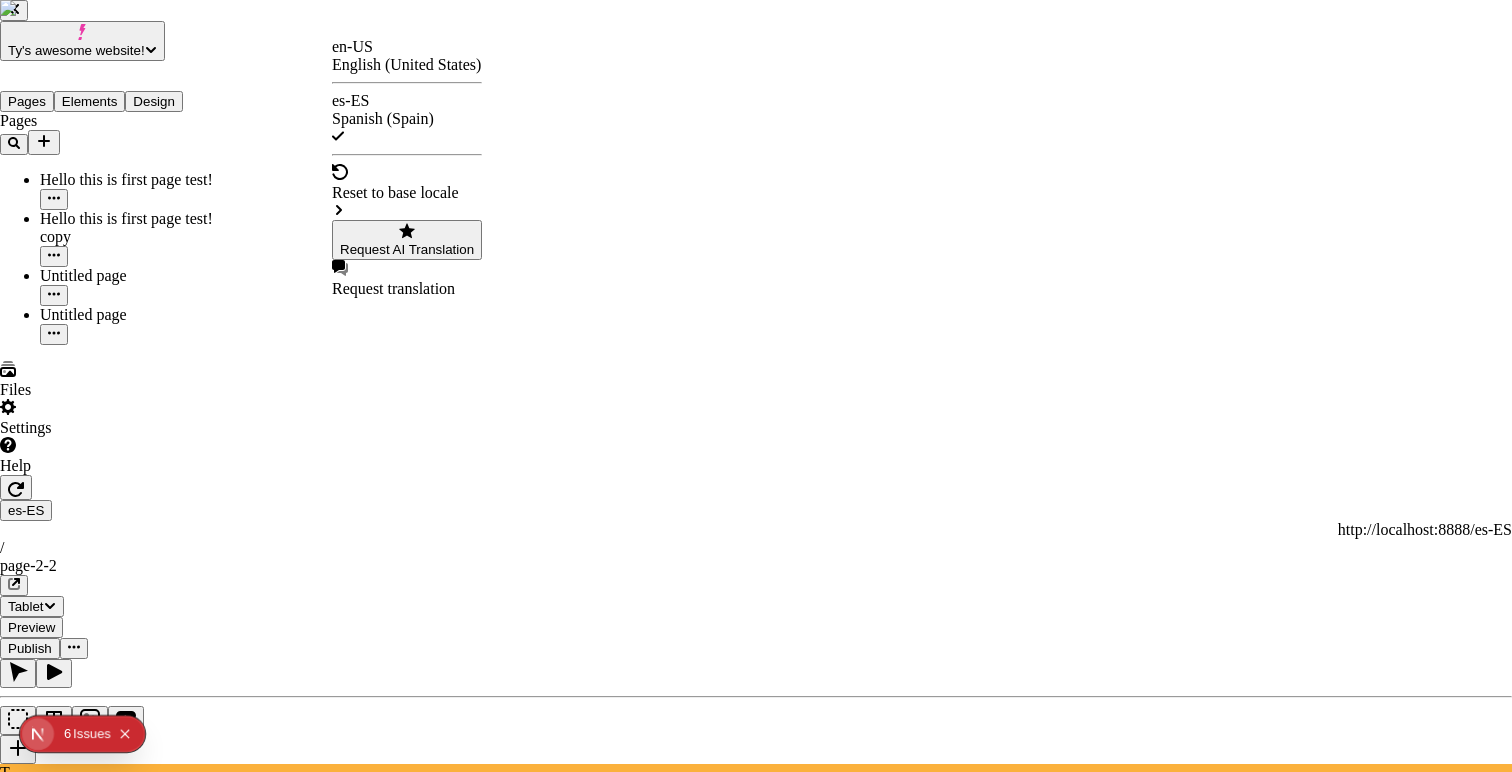 type 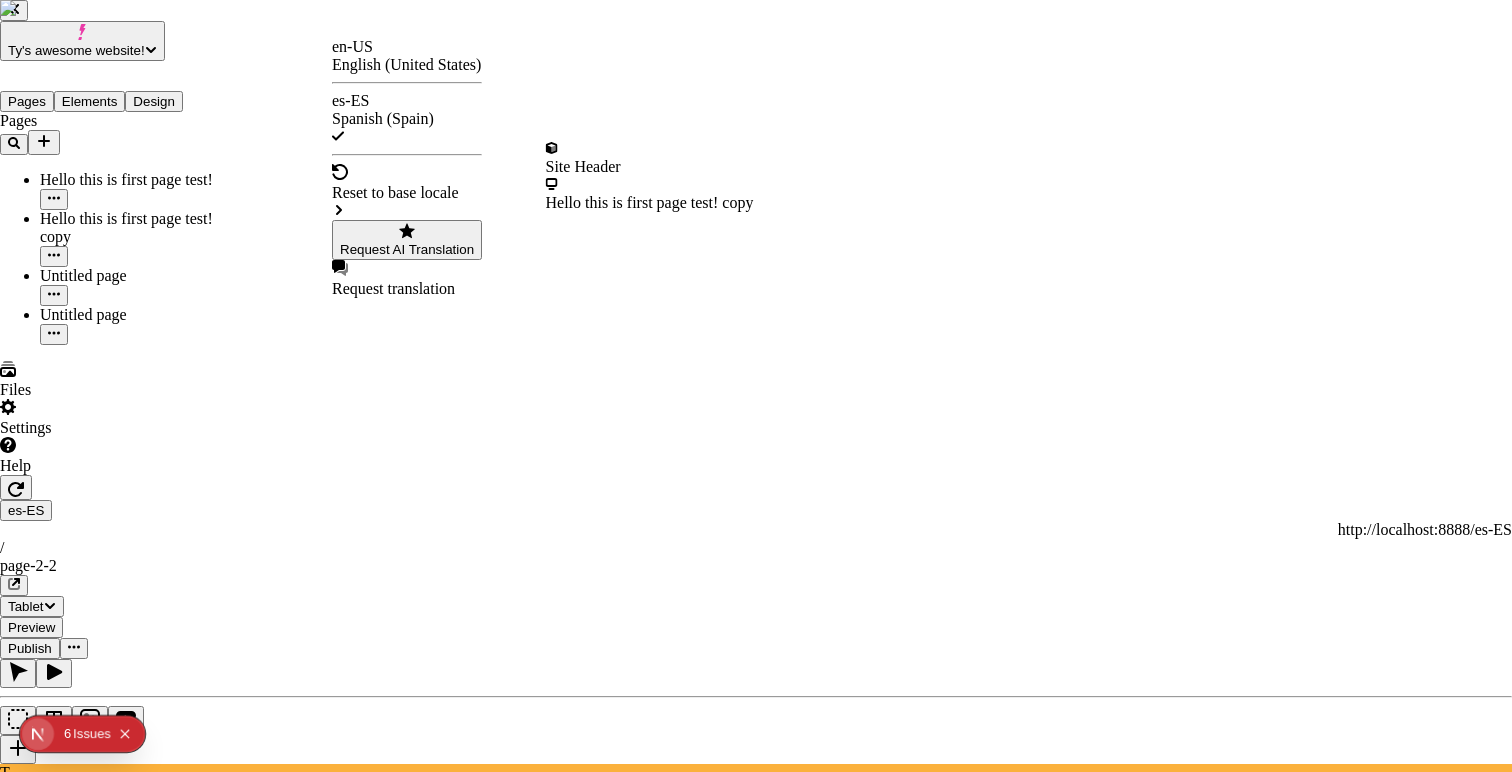 click on "Request AI Translation" at bounding box center (407, 249) 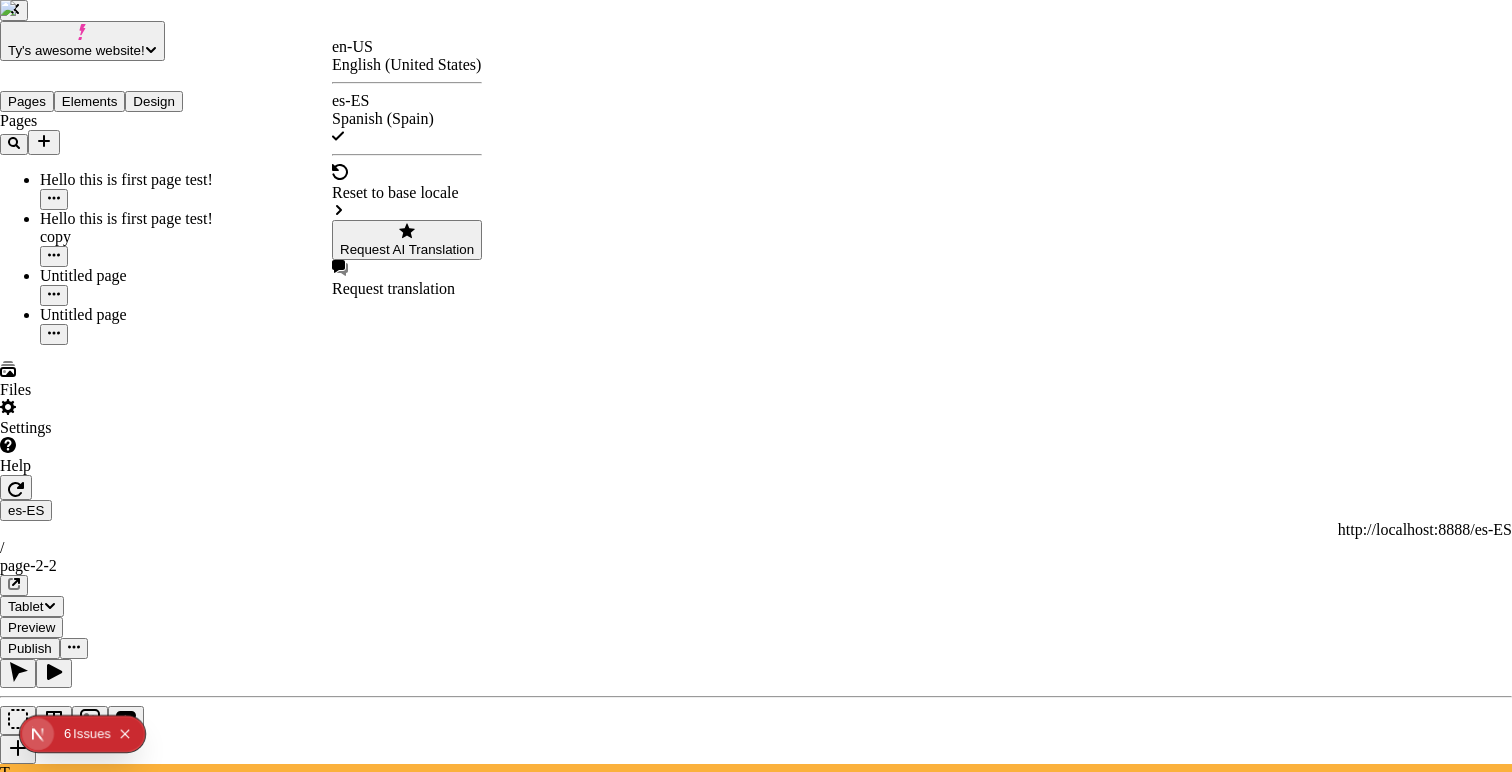 click at bounding box center (38, 2896) 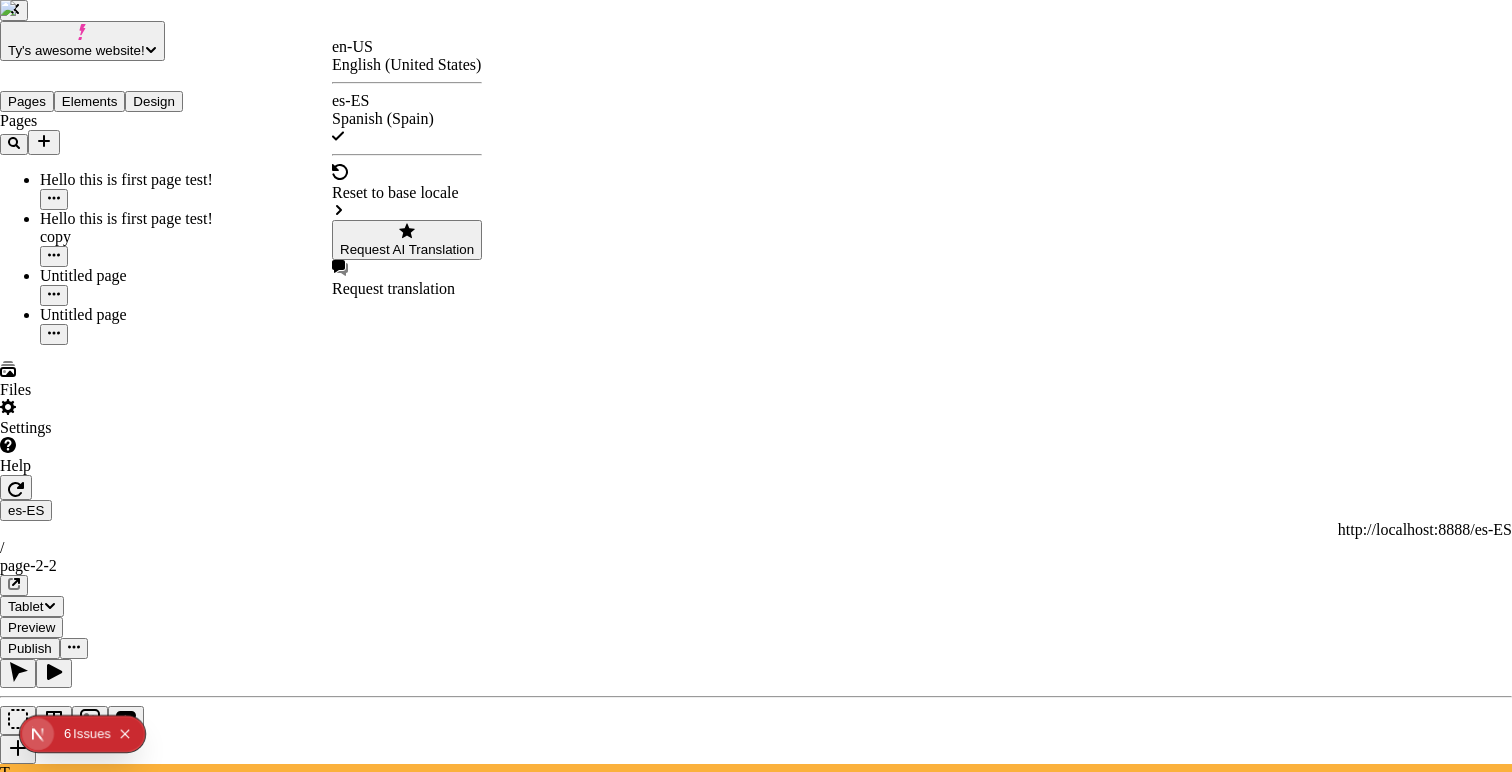 checkbox on "false" 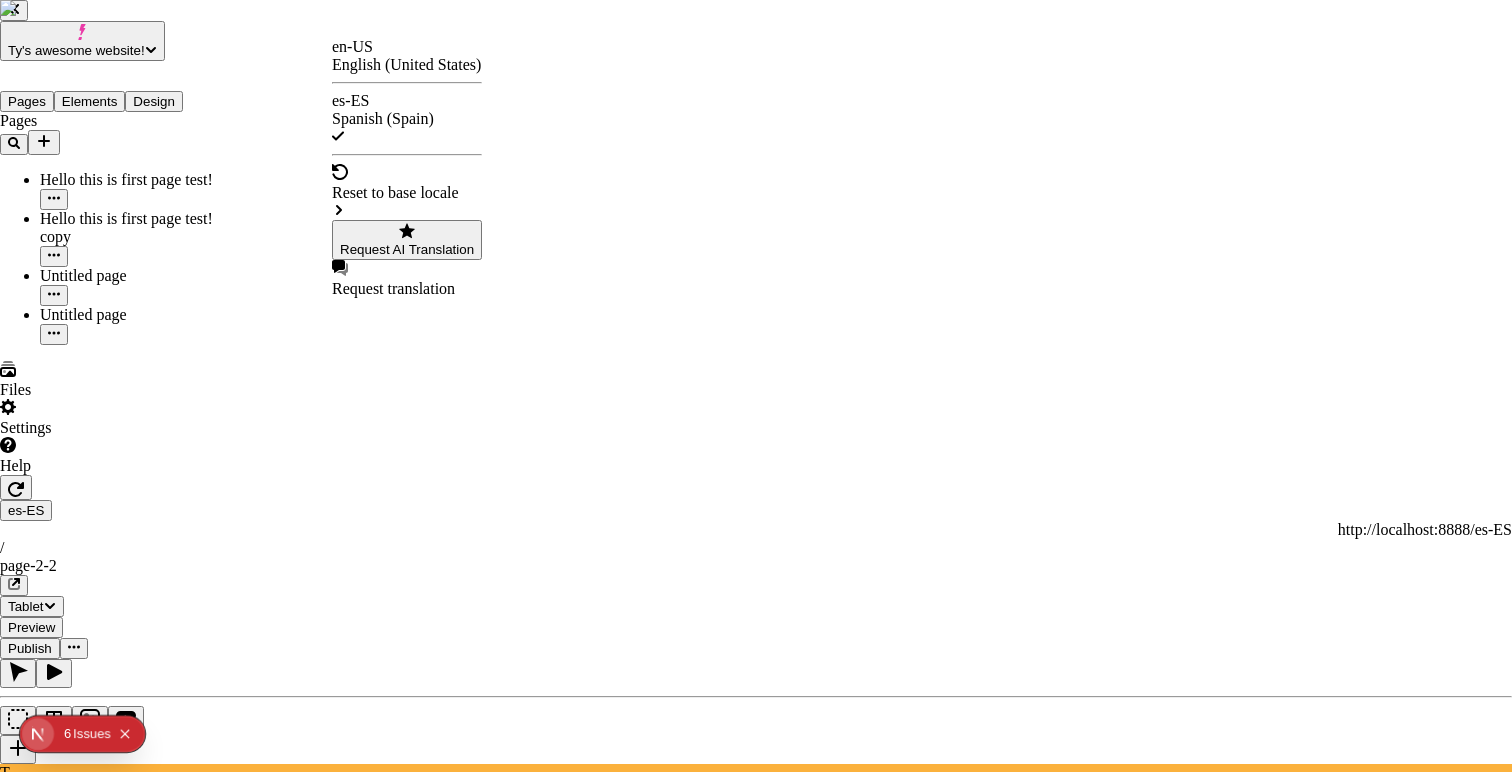 checkbox on "true" 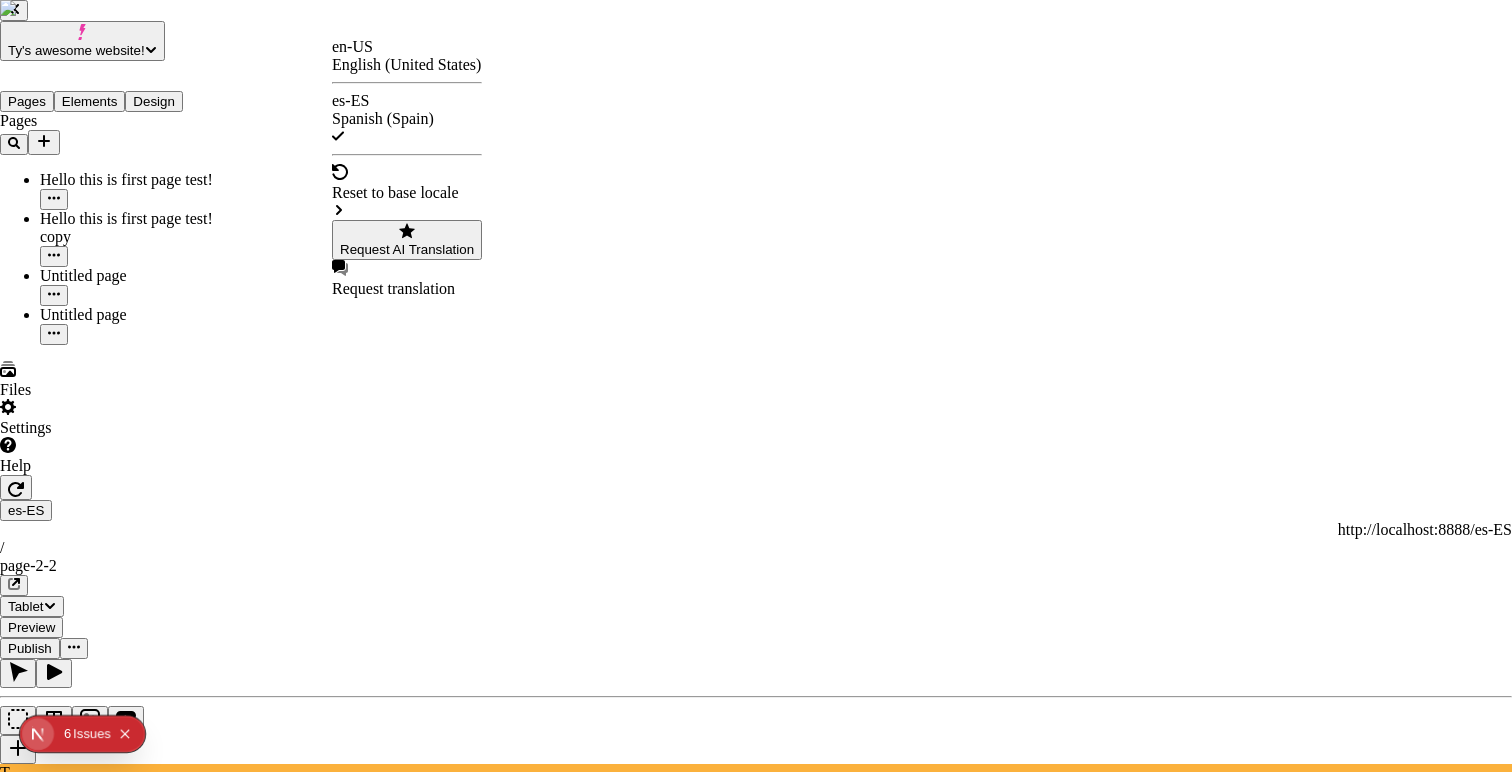 checkbox on "true" 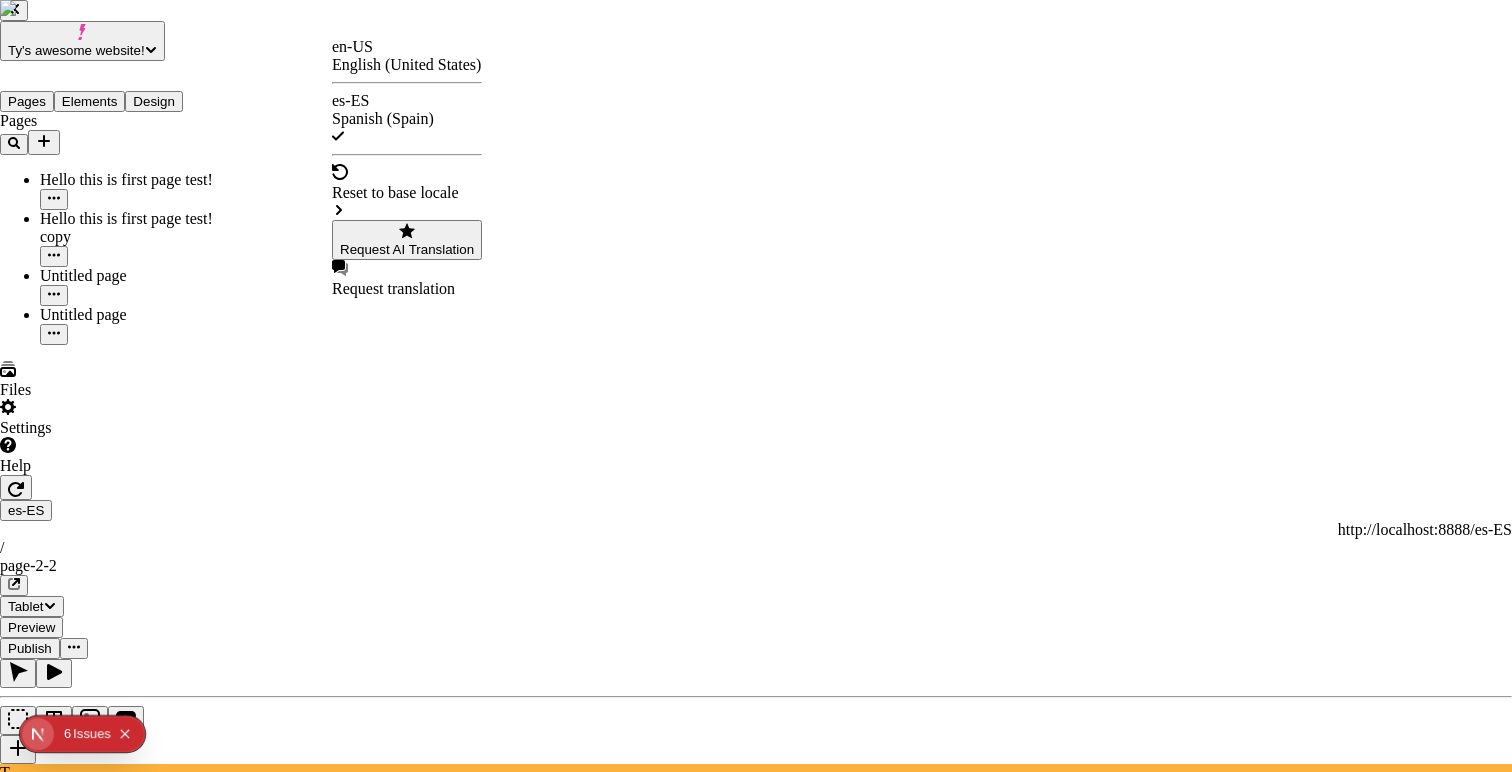 checkbox on "true" 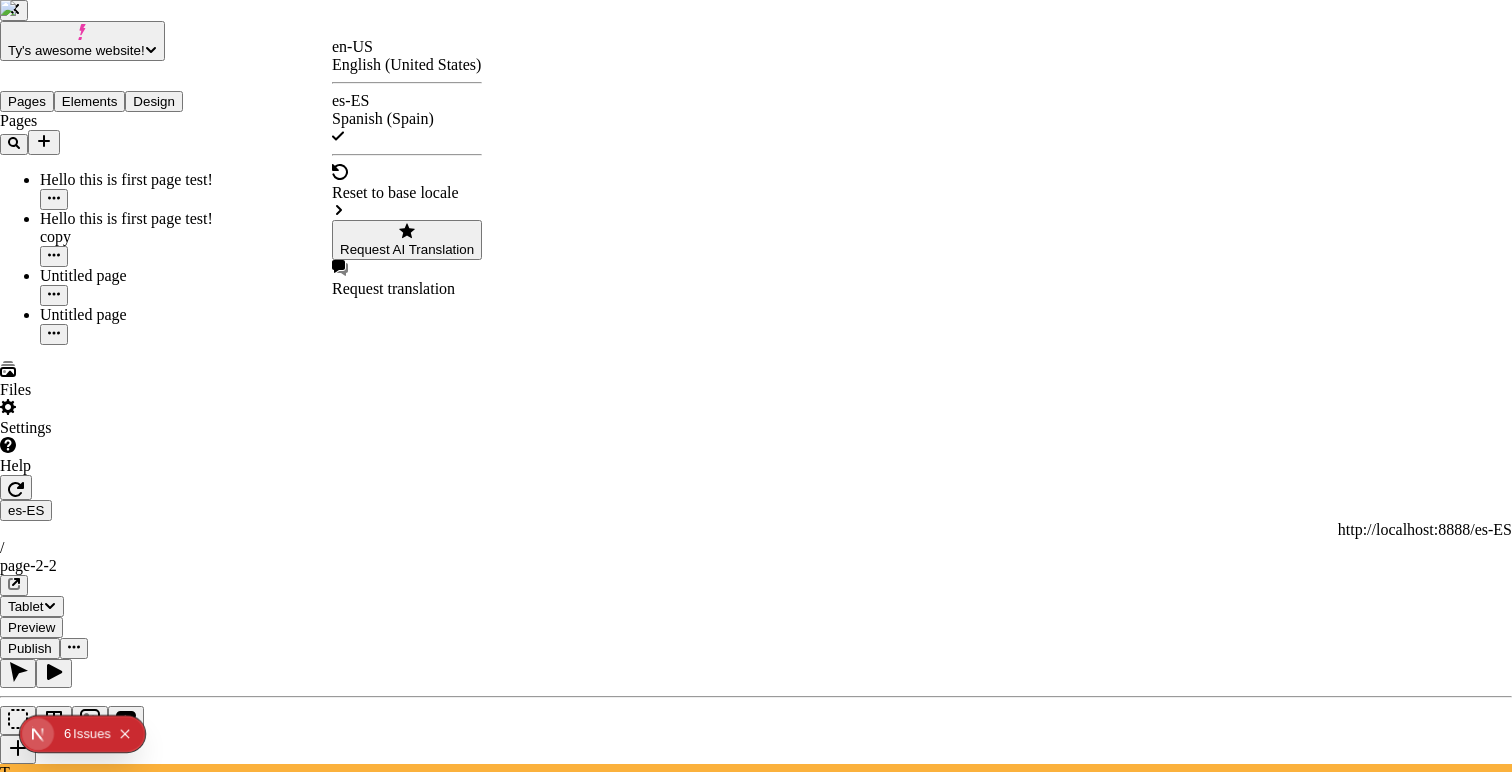 checkbox on "true" 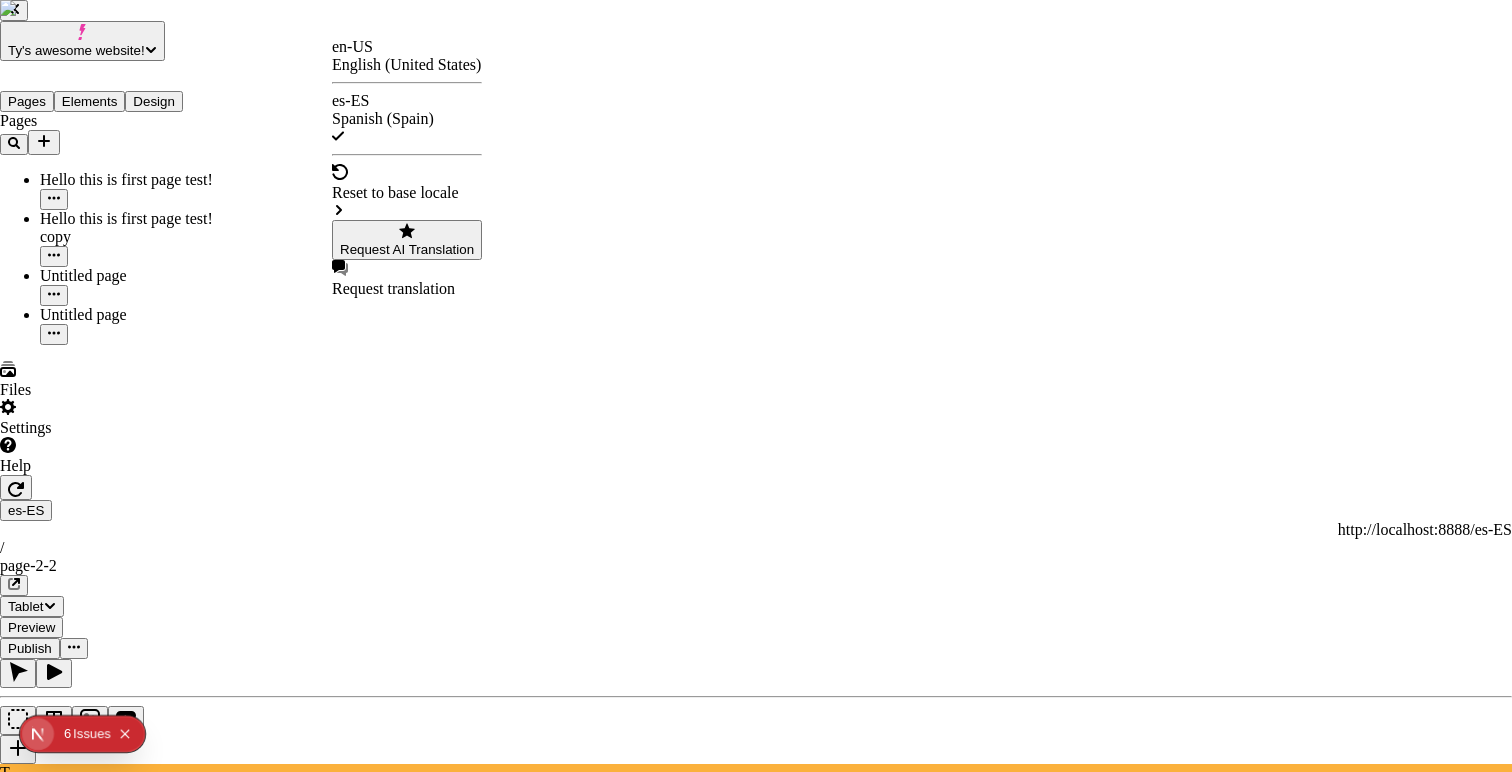 checkbox on "true" 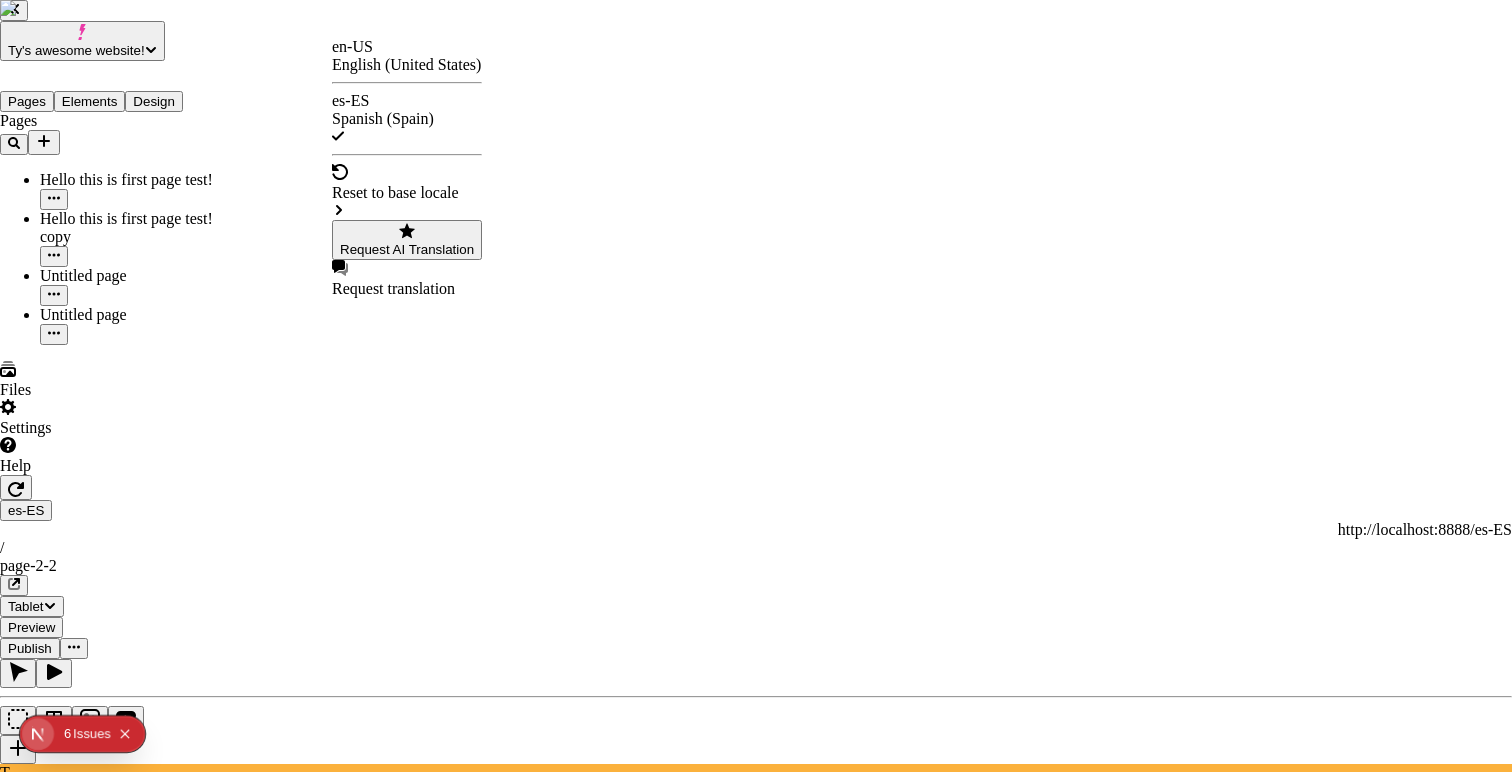 click on "Translate" at bounding box center (93, 3077) 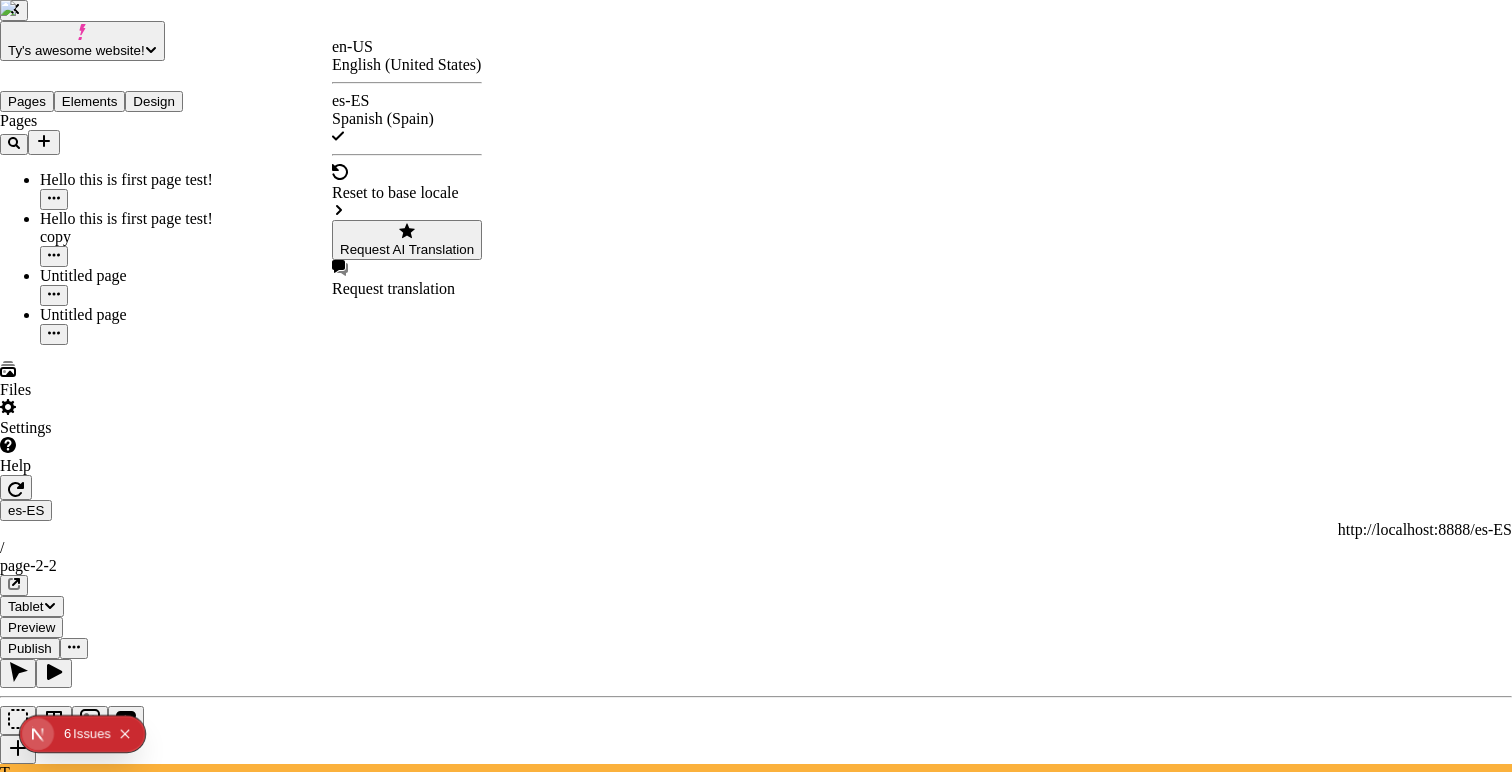 checkbox on "false" 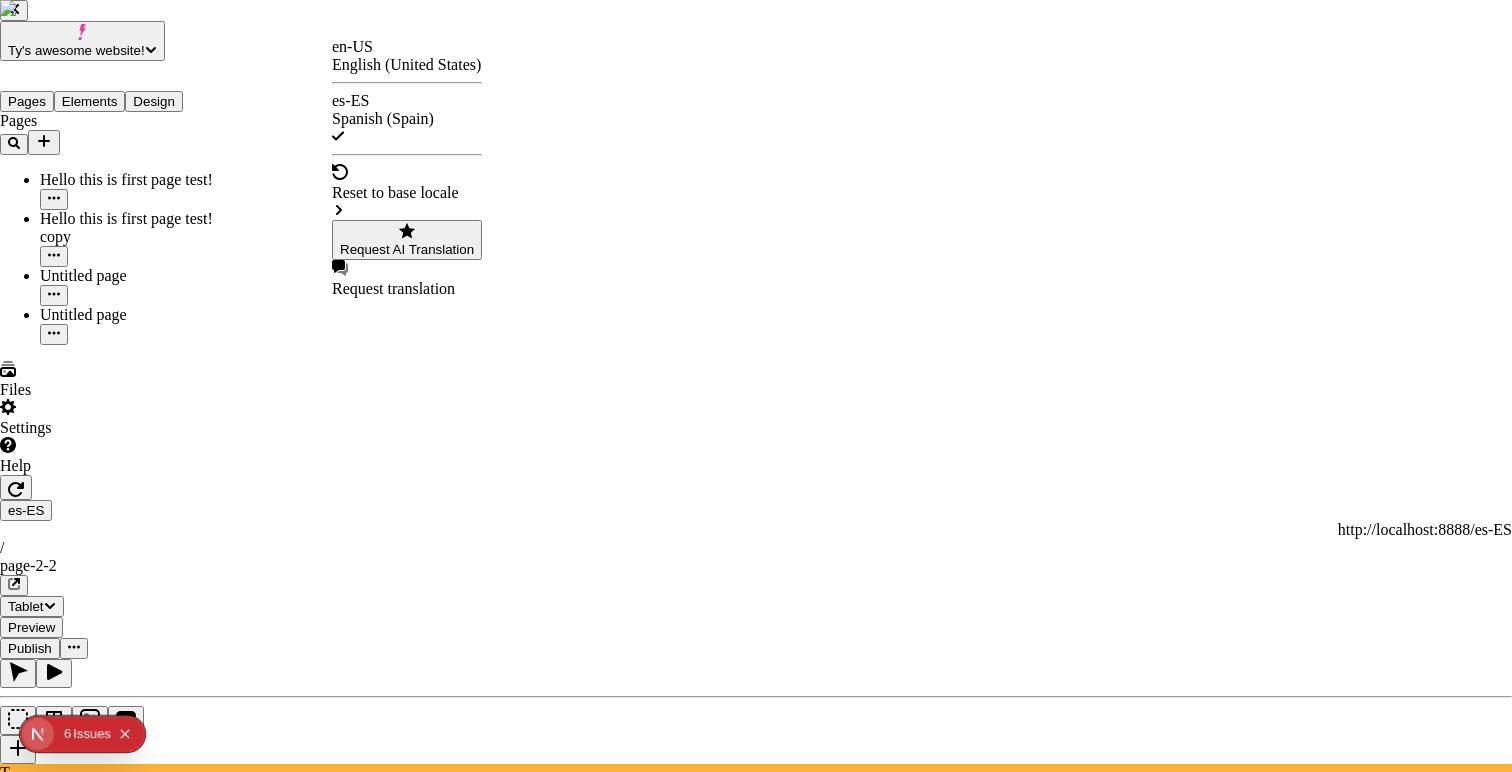 checkbox on "false" 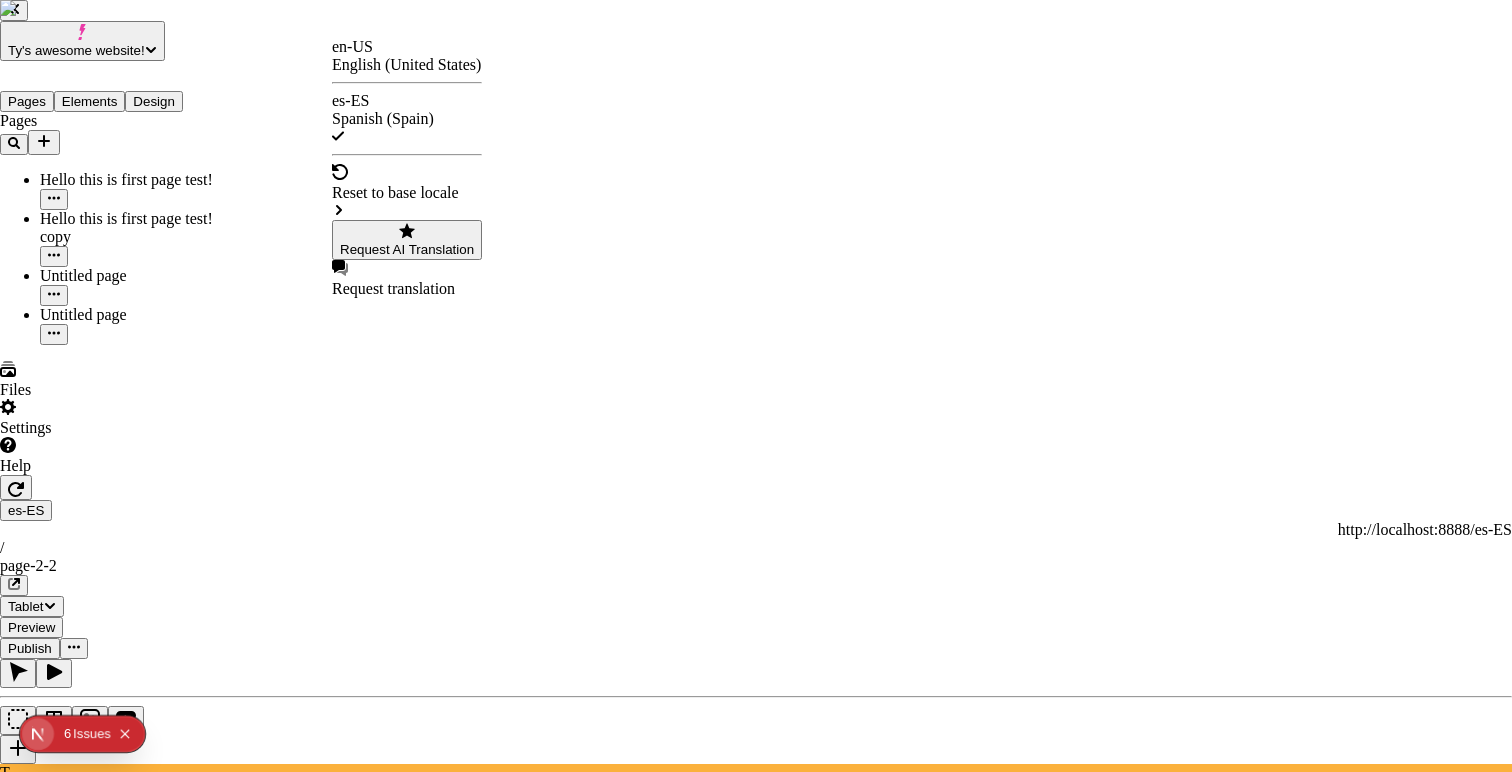 checkbox on "false" 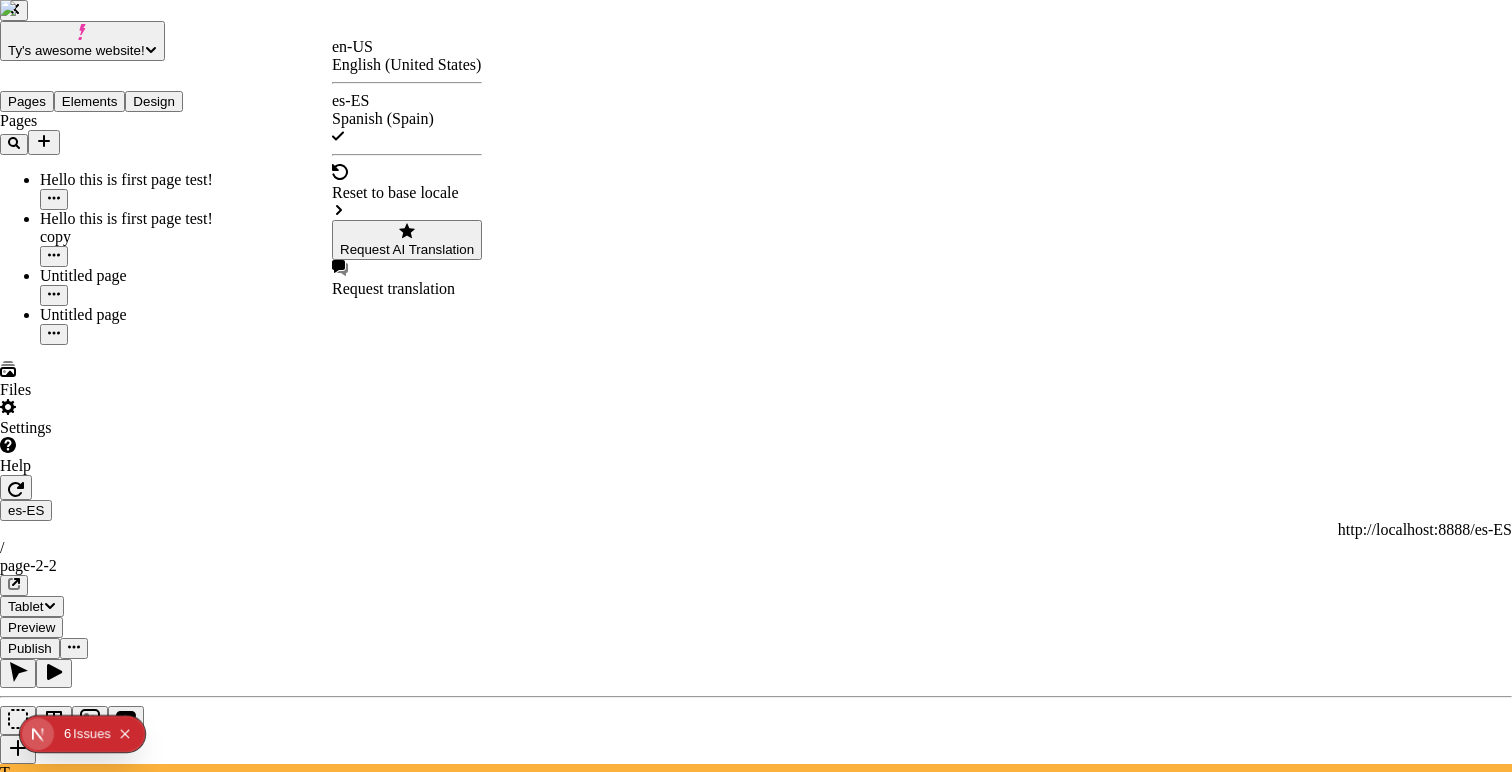 checkbox on "false" 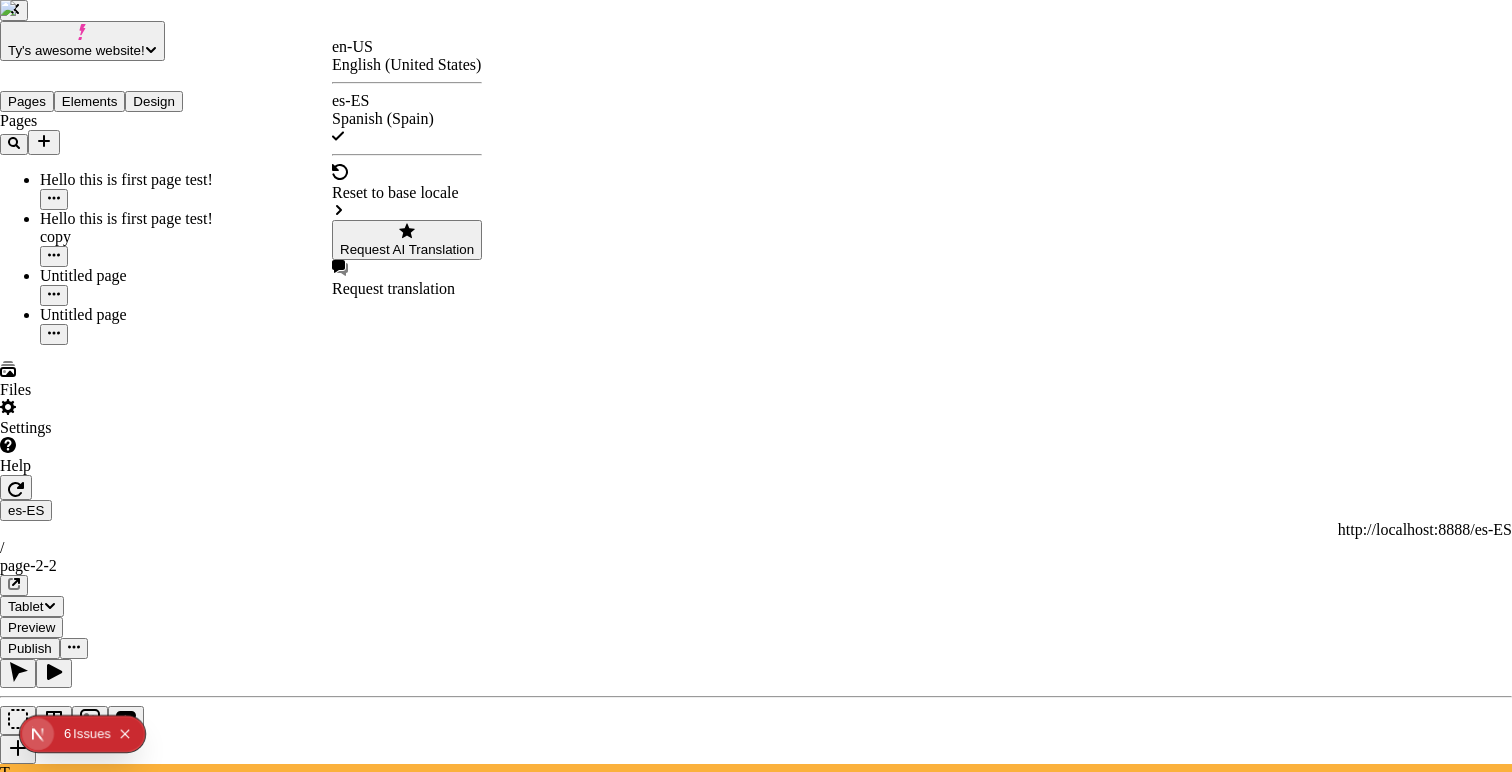 checkbox on "false" 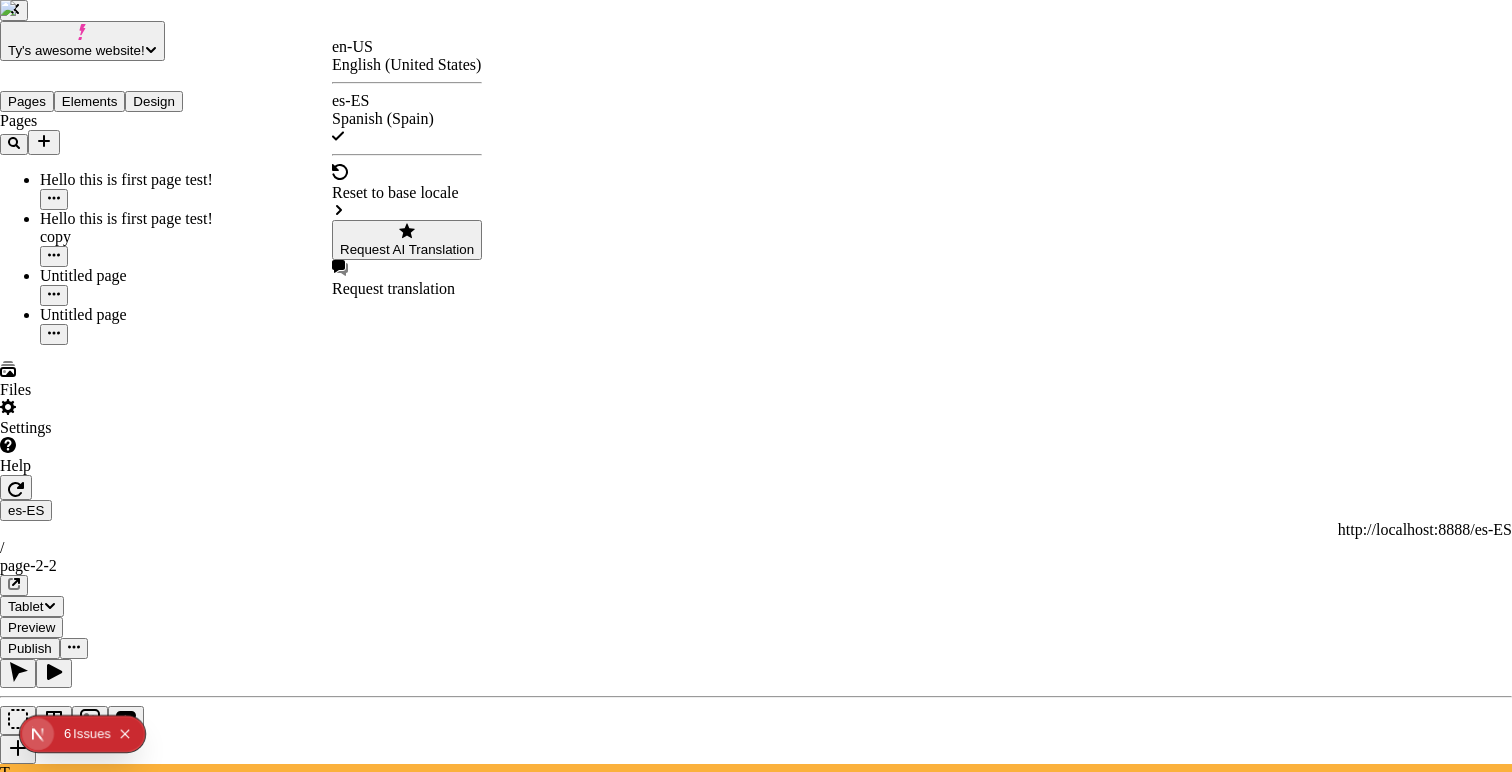 checkbox on "false" 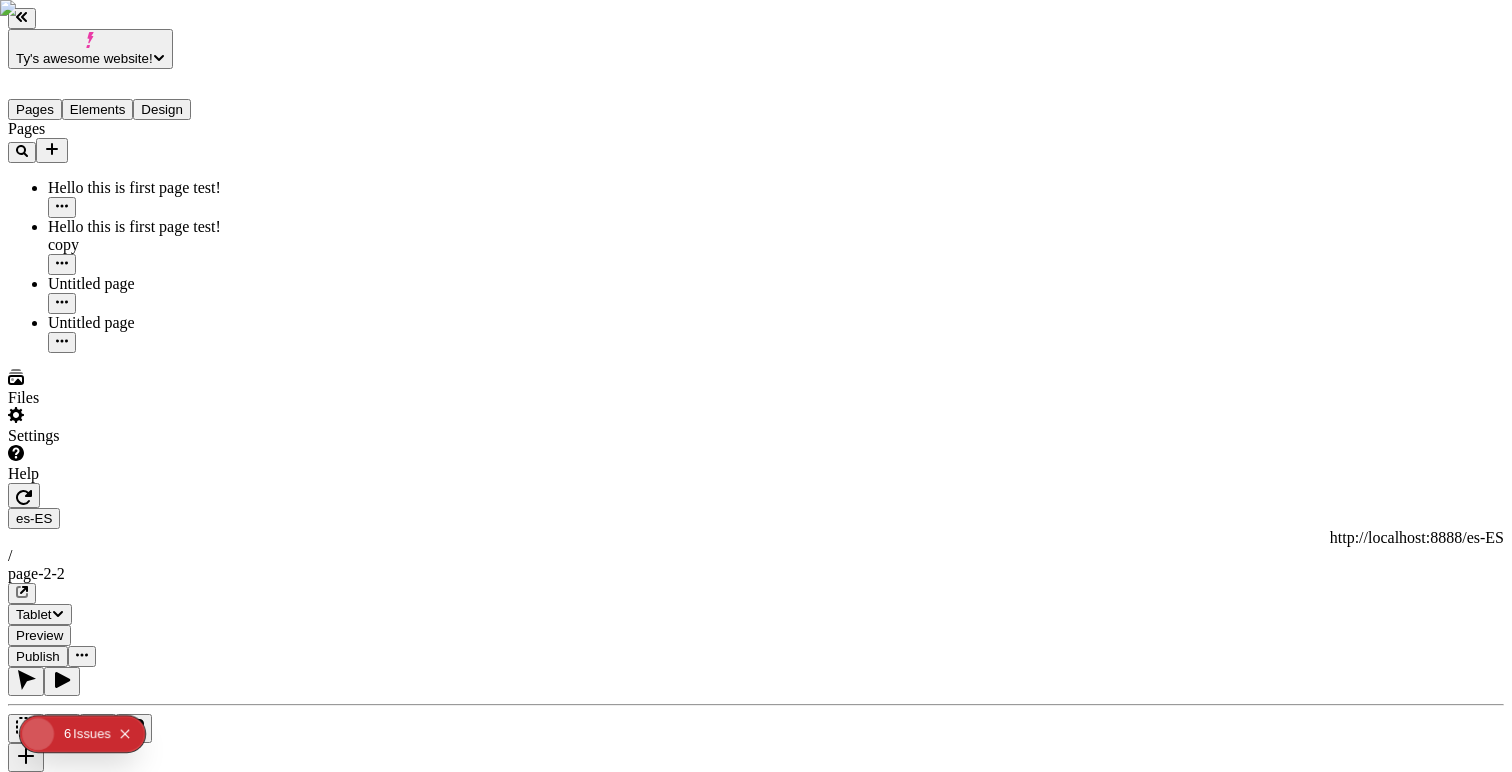 click on "Ty's awesome website! Pages Elements Design Pages Hello this is first page test! Hello this is first page test! copy Untitled page Untitled page Files Settings Help es-ES http://localhost:8888/es-ES / page-2-2 Tablet Preview Publish T Font Control Demoadsasdasdasdas Width 100 Margin 0 0 Font w/o variant w/o default Select a font Font w/ variant w/o default Select a font Select a font variant Font w/o variant w/ default Grenze Gotisch Font w/ variant w/ default Grenze Gotisch Bold  Text Oh! Will this become Spanish? Hopefully." at bounding box center [756, 1360] 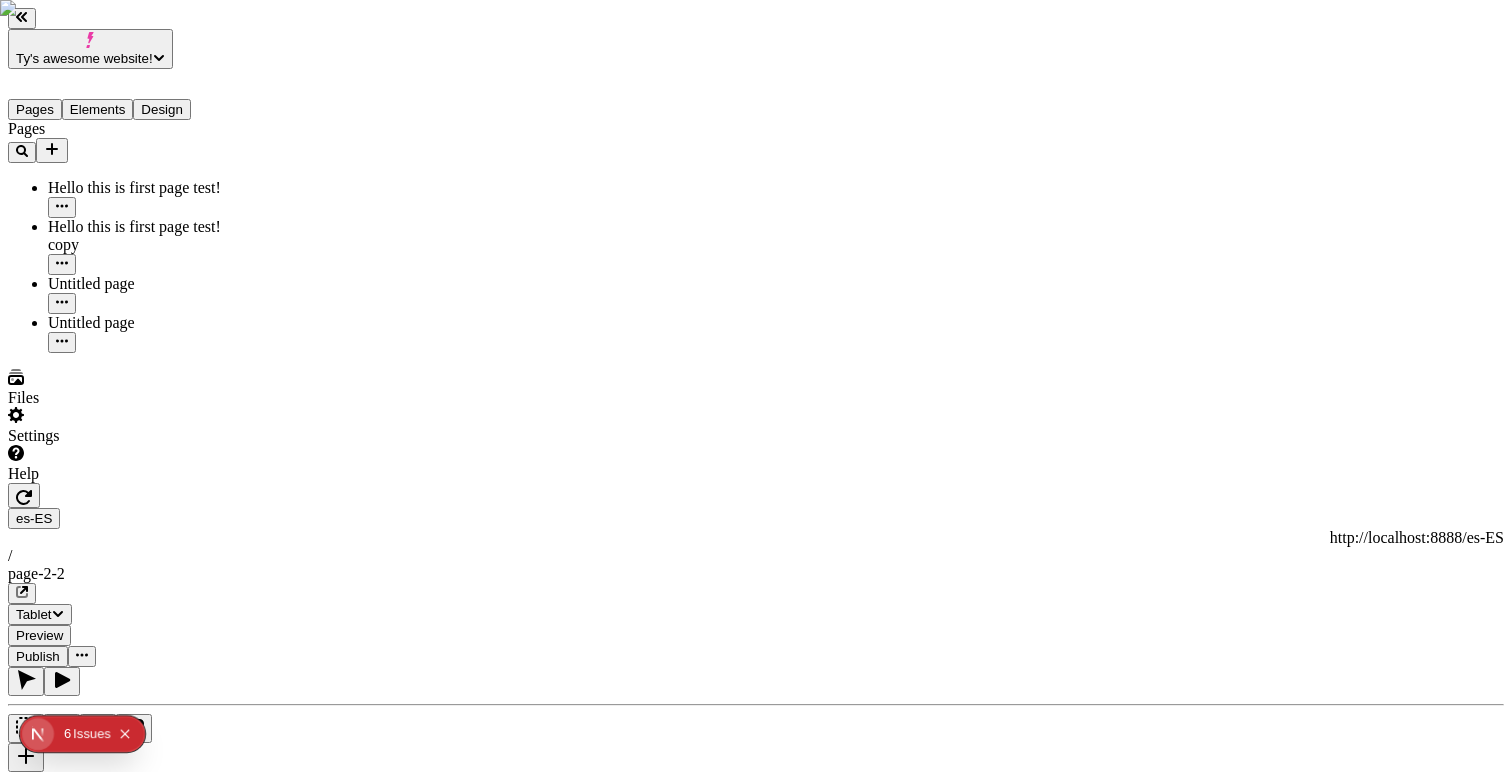 click at bounding box center (756, 883) 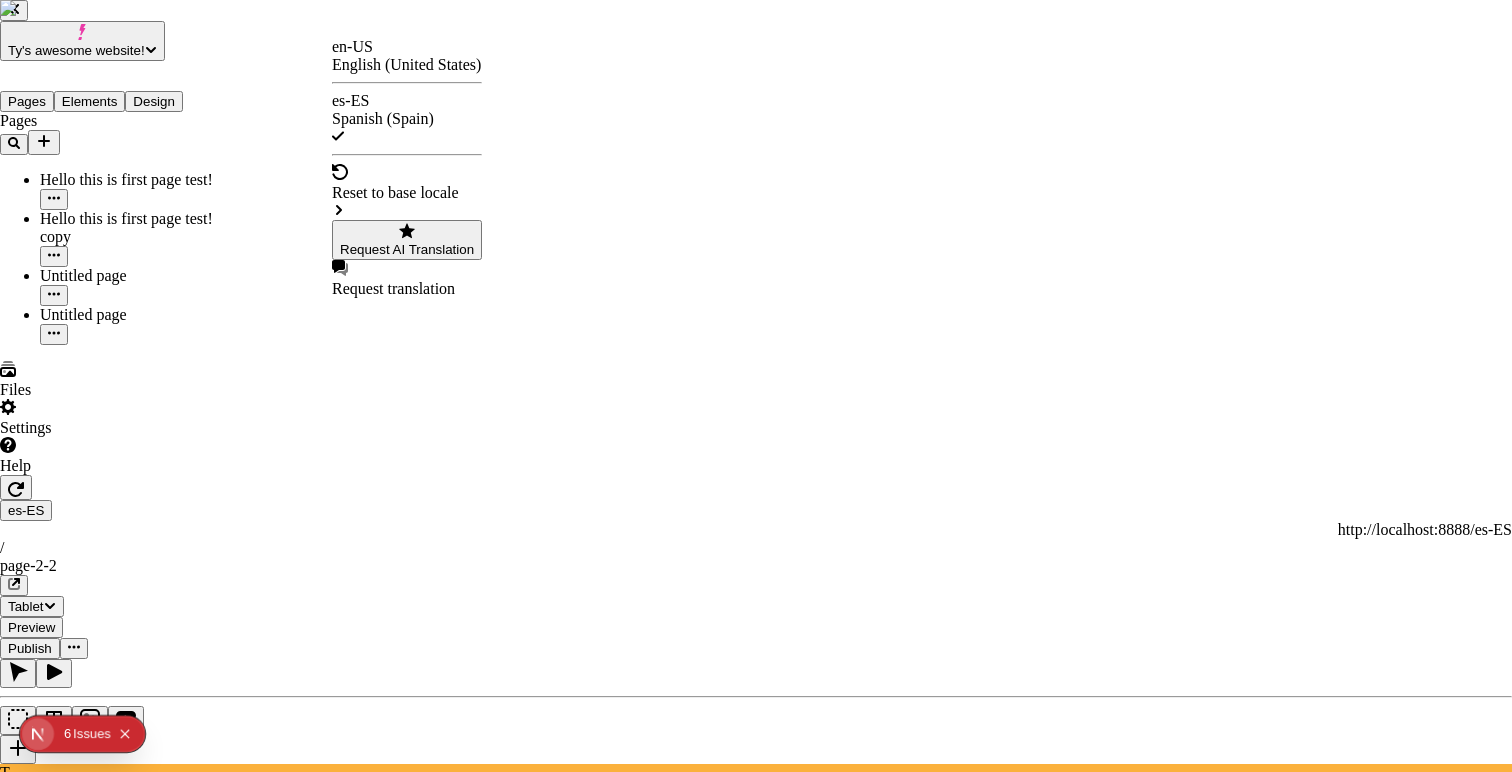 click on "Request AI Translation" at bounding box center (407, 240) 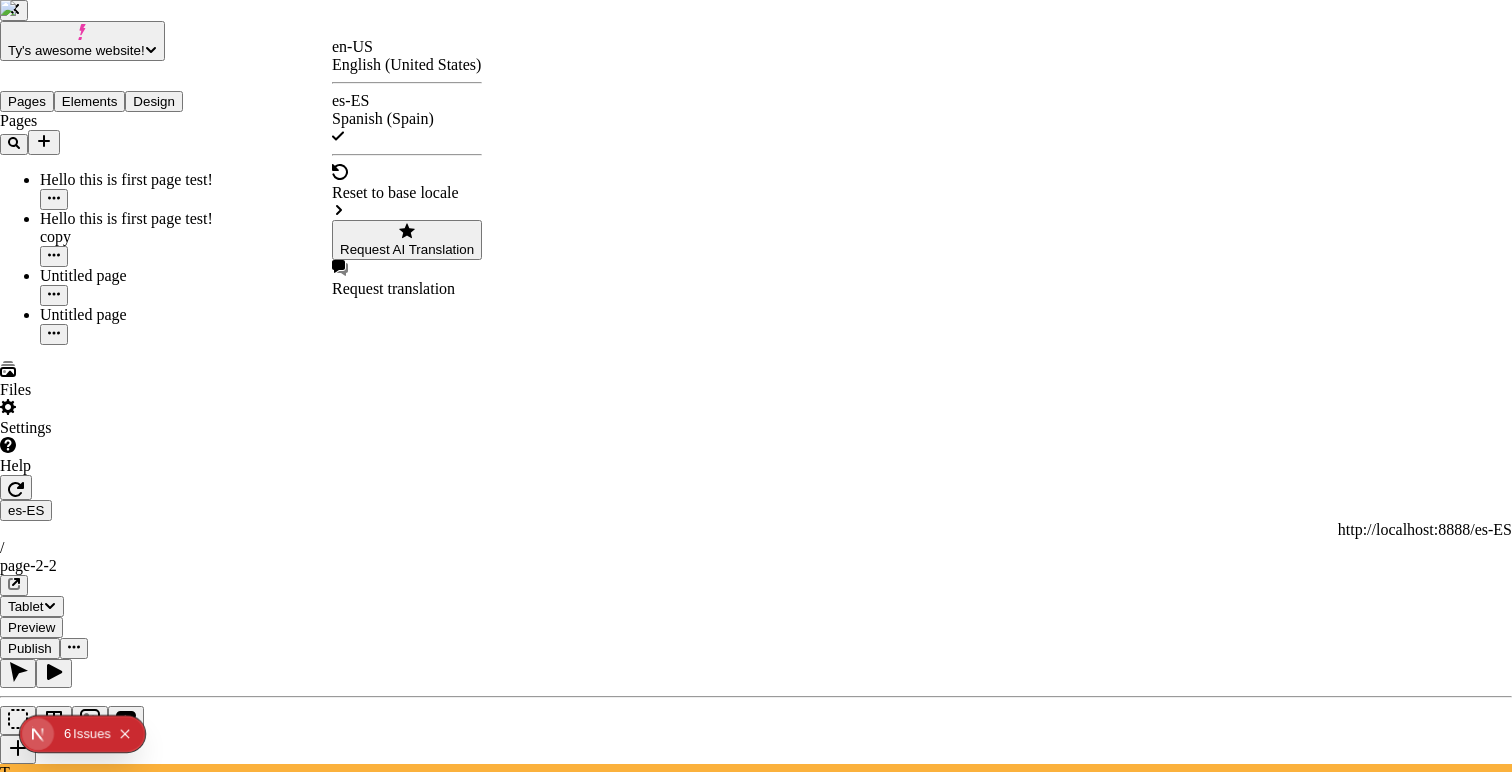 click at bounding box center [10, 2882] 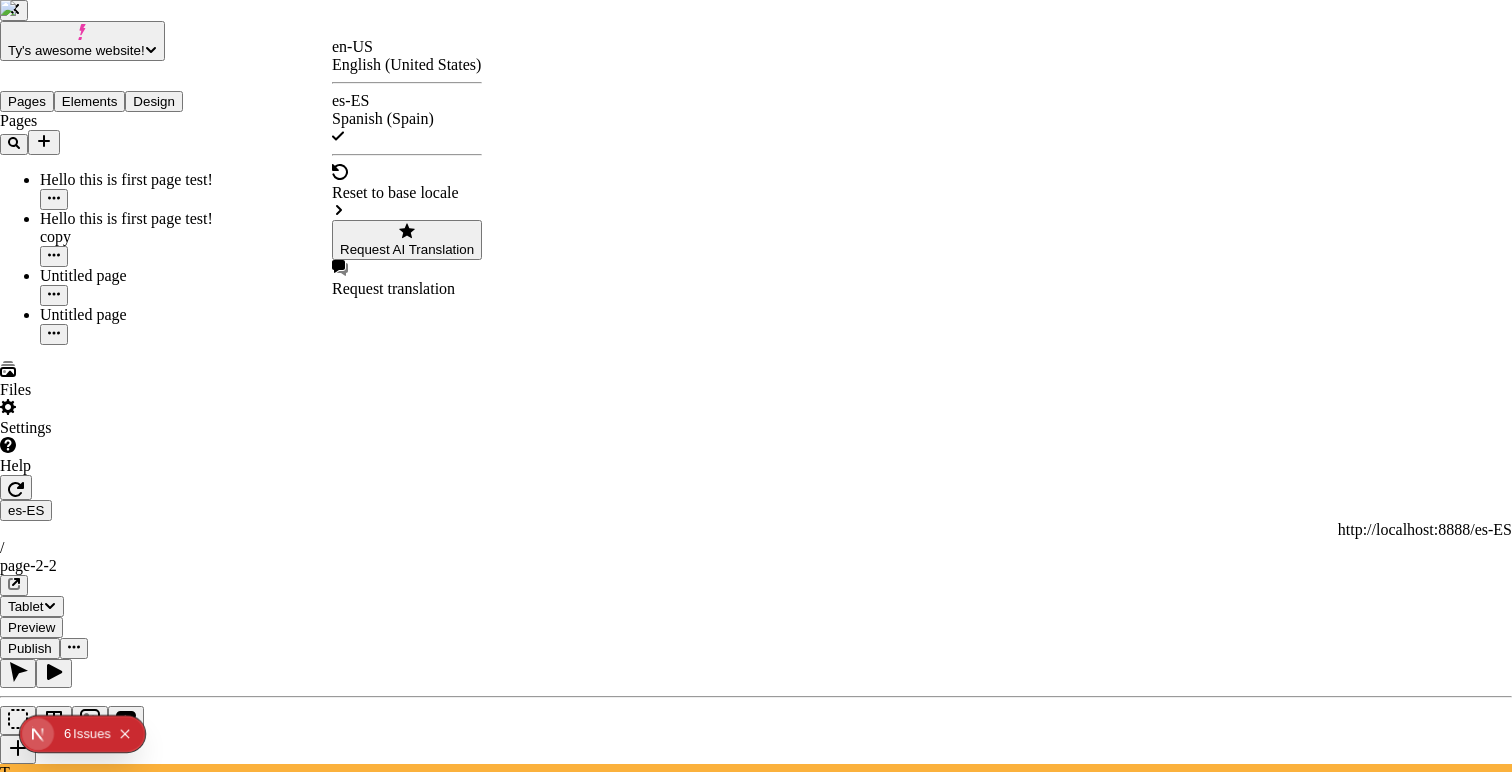 checkbox on "true" 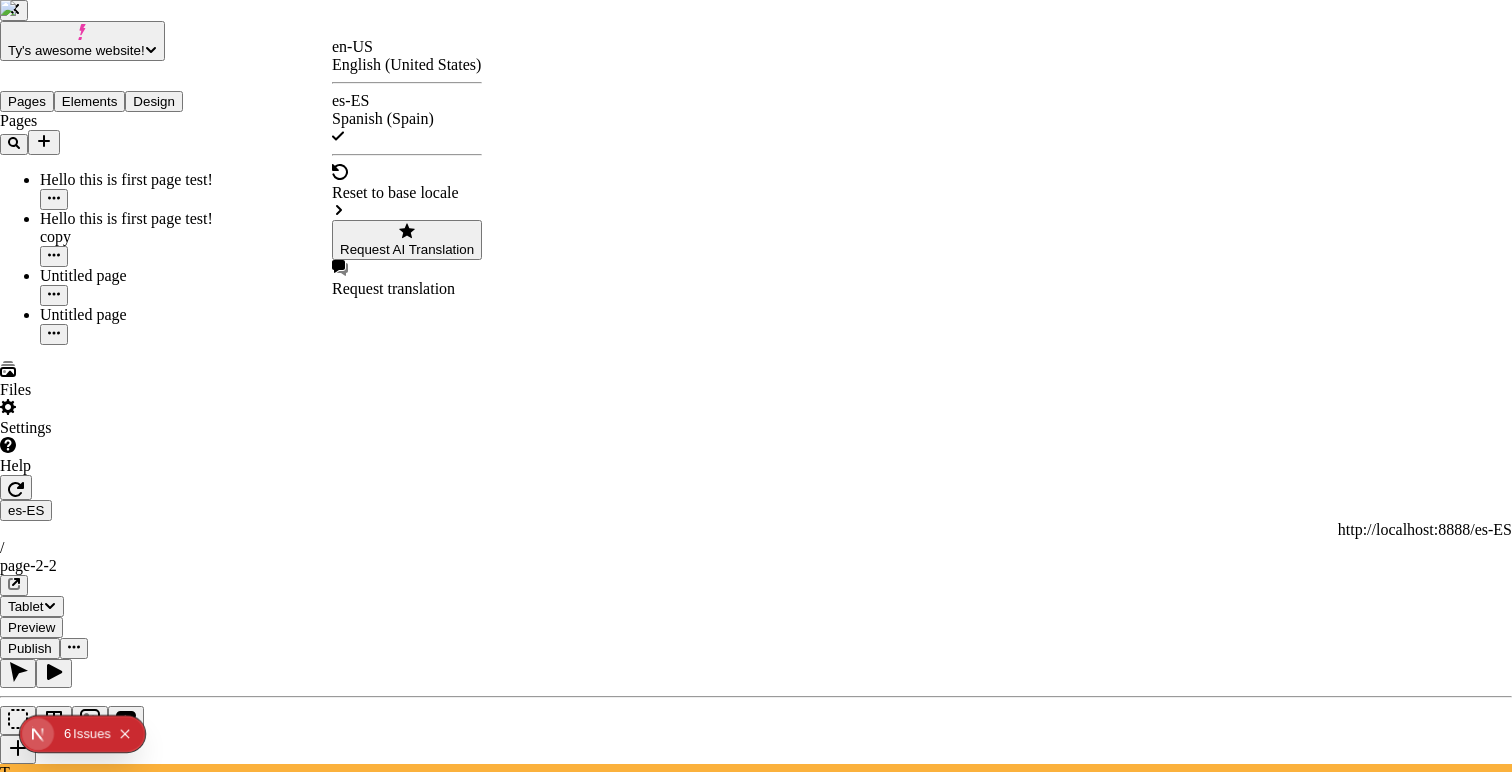 click on "editable still!" at bounding box center [756, 2903] 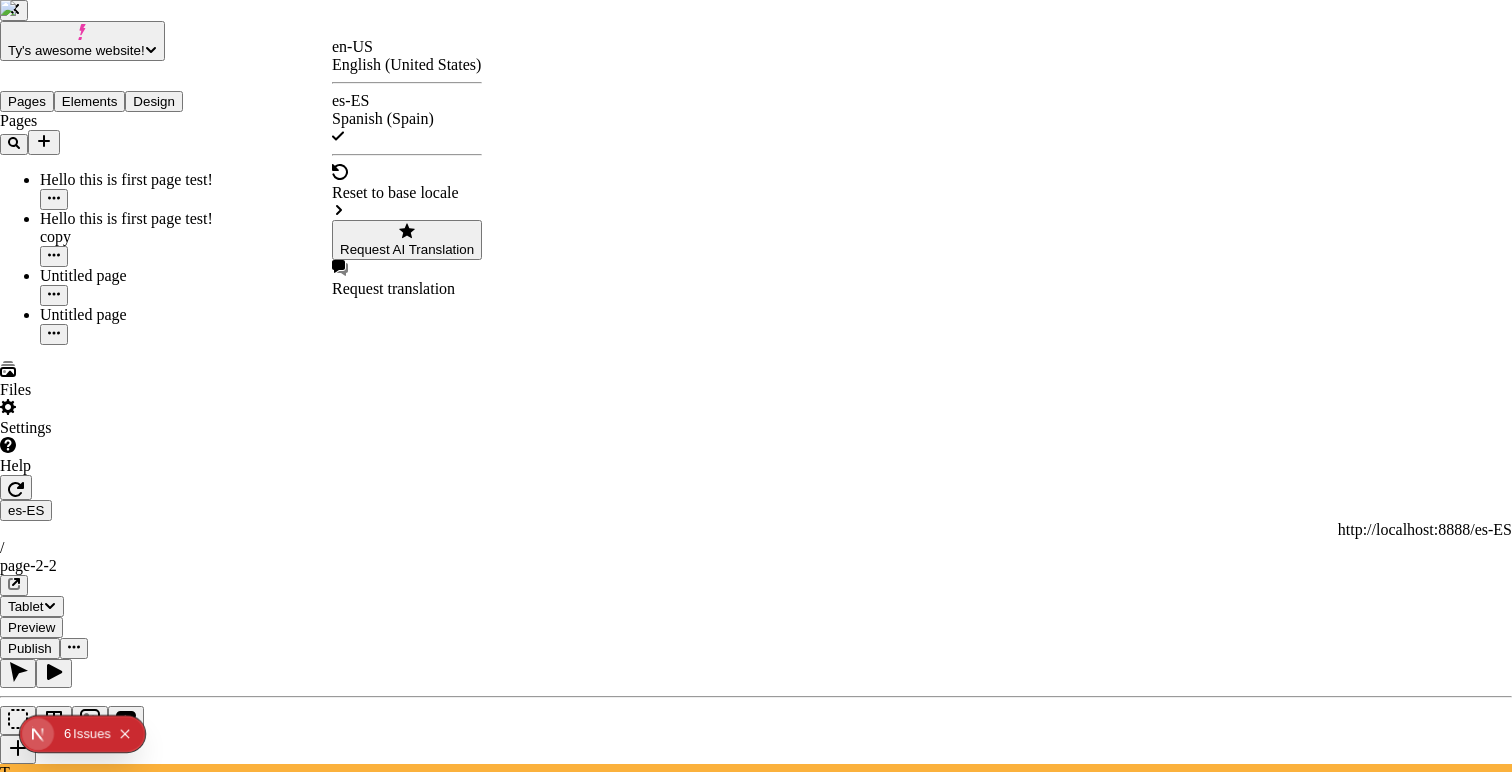 click on "Translate" at bounding box center [93, 3021] 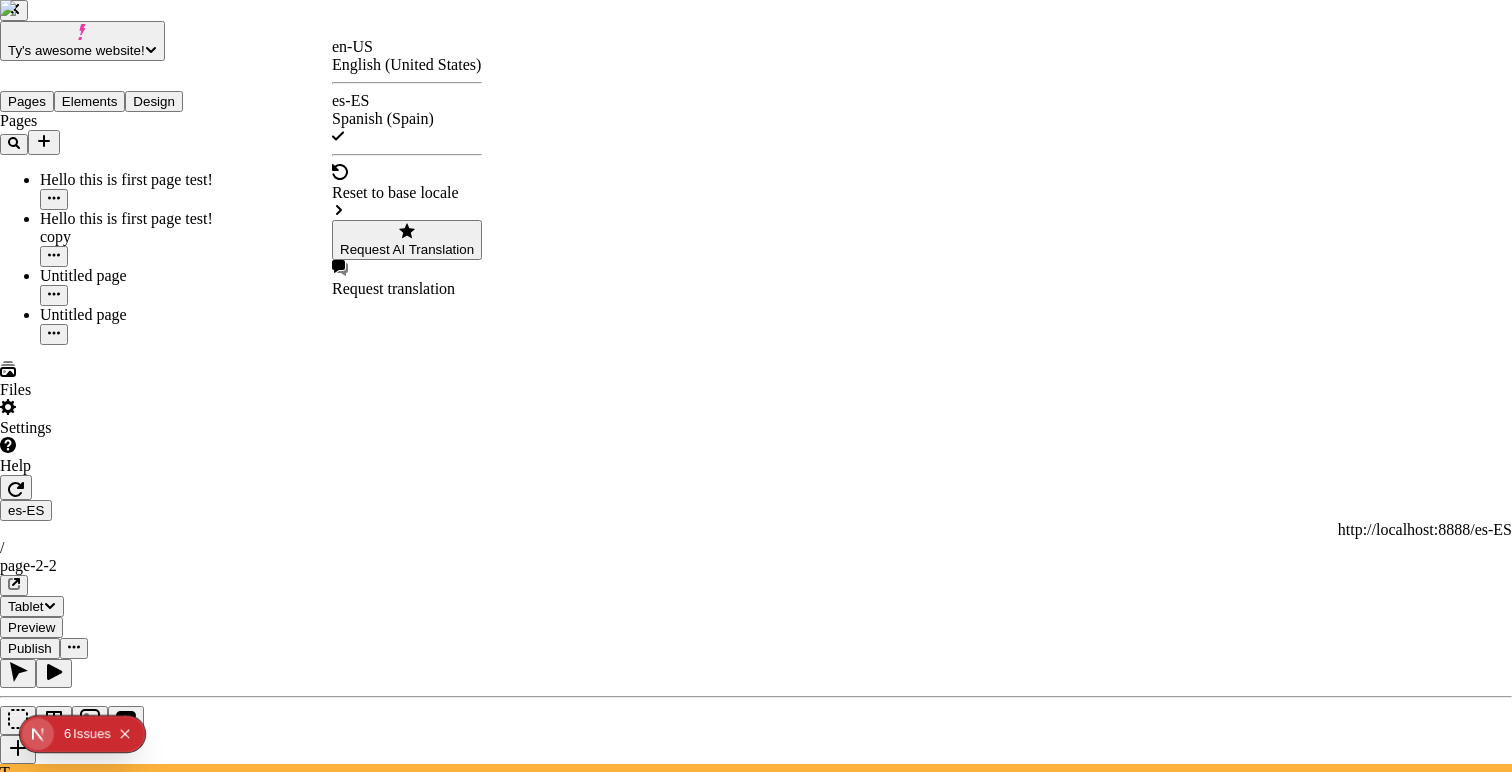 checkbox on "false" 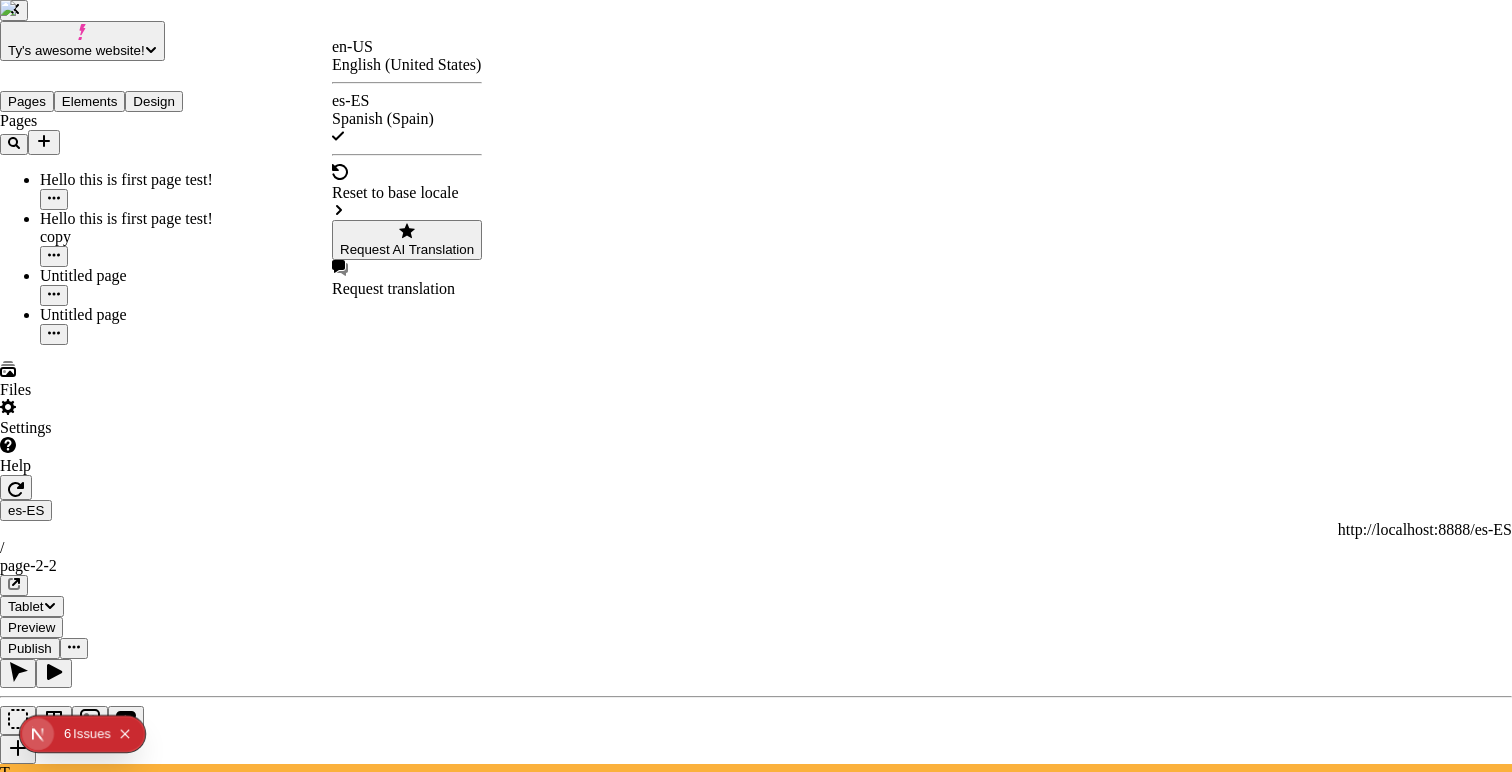 checkbox on "false" 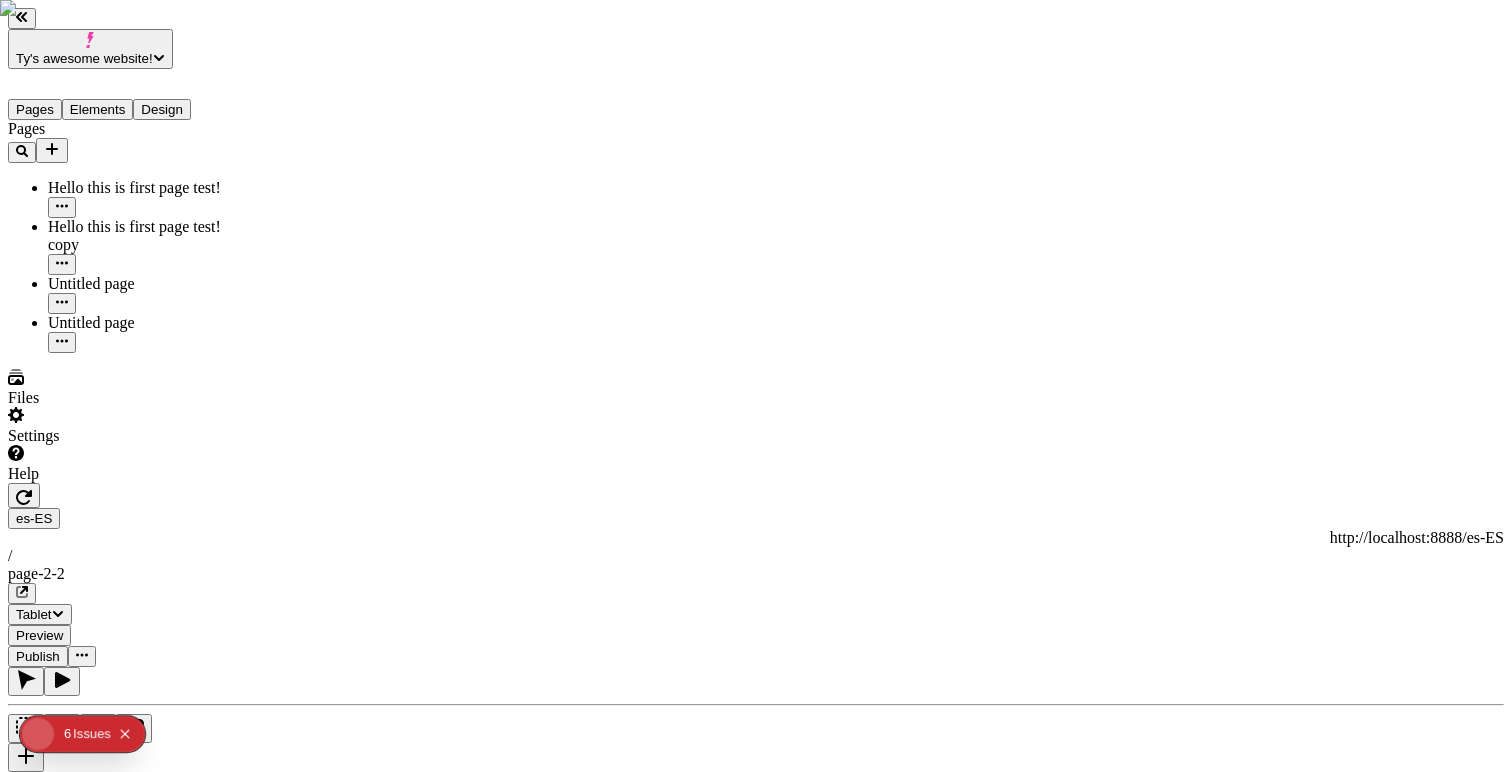 click on "Ty's awesome website! Pages Elements Design Pages Hello this is first page test! Hello this is first page test! copy Untitled page Untitled page Files Settings Help es-ES http://localhost:8888/es-ES / page-2-2 Tablet Preview Publish T Metadata Online Path /page-2-2 Title Description Social Image Choose an image Choose Exclude from search engines Canonical URL Sitemap priority 0.75 Sitemap frequency Hourly Snippets" at bounding box center (756, 1332) 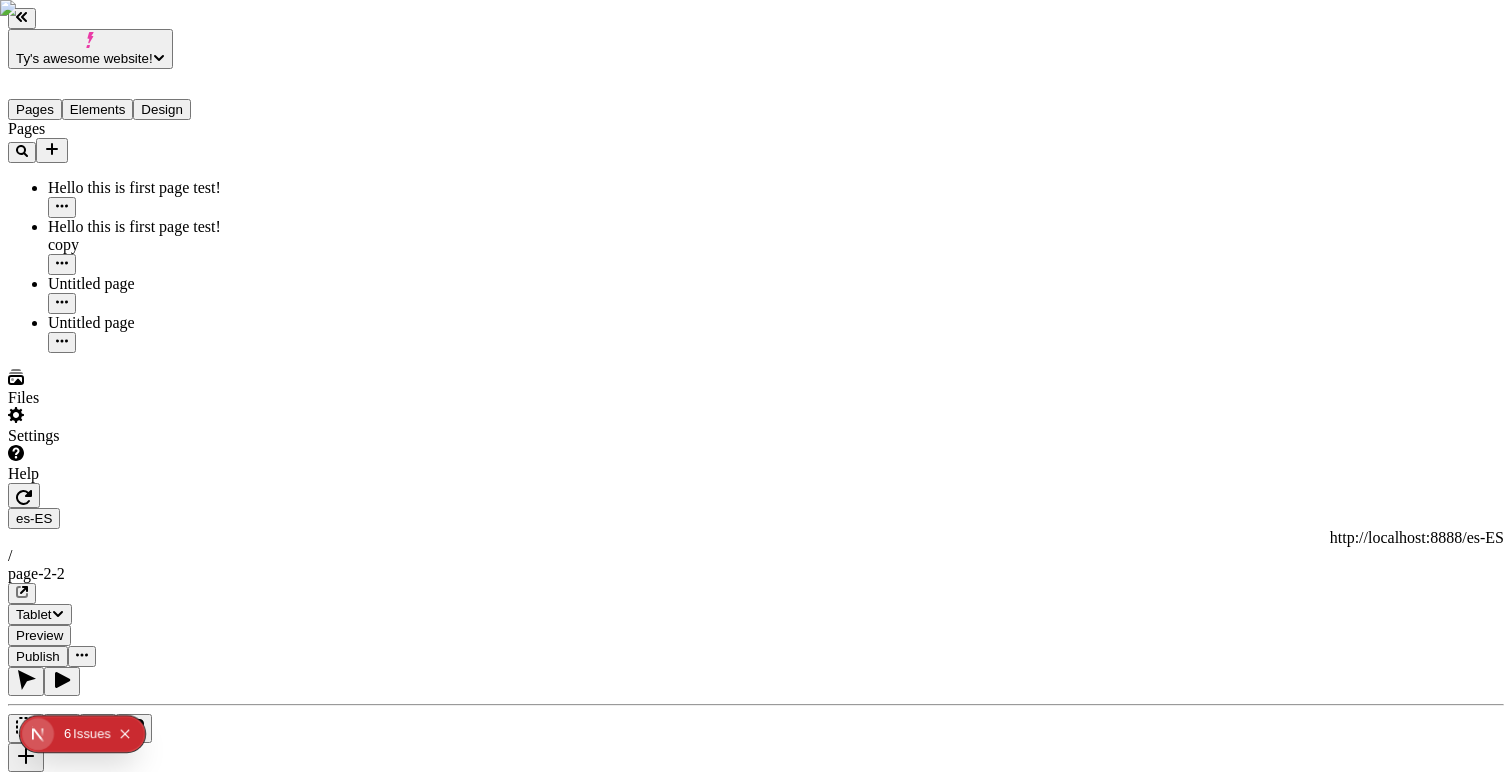 click at bounding box center (756, 883) 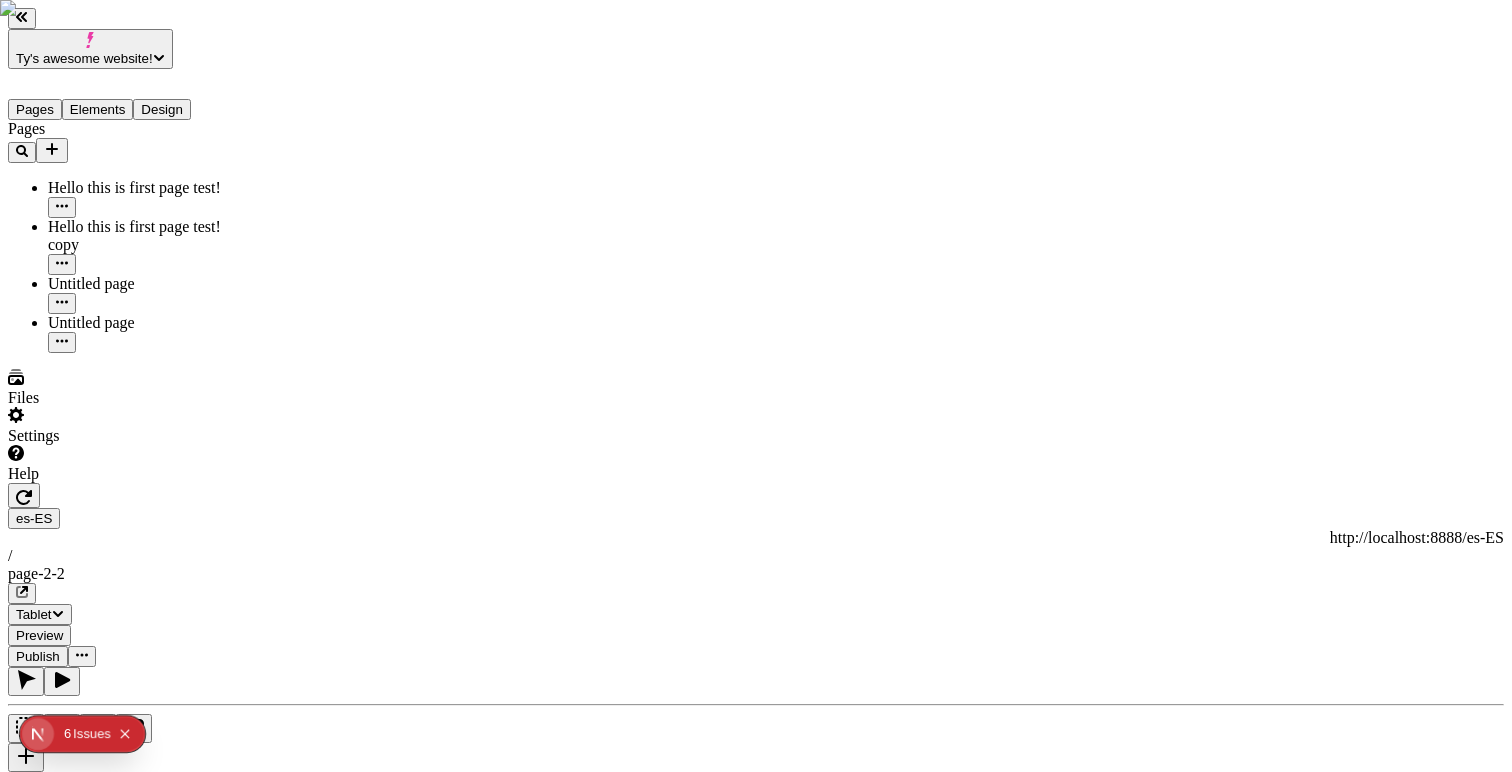 click at bounding box center [756, 883] 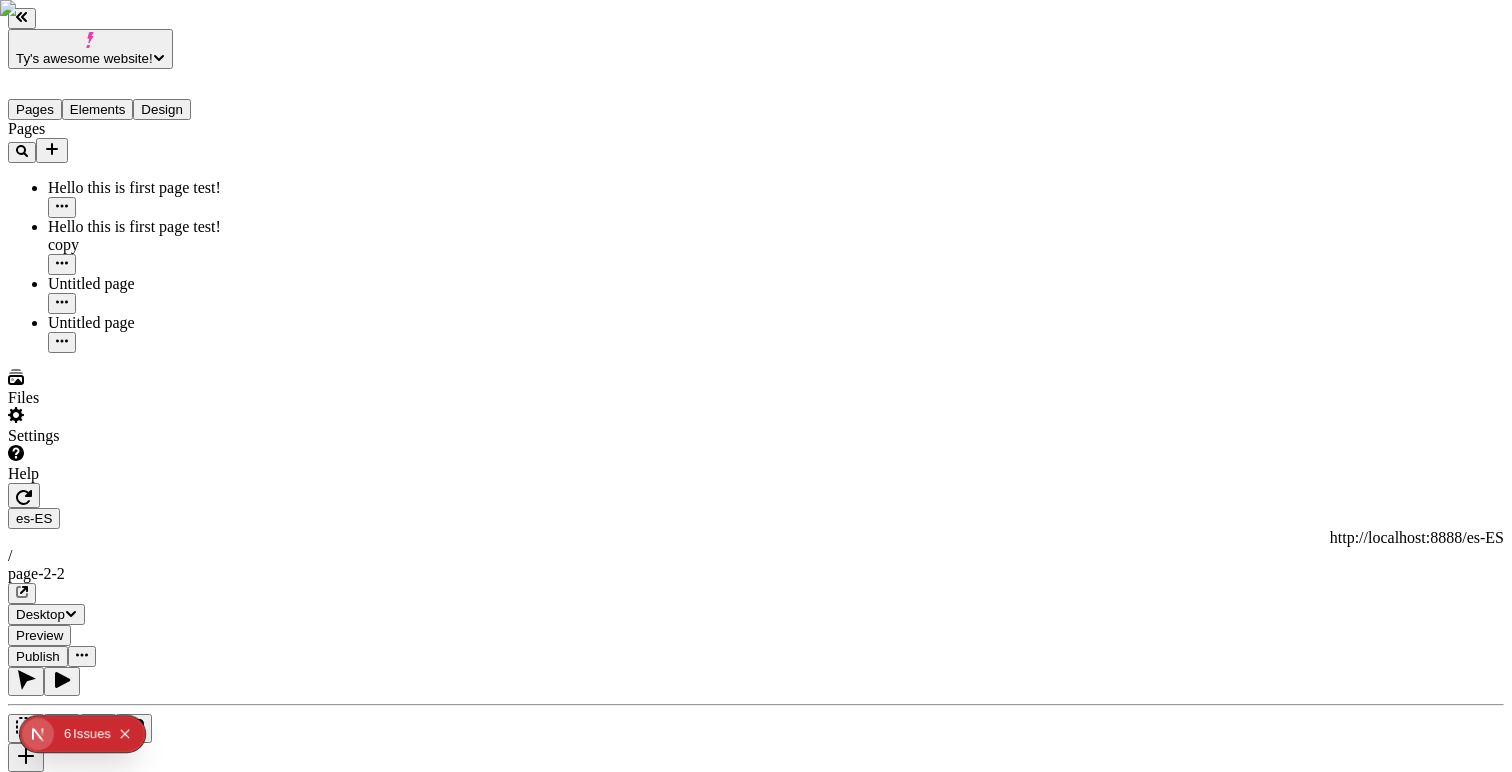 click 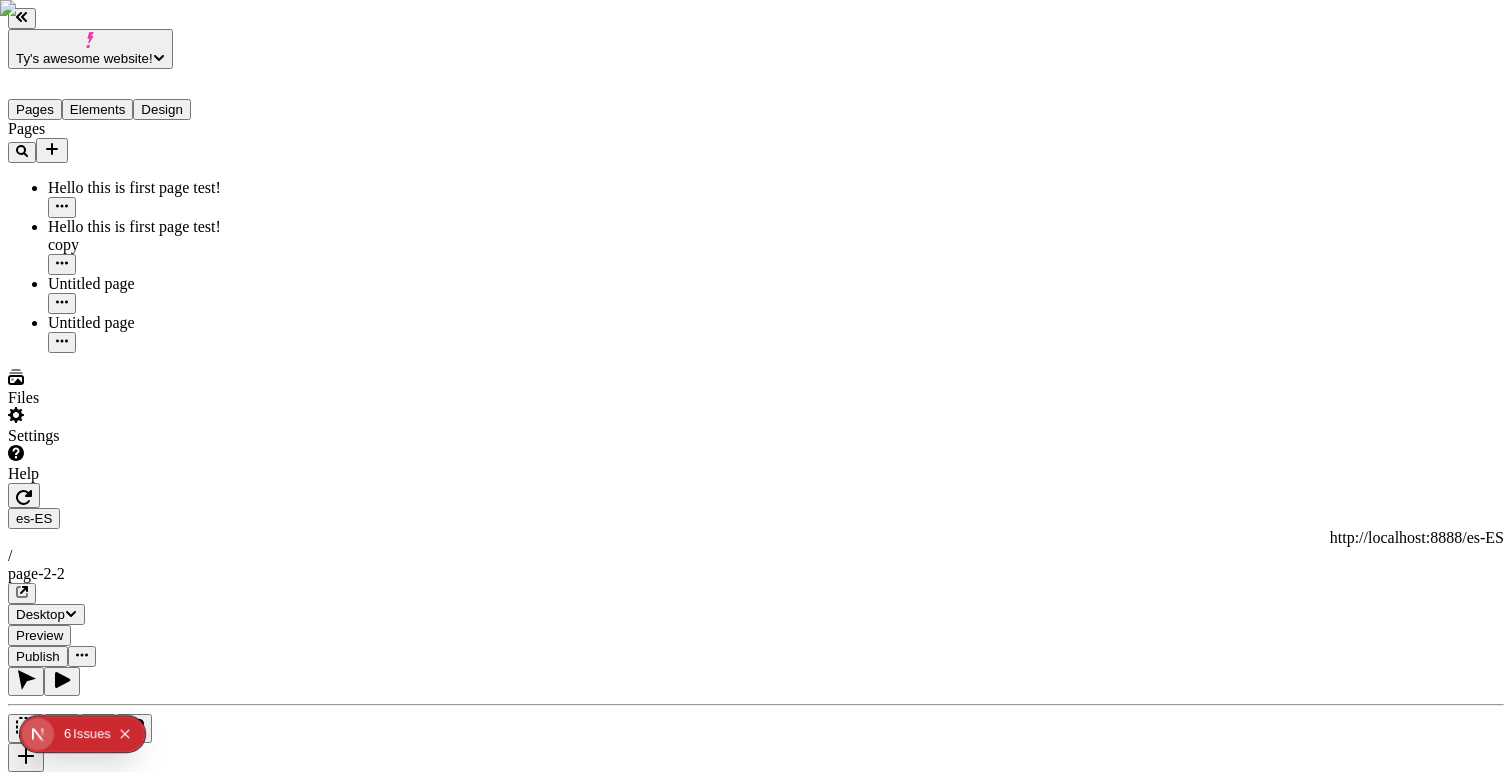 click 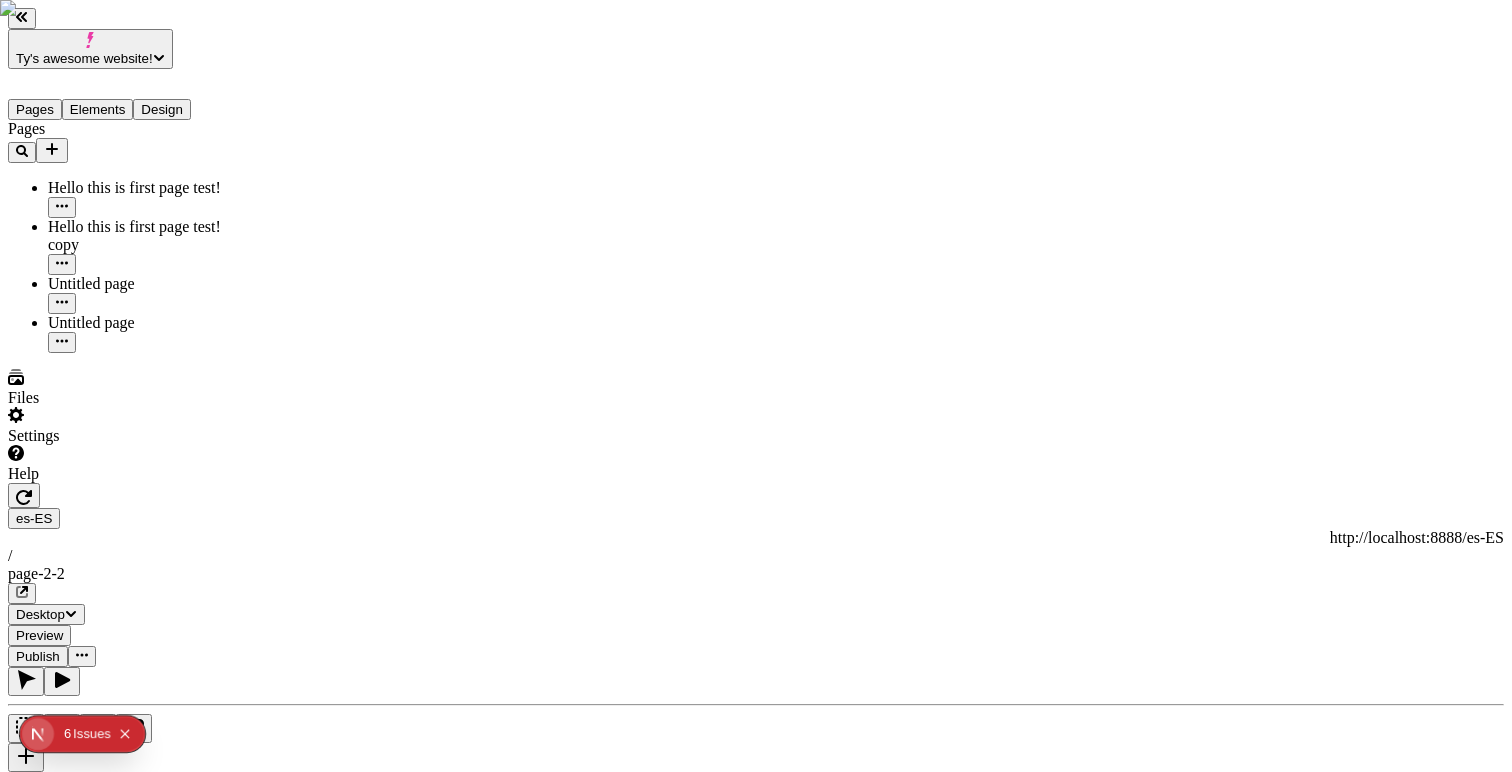 scroll, scrollTop: 0, scrollLeft: 3, axis: horizontal 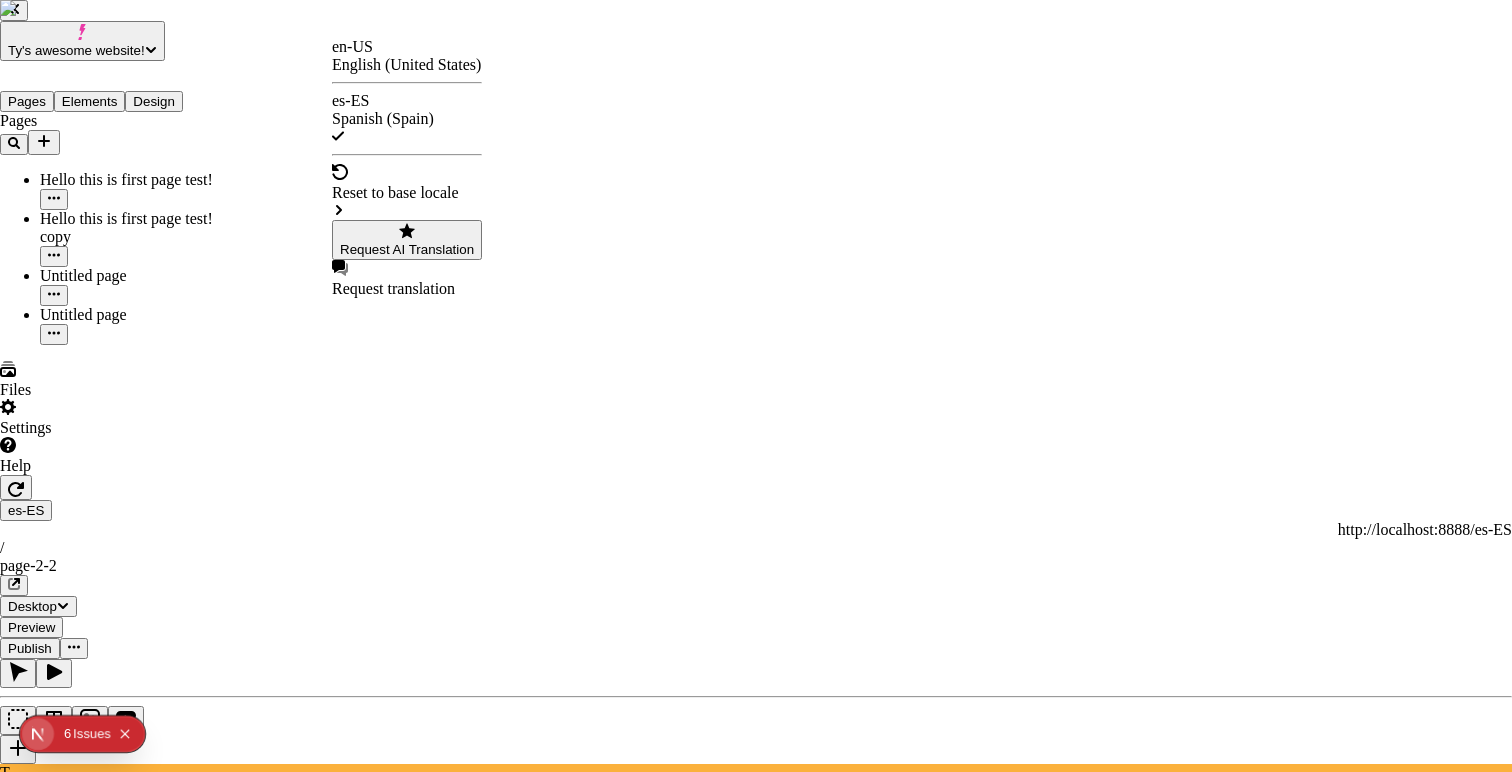 click on "Ty's awesome website! Pages Elements Design Pages Hello this is first page test! Hello this is first page test! copy Untitled page Untitled page Files Settings Help es-ES http://localhost:8888/es-ES / page-2-2 Desktop Preview Publish T Site Header Width 100 Margin 0 0 Text another test to see the indentation of the json! Logo Links Hello world! This is so amazingly cool Makeswift is located in [CITY], a very hot city with peaches? Color #1FAD75 / 100%
To pick up a draggable item, press the space bar.
While dragging, use the arrow keys to move the item.
Press space again to drop the item in its new position, or press escape to cancel.
en-US English (United States) es-ES Spanish (Spain) Reset to base locale Request AI Translation Request translation" at bounding box center [756, 1436] 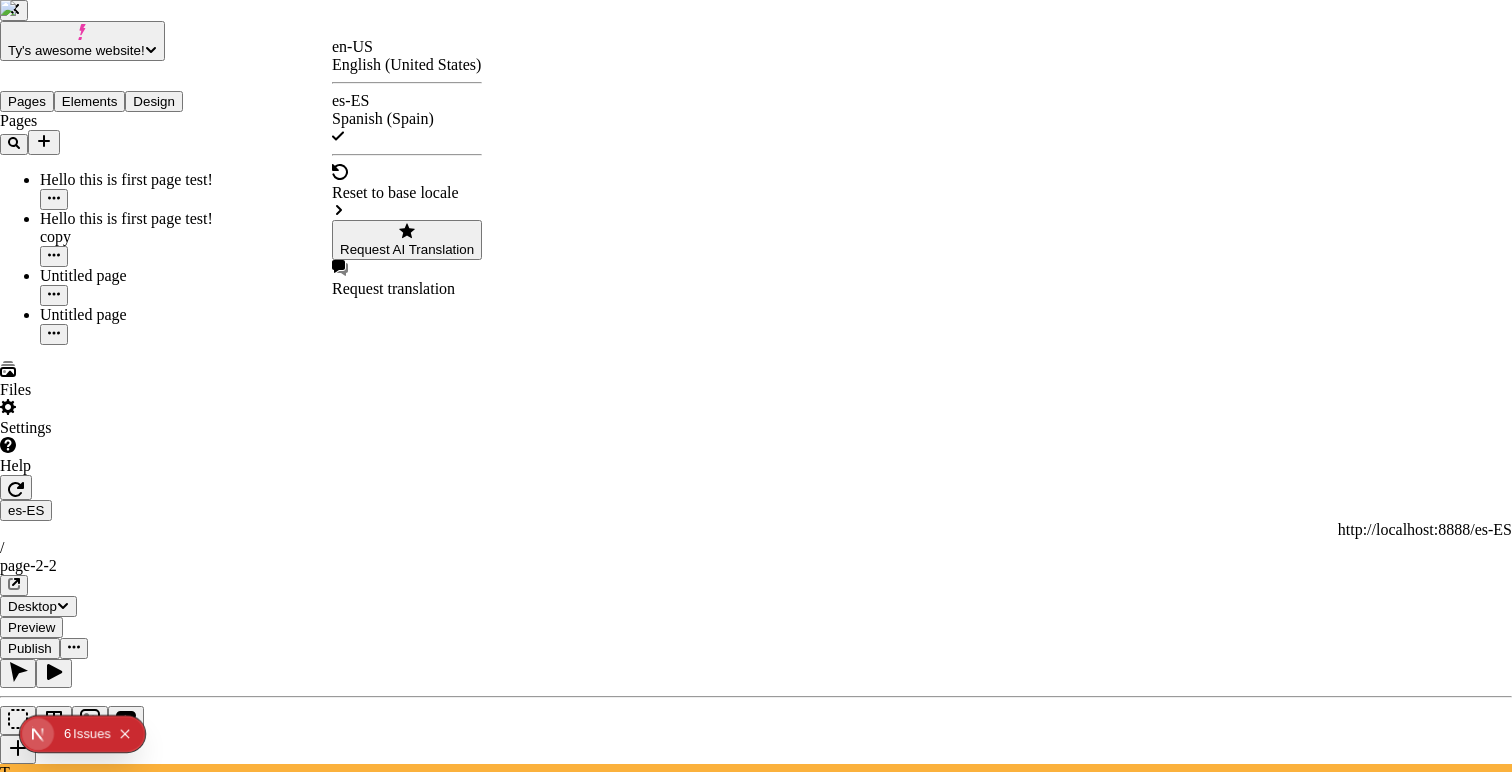 click on "Request AI Translation" at bounding box center (407, 249) 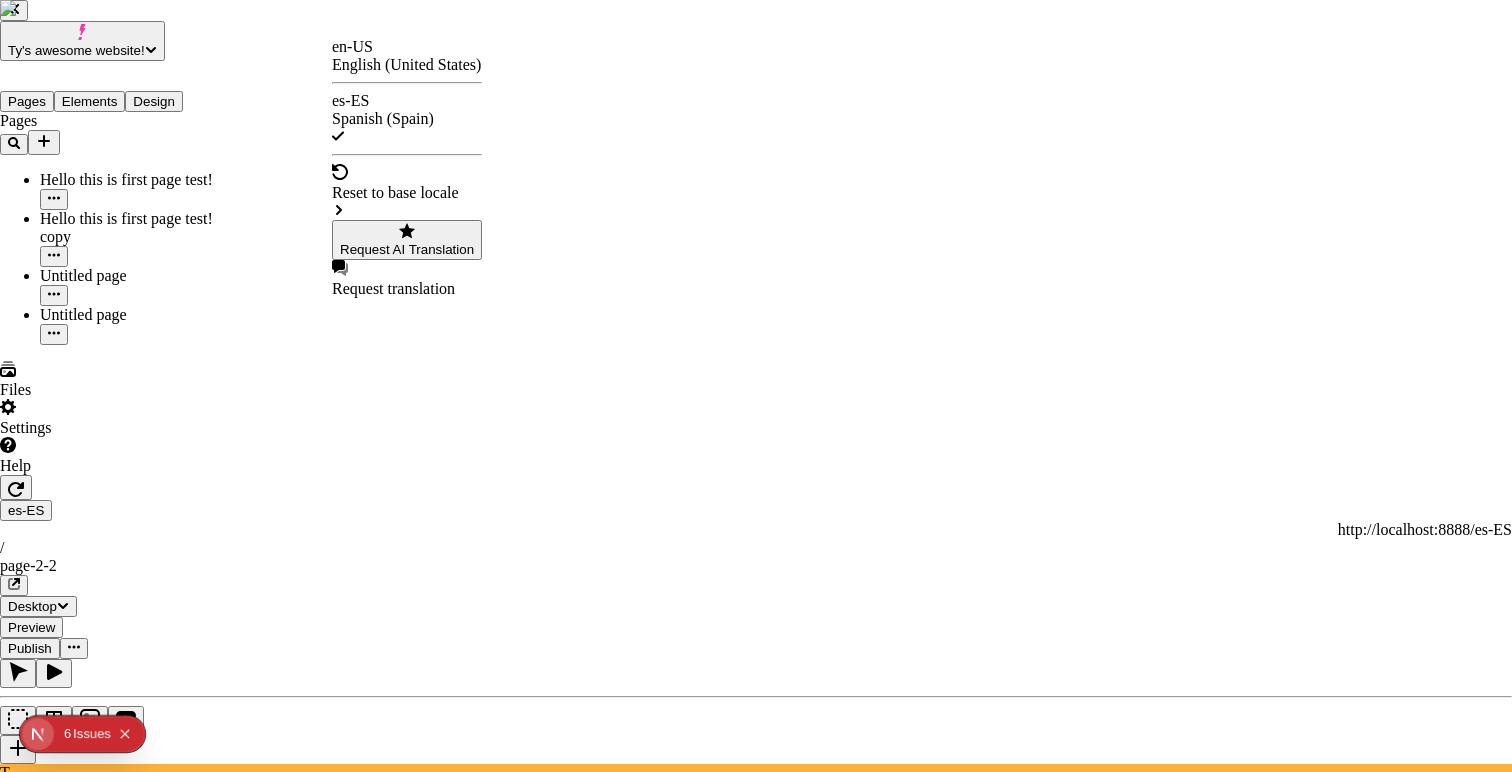 scroll, scrollTop: 0, scrollLeft: 0, axis: both 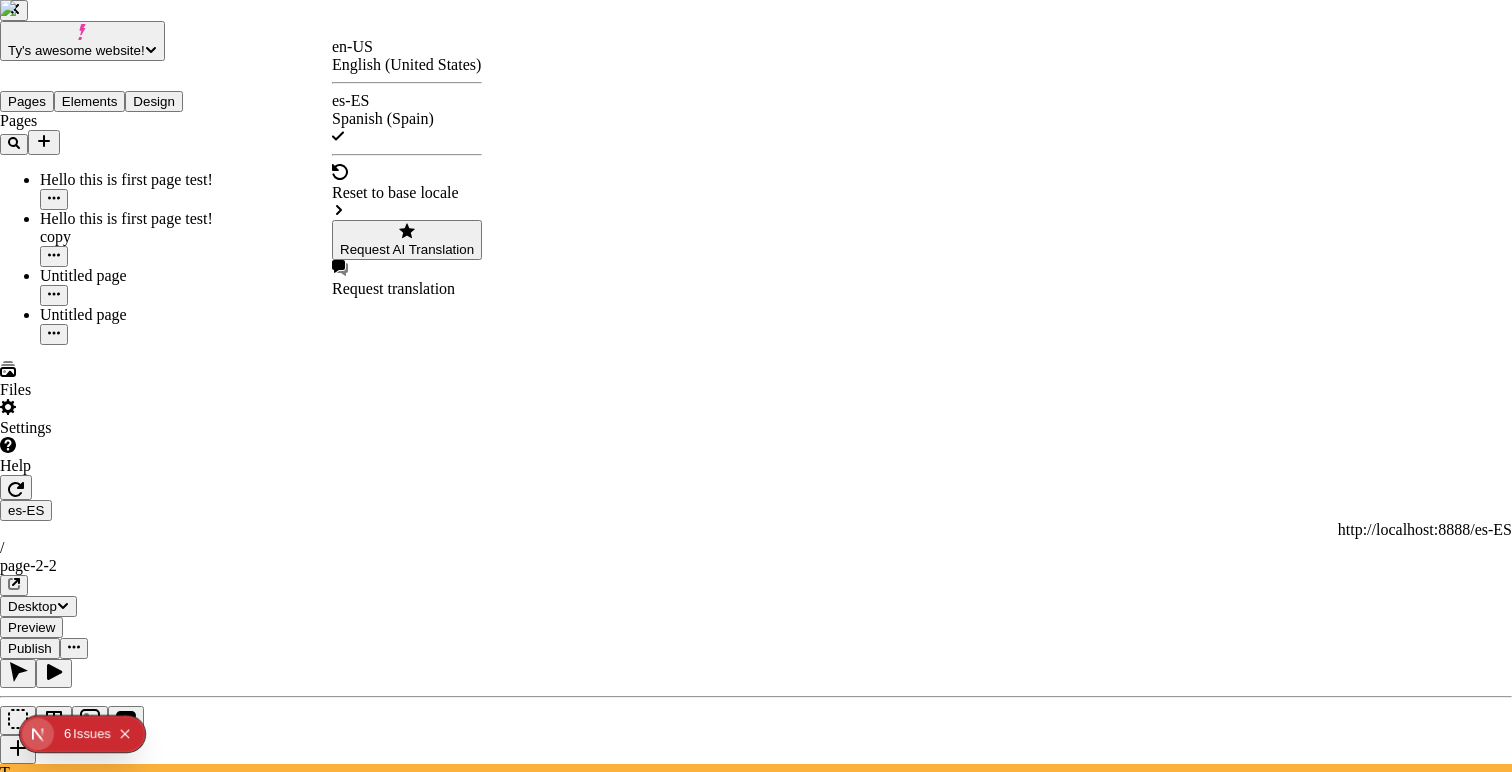 click on "This is a warning about using AI translation" at bounding box center (756, 2936) 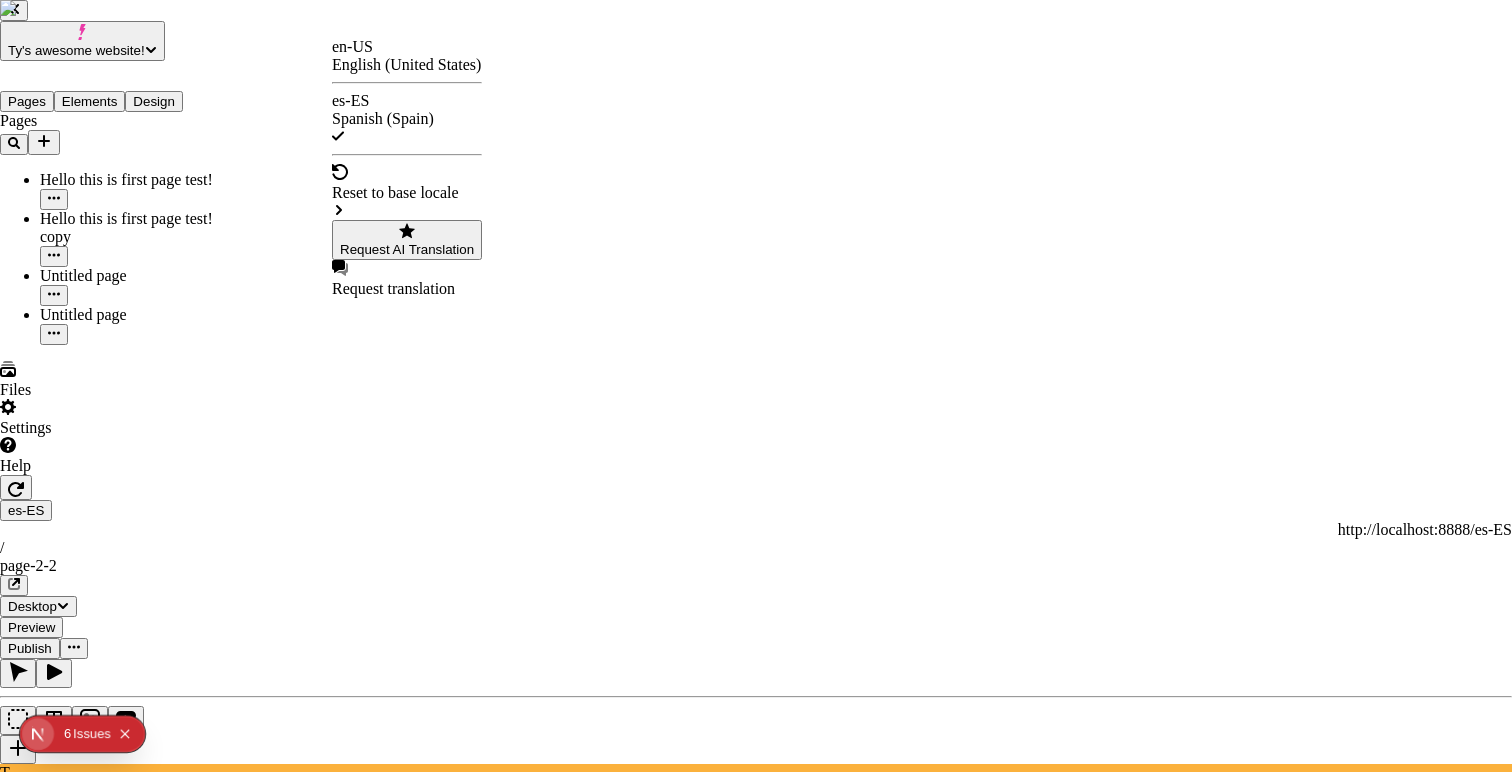 click on "This is a warning about using AI translation" at bounding box center (756, 2936) 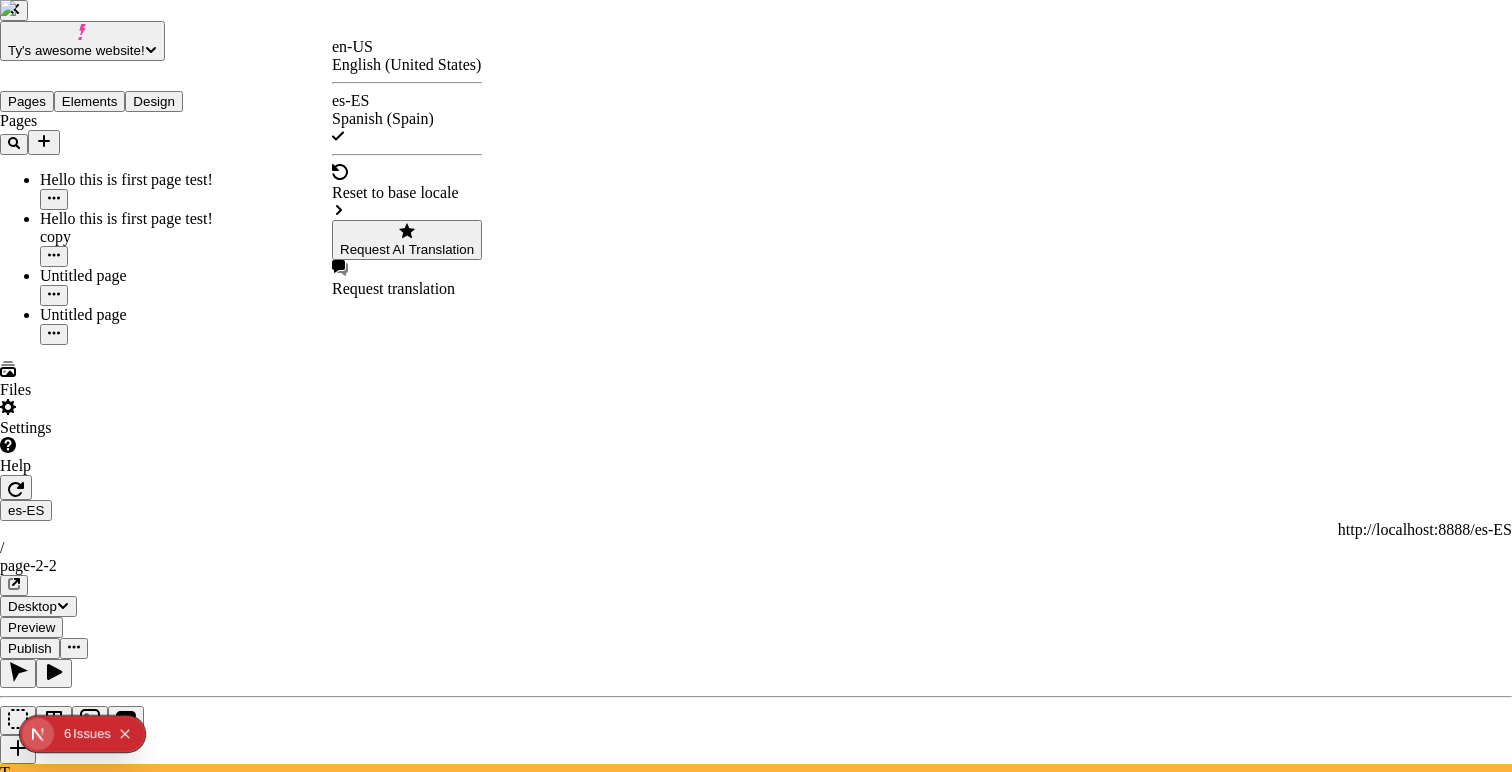 click on "This is a warning about using AI translation [UUID] 0 / 4  selected another test to see the indentation of the json! Hello world! This is so amazingly cool Makeswift is located in [CITY], a very hot city with peaches? [UUID] 0 / 7  selected im a big apple in the little mango Oh! Will this become Spanish? Hopefully. editable still! youtube! This is a small description inside a fictional product card that would translate if I were a real user! I am sorry AI, I believe in you and I hope you work for this demo! Translate me please!" at bounding box center (756, 3068) 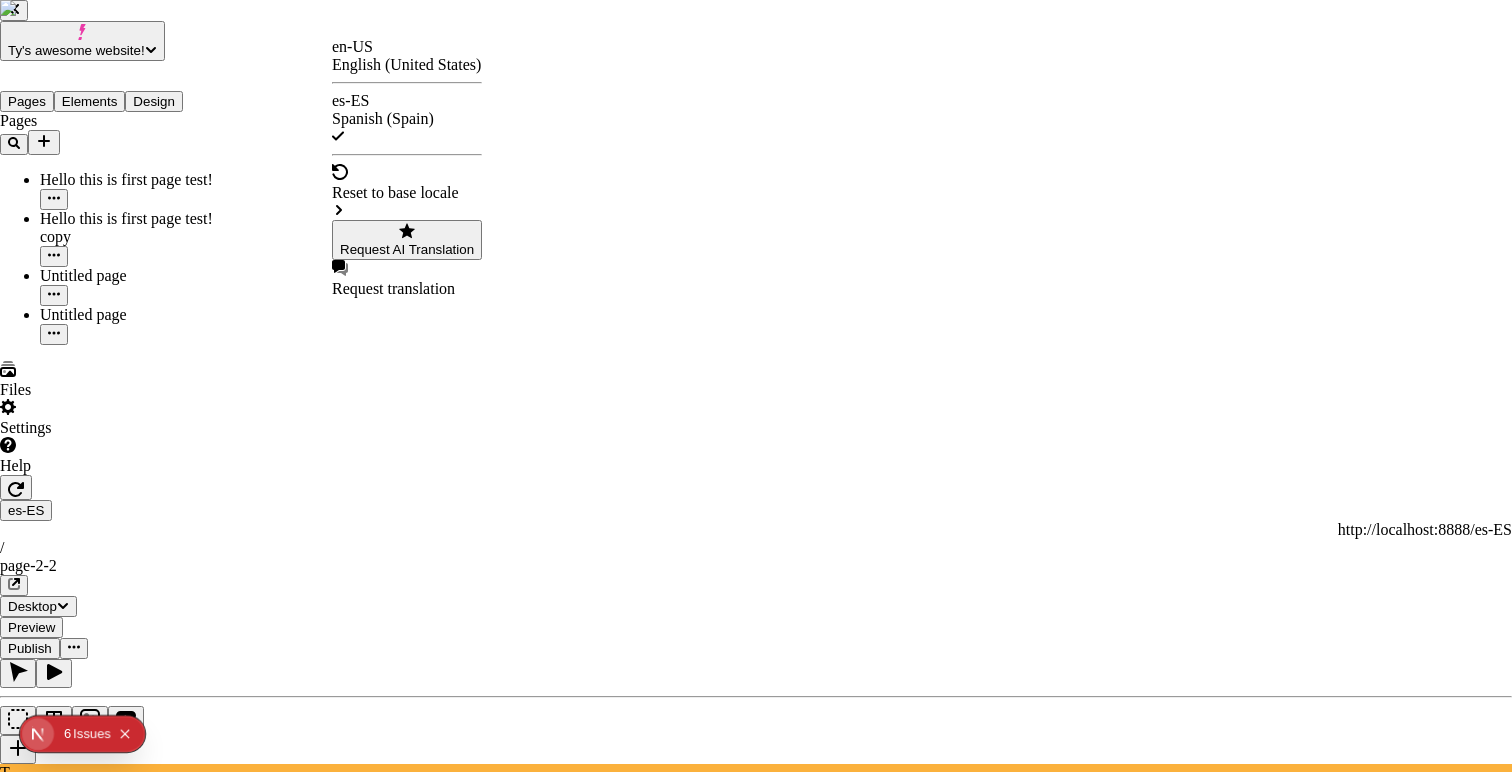 scroll, scrollTop: 56, scrollLeft: 0, axis: vertical 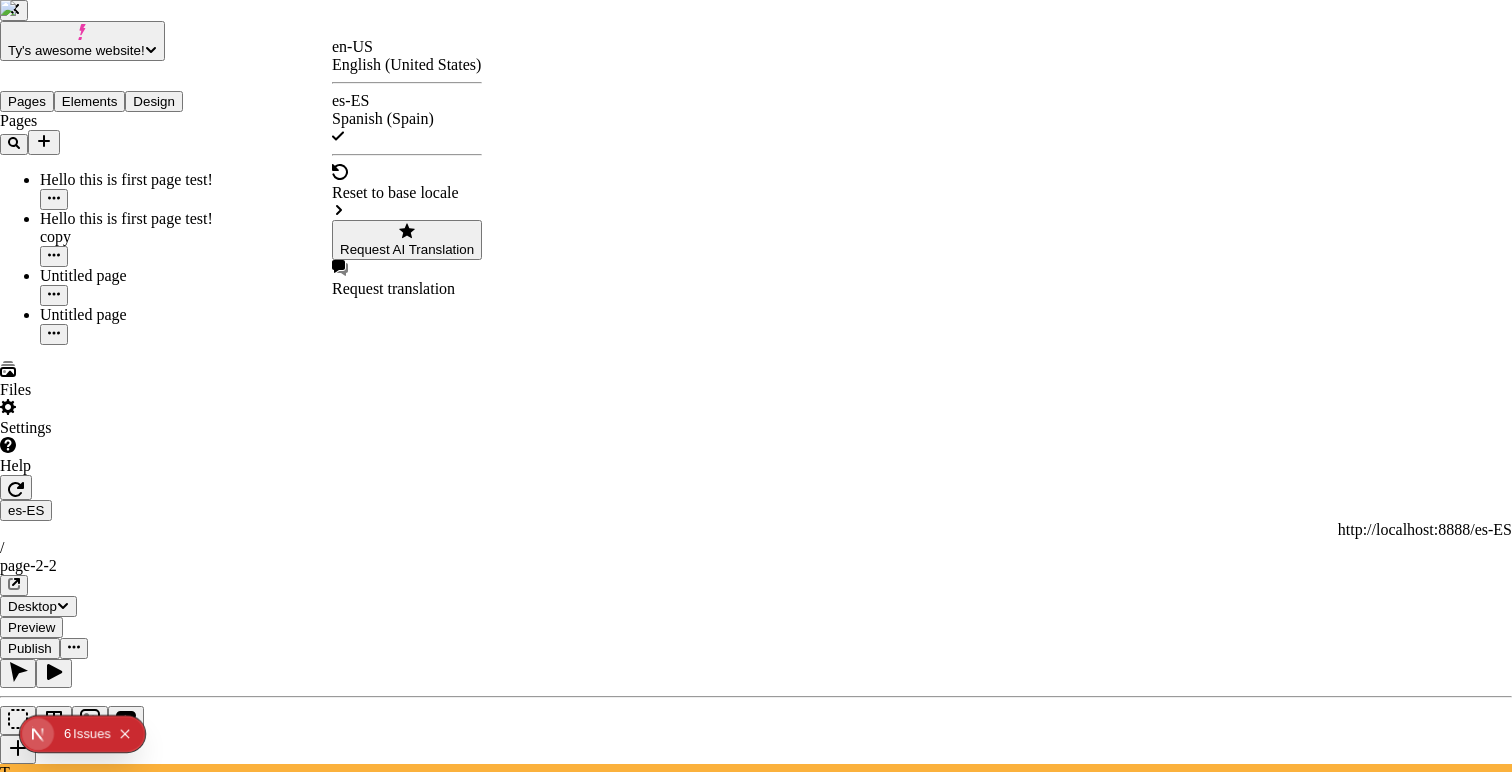 click 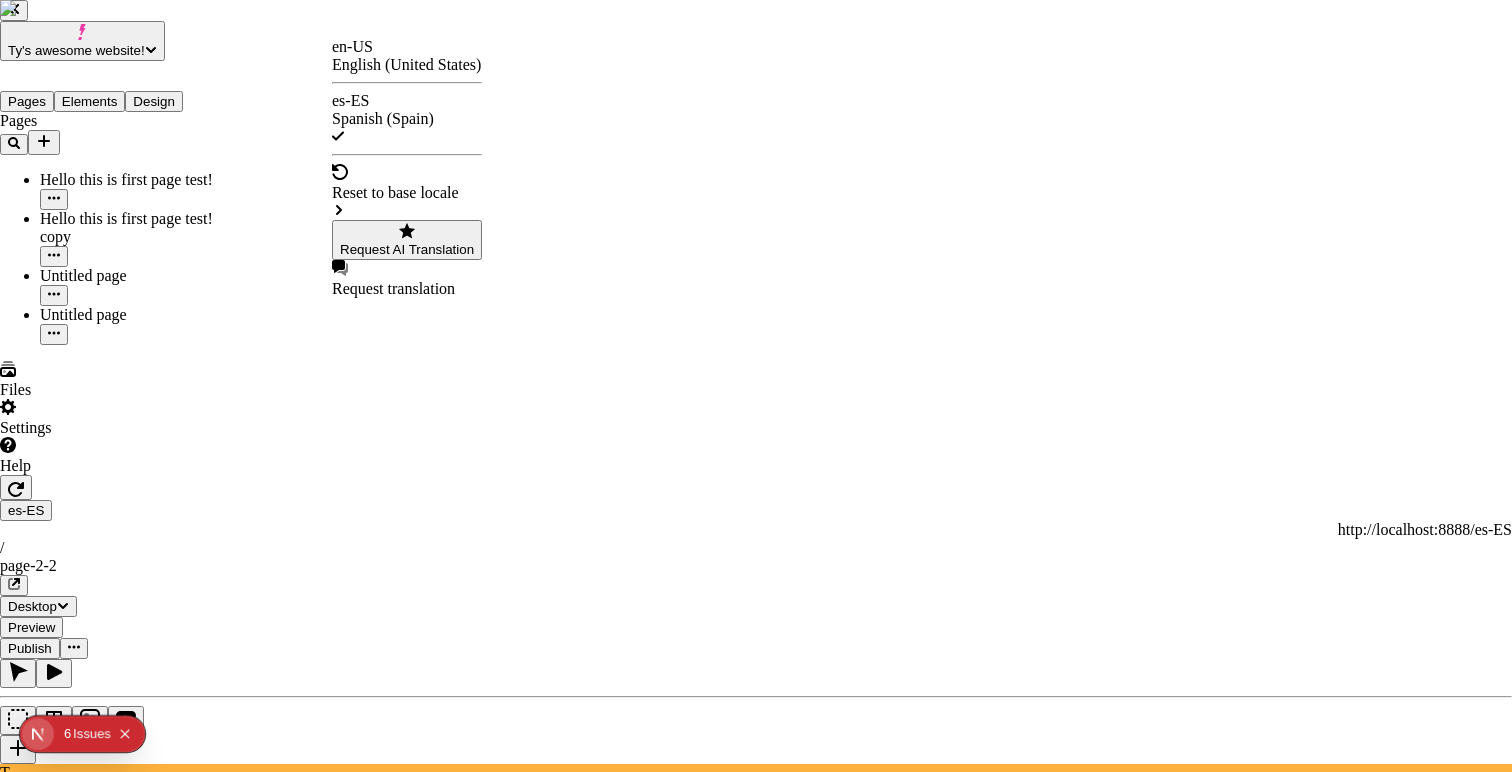click at bounding box center (14, 3058) 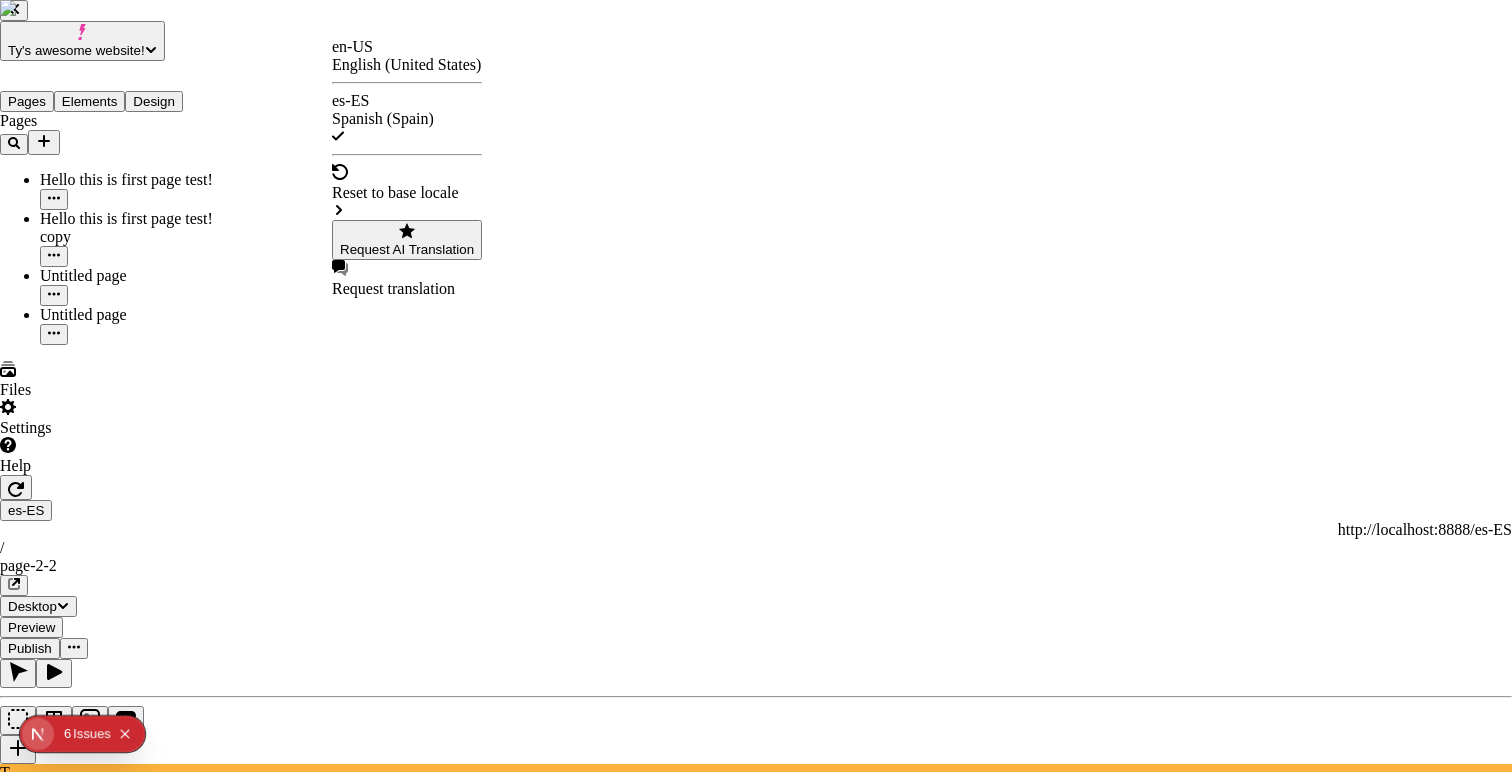 drag, startPoint x: 528, startPoint y: 423, endPoint x: 518, endPoint y: 436, distance: 16.40122 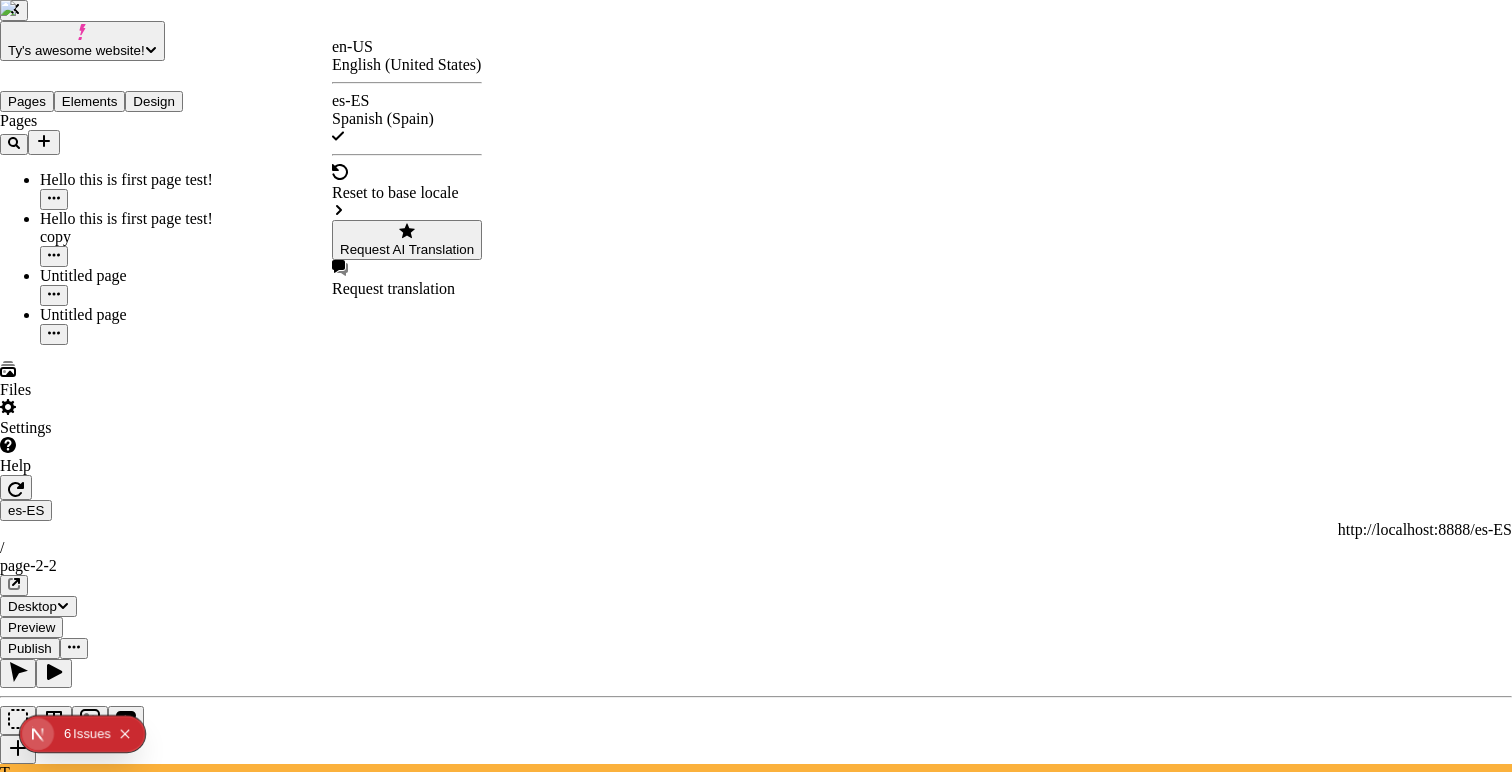 click on "This is a warning about using AI translation [UUID] 0 / 4  selected another test to see the indentation of the json! Hello world! This is so amazingly cool Makeswift is located in [CITY], a very hot city with peaches? [UUID] 0 / 7  selected im a big apple in the little mango Oh! Will this become Spanish? Hopefully. editable still! youtube! This is a small description inside a fictional product card that would translate if I were a real user! I am sorry AI, I believe in you and I hope you work for this demo! Translate me please! 0  of  11  strings selected Cancel Translate" at bounding box center [756, 3087] 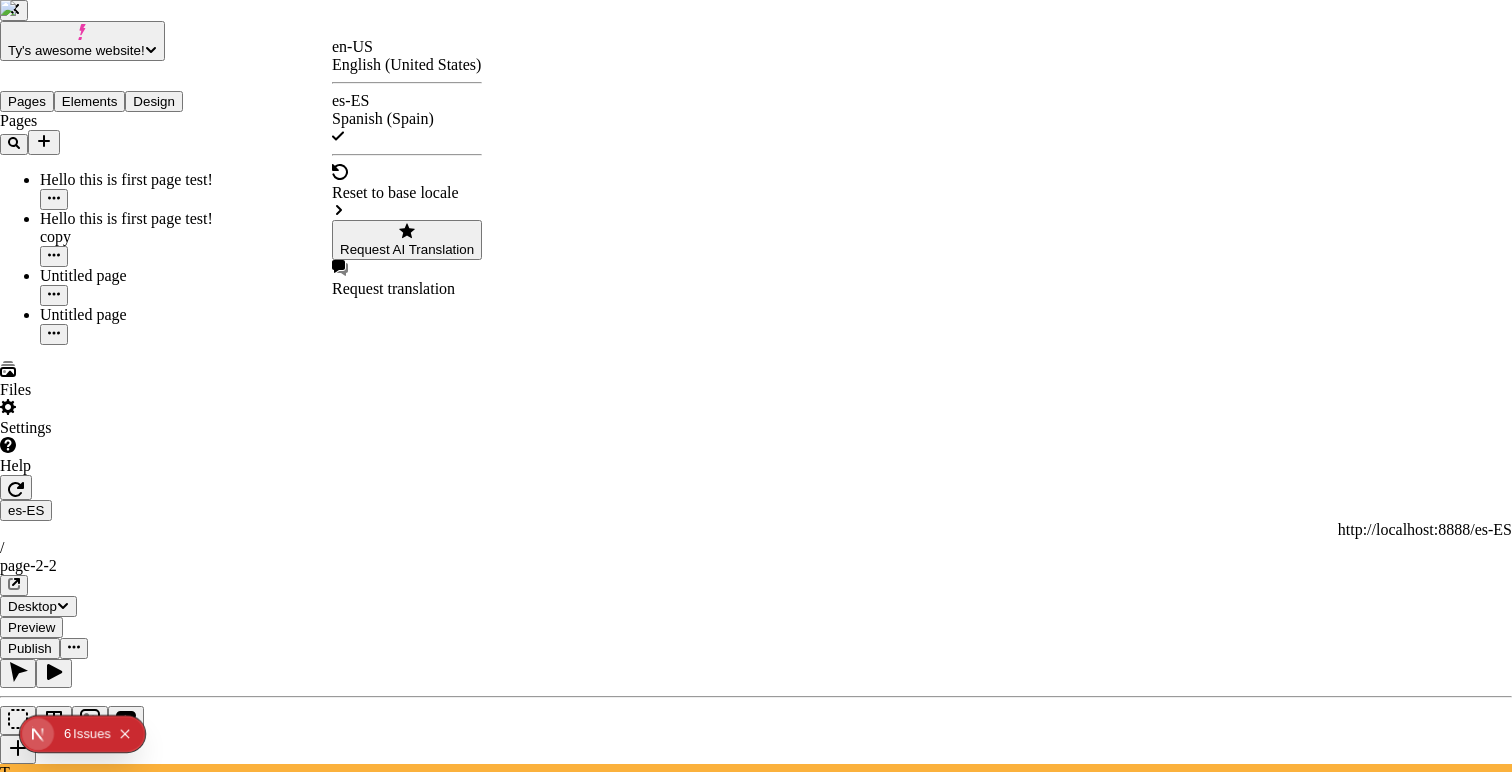 type 